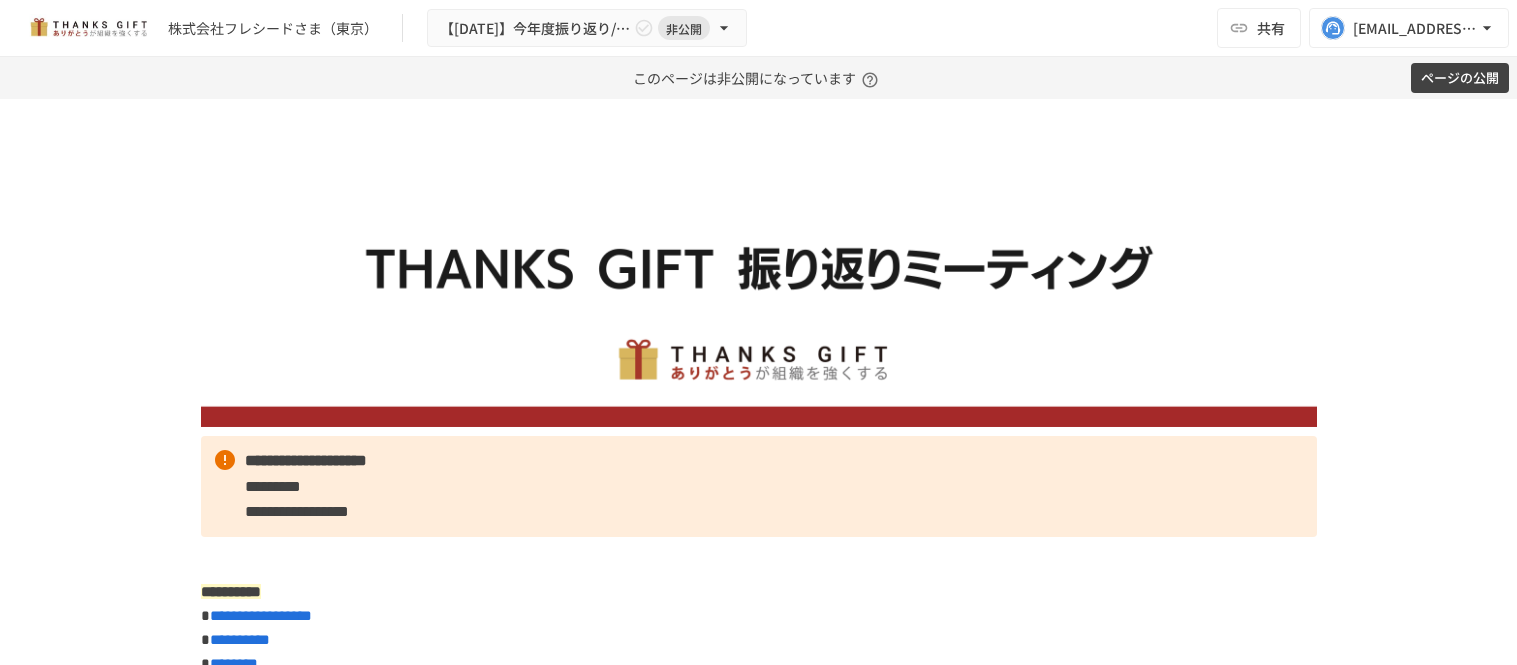 scroll, scrollTop: 0, scrollLeft: 0, axis: both 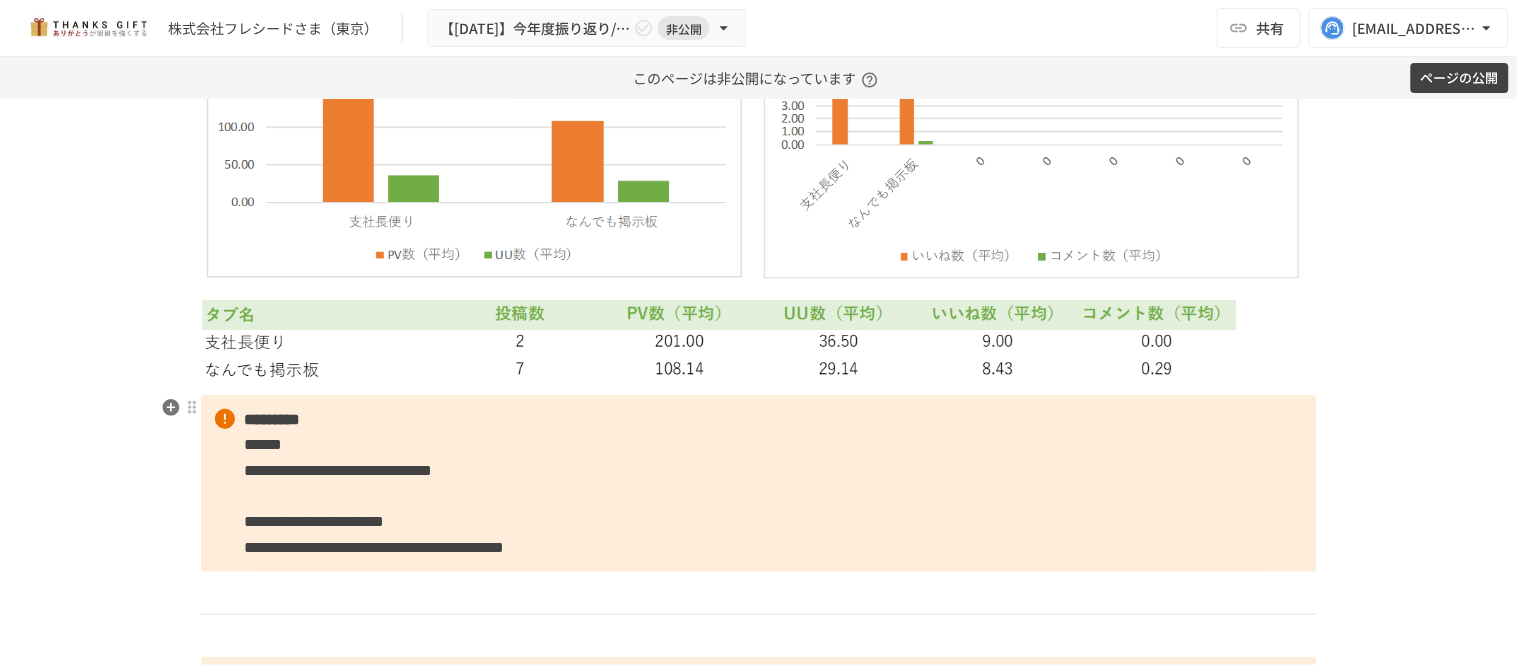 click on "**********" at bounding box center (759, 484) 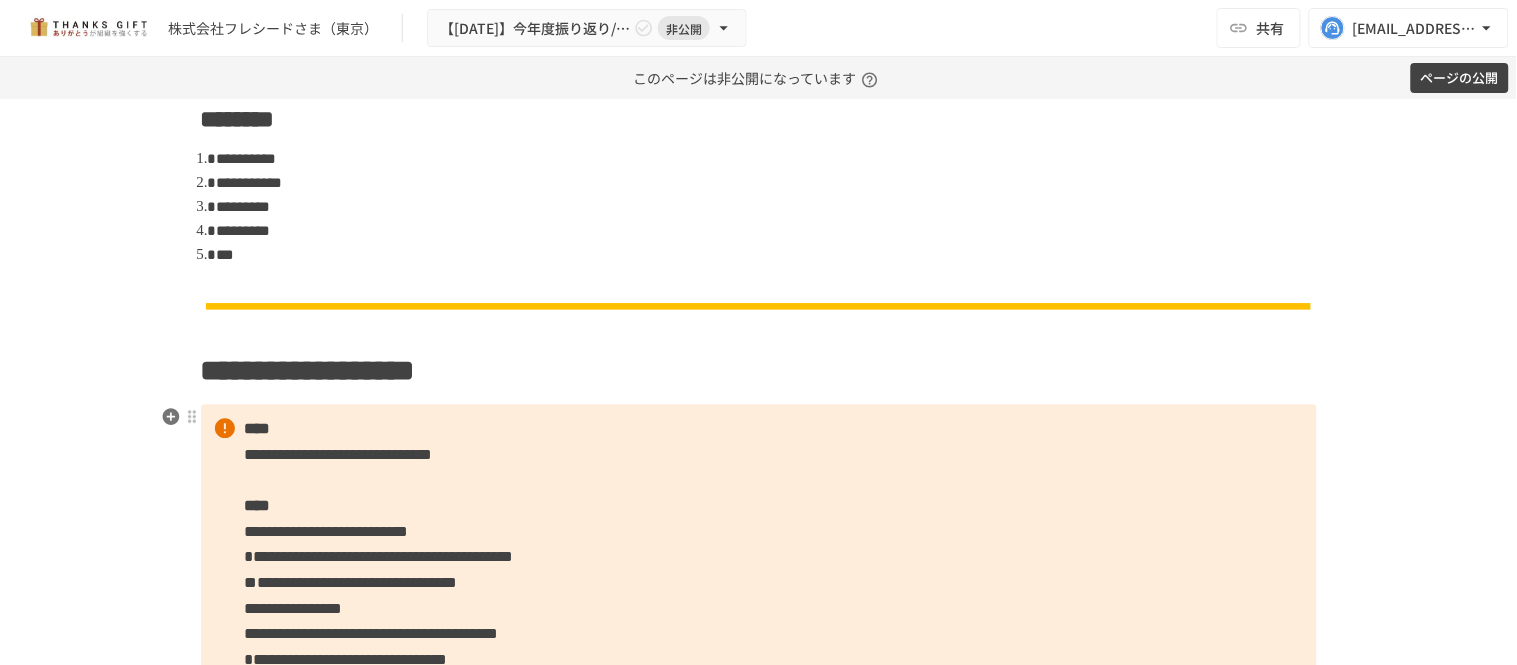scroll, scrollTop: 1591, scrollLeft: 0, axis: vertical 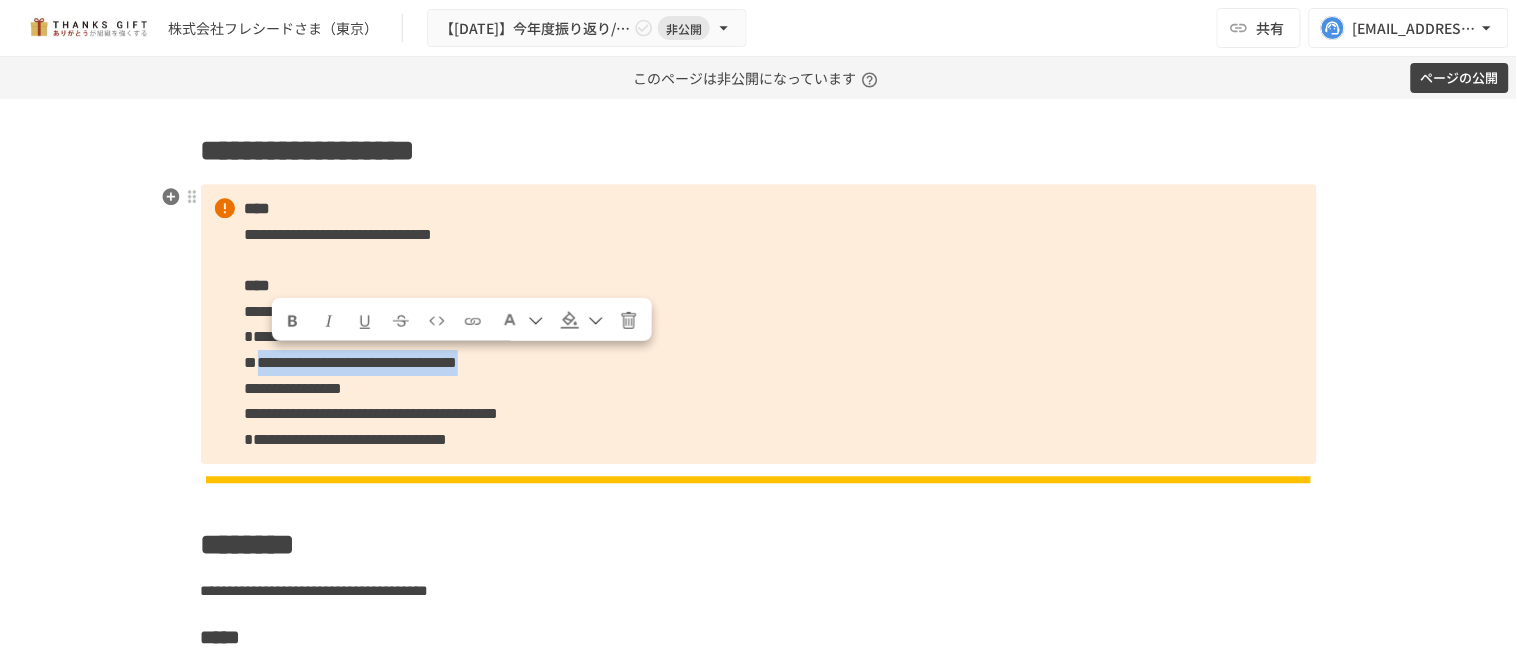 drag, startPoint x: 271, startPoint y: 364, endPoint x: 798, endPoint y: 361, distance: 527.00854 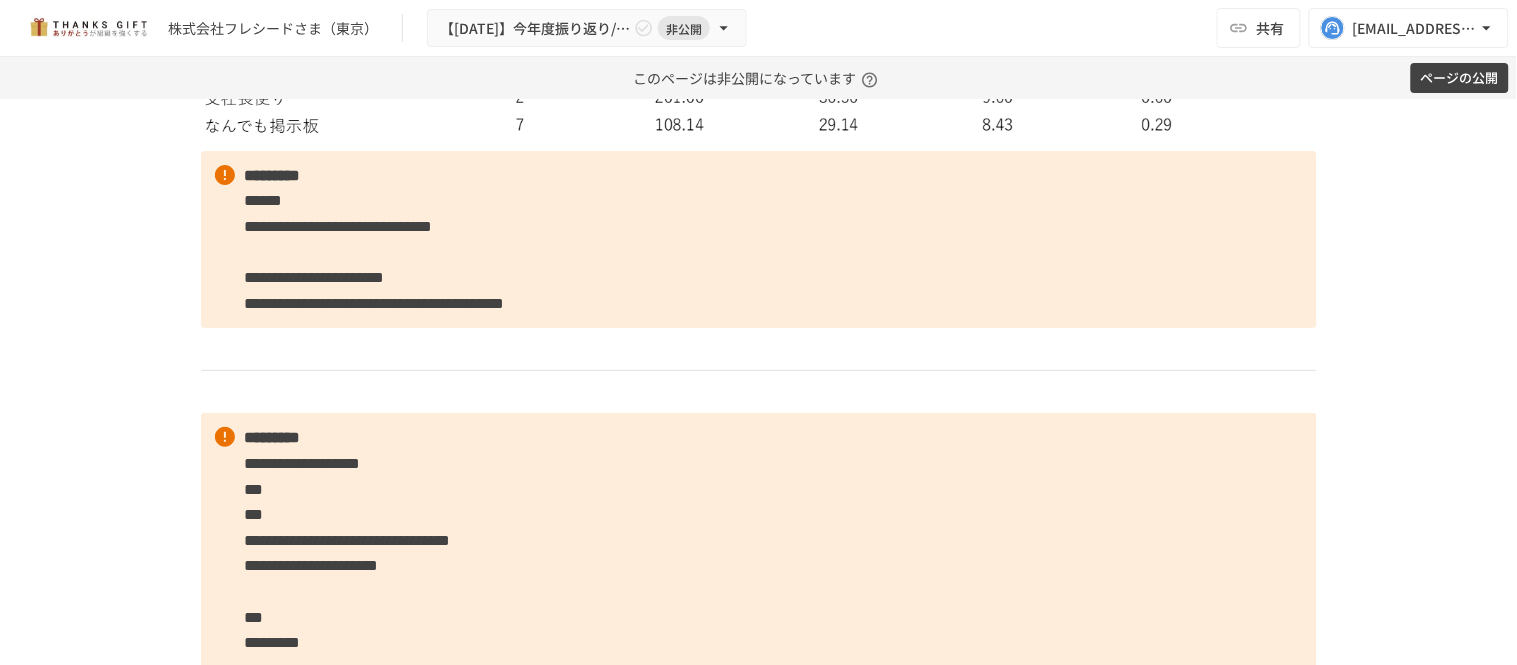 scroll, scrollTop: 5813, scrollLeft: 0, axis: vertical 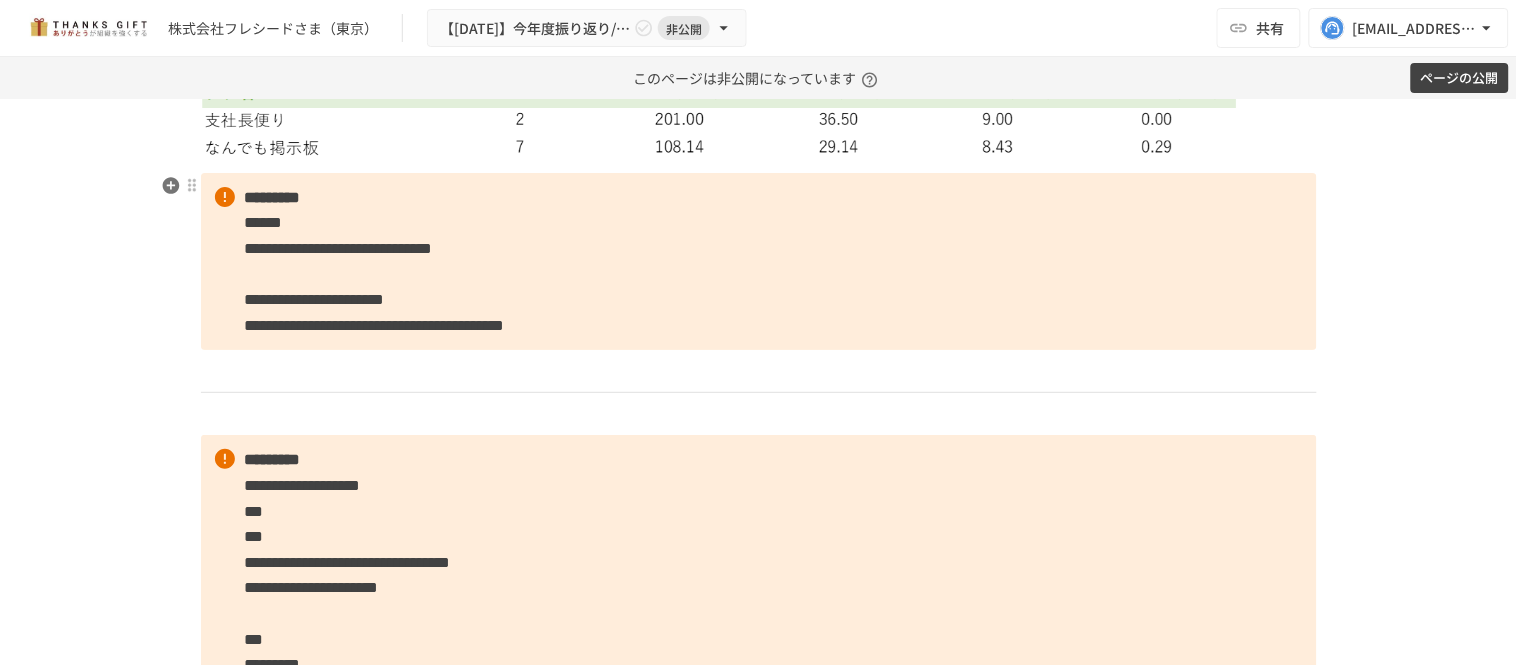 click on "**********" at bounding box center [375, 325] 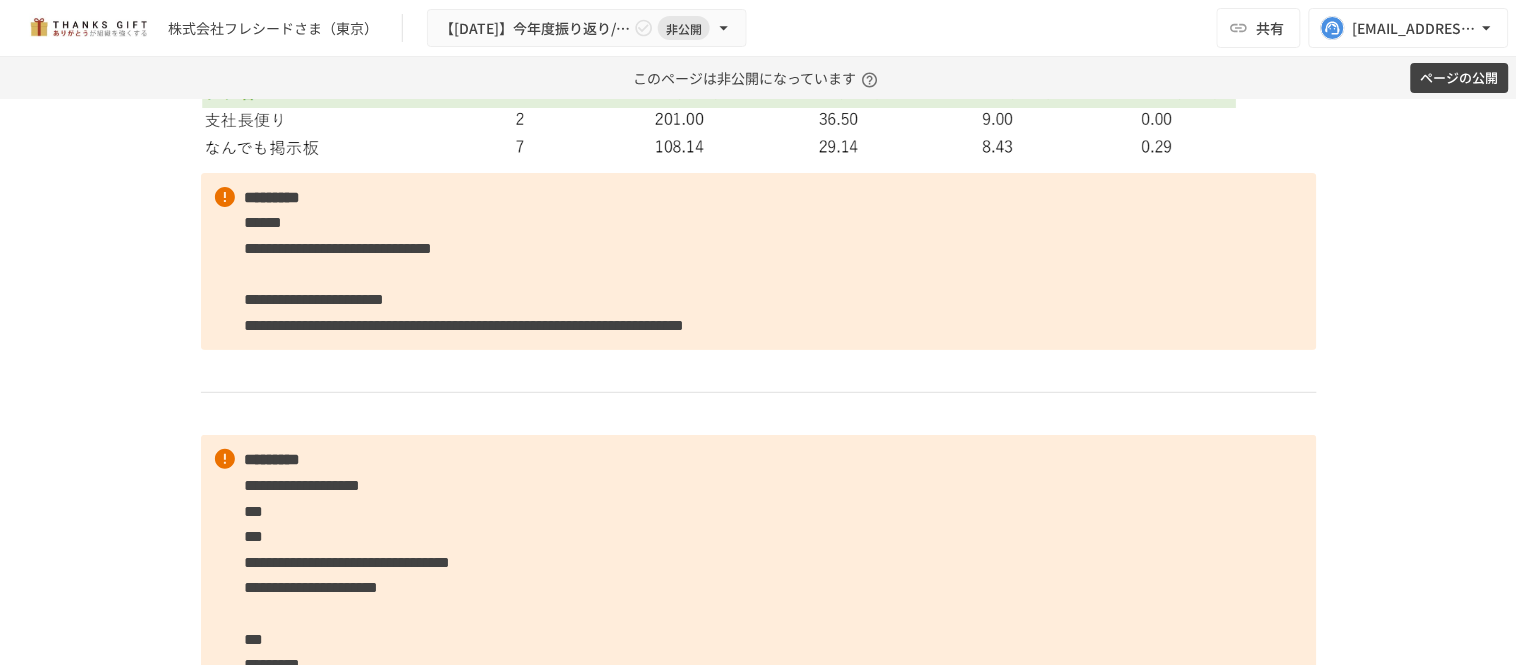 type 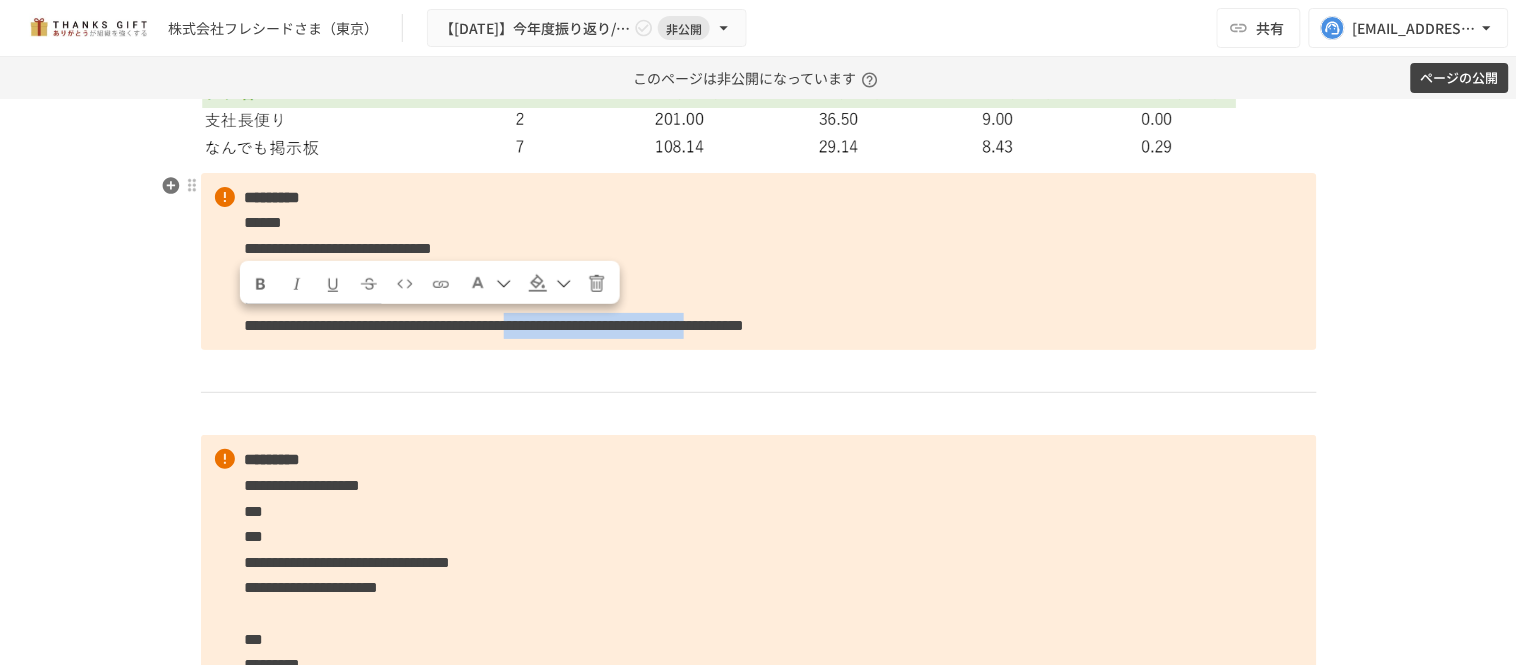 drag, startPoint x: 927, startPoint y: 324, endPoint x: 343, endPoint y: 354, distance: 584.77 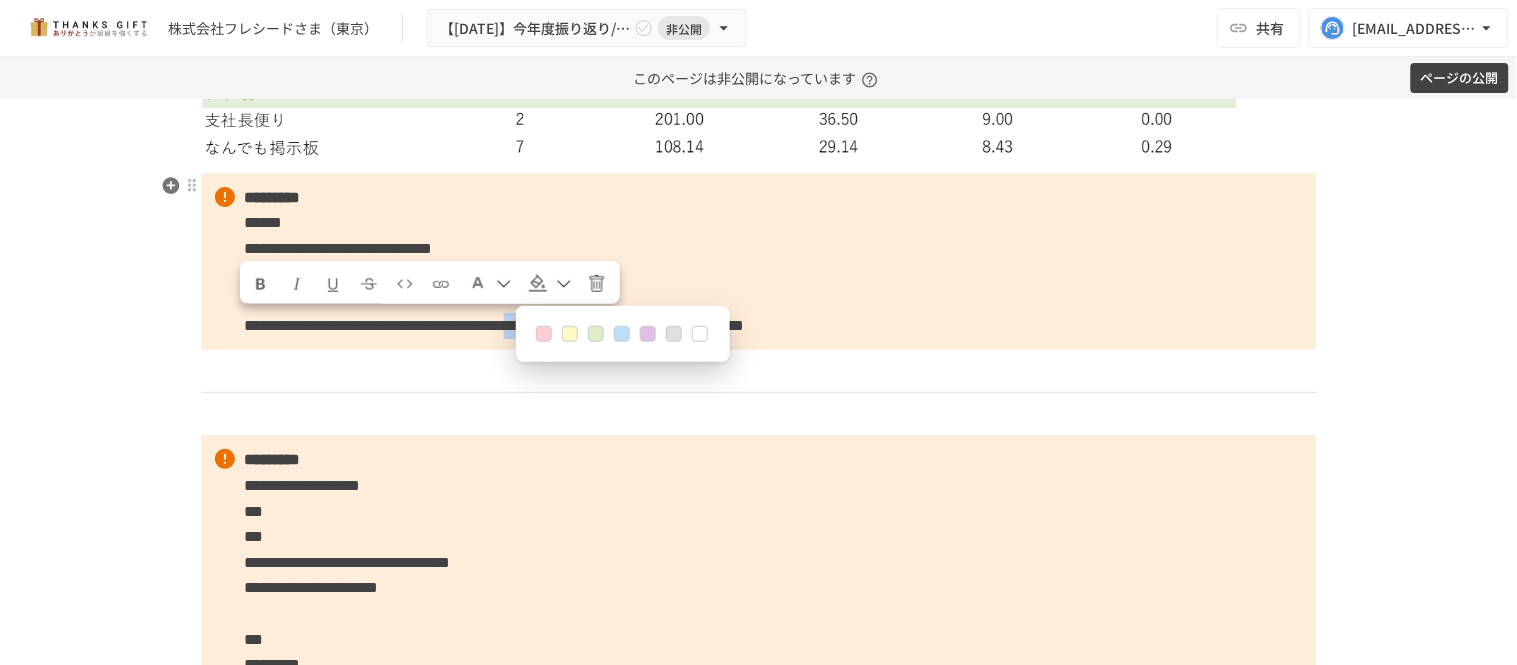 click at bounding box center (621, 334) 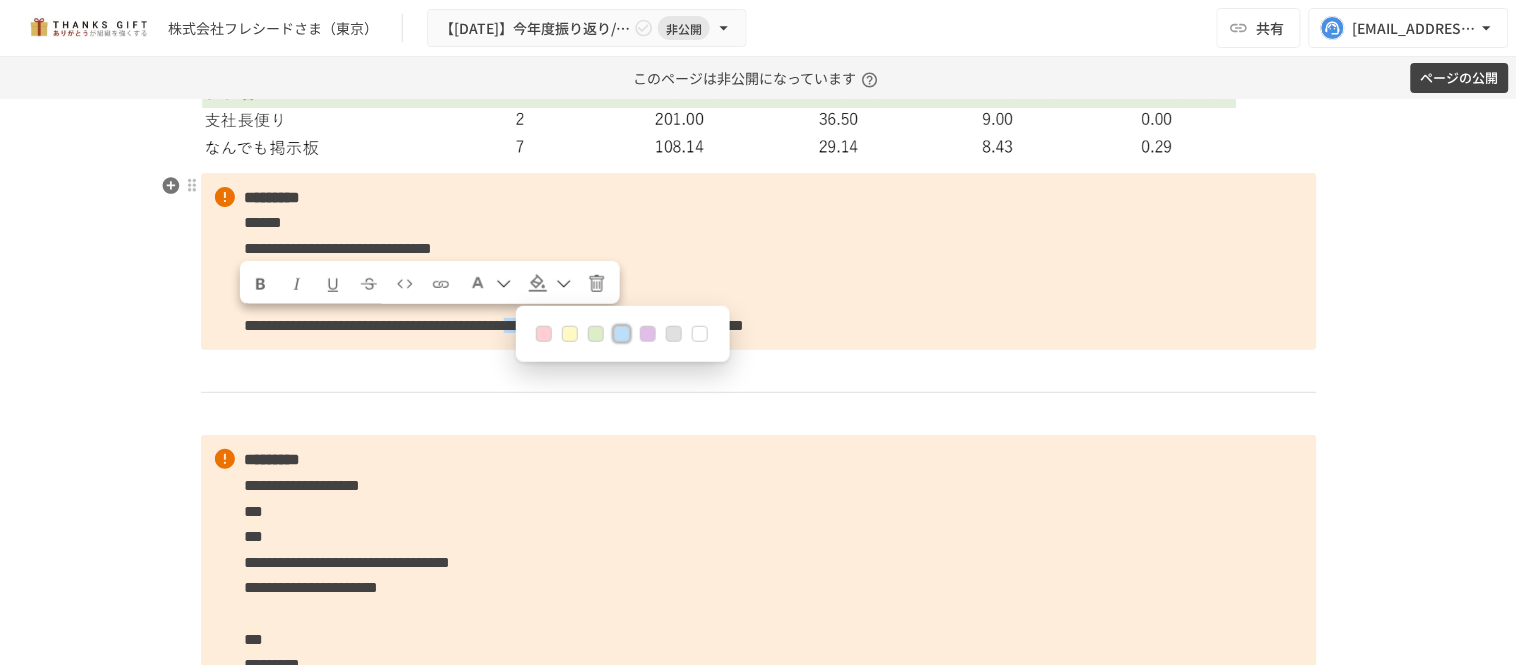 click on "**********" at bounding box center [759, 262] 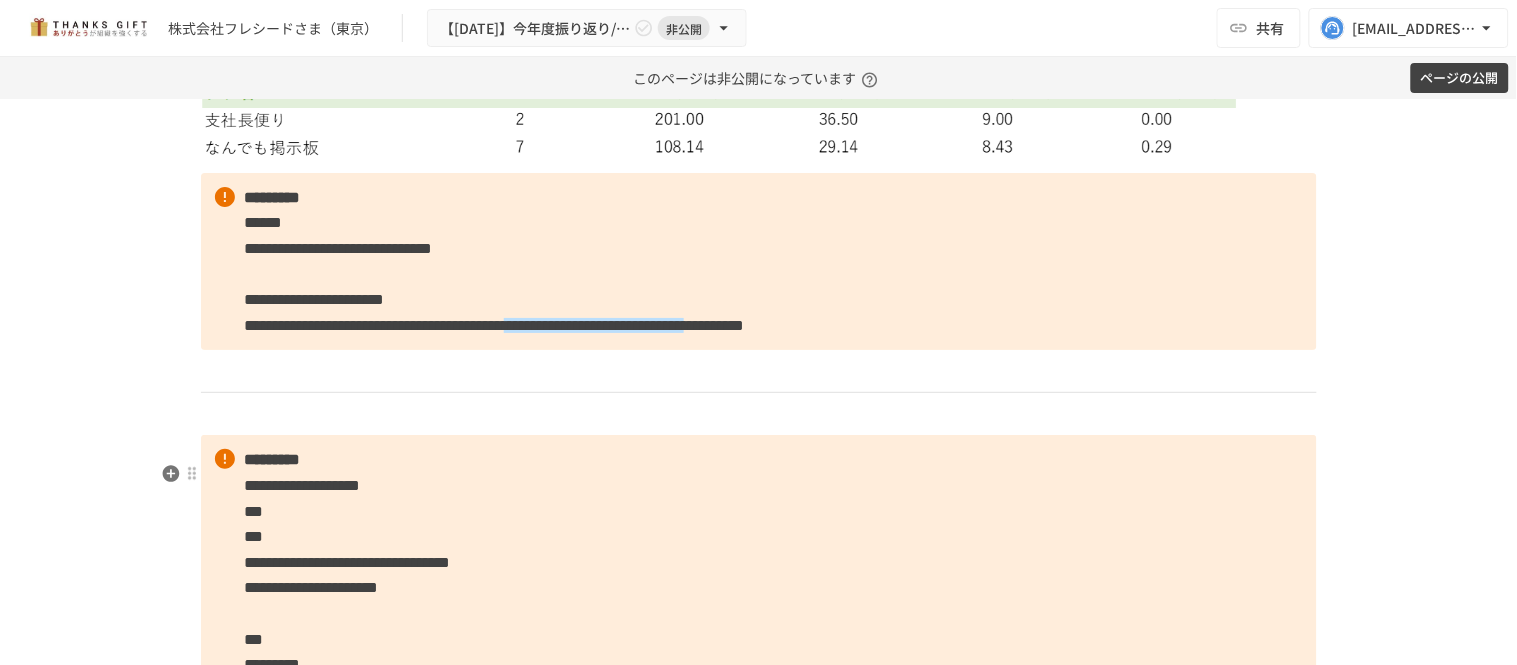 scroll, scrollTop: 5924, scrollLeft: 0, axis: vertical 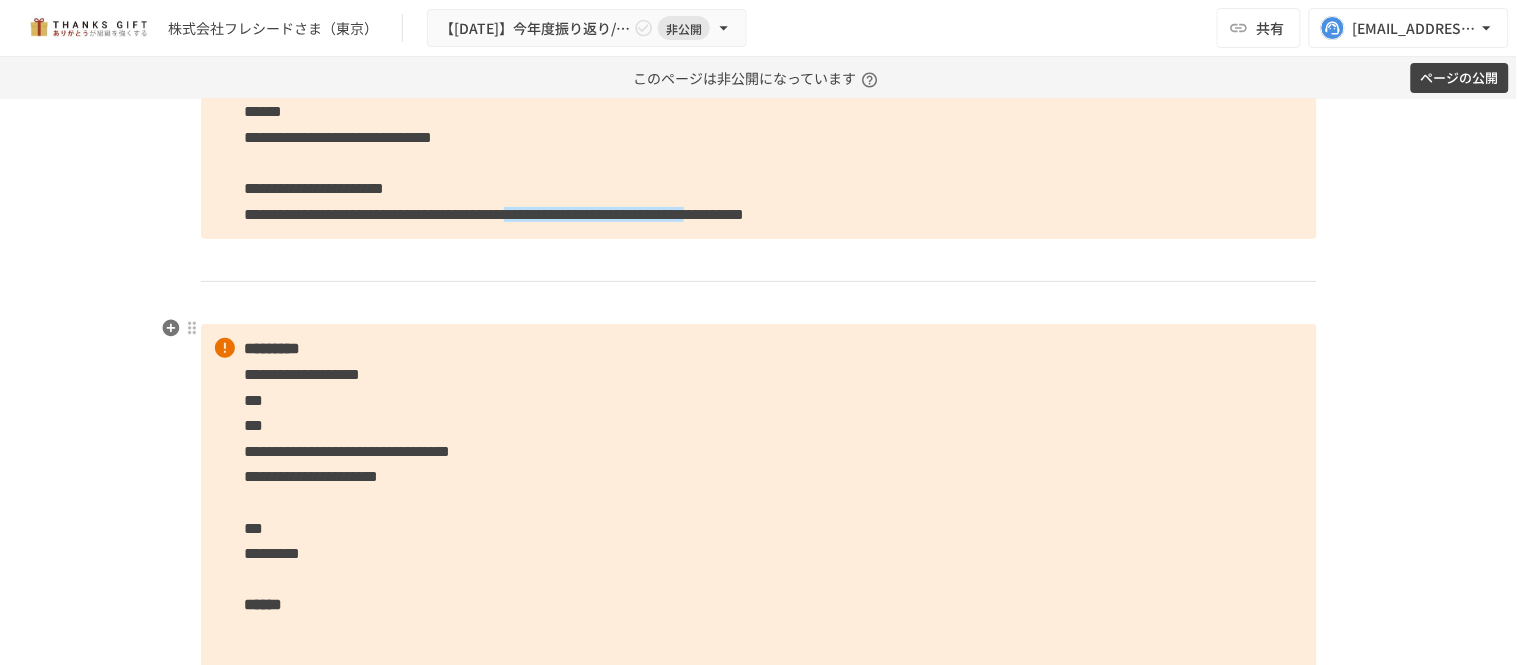 click on "**********" at bounding box center (759, -132) 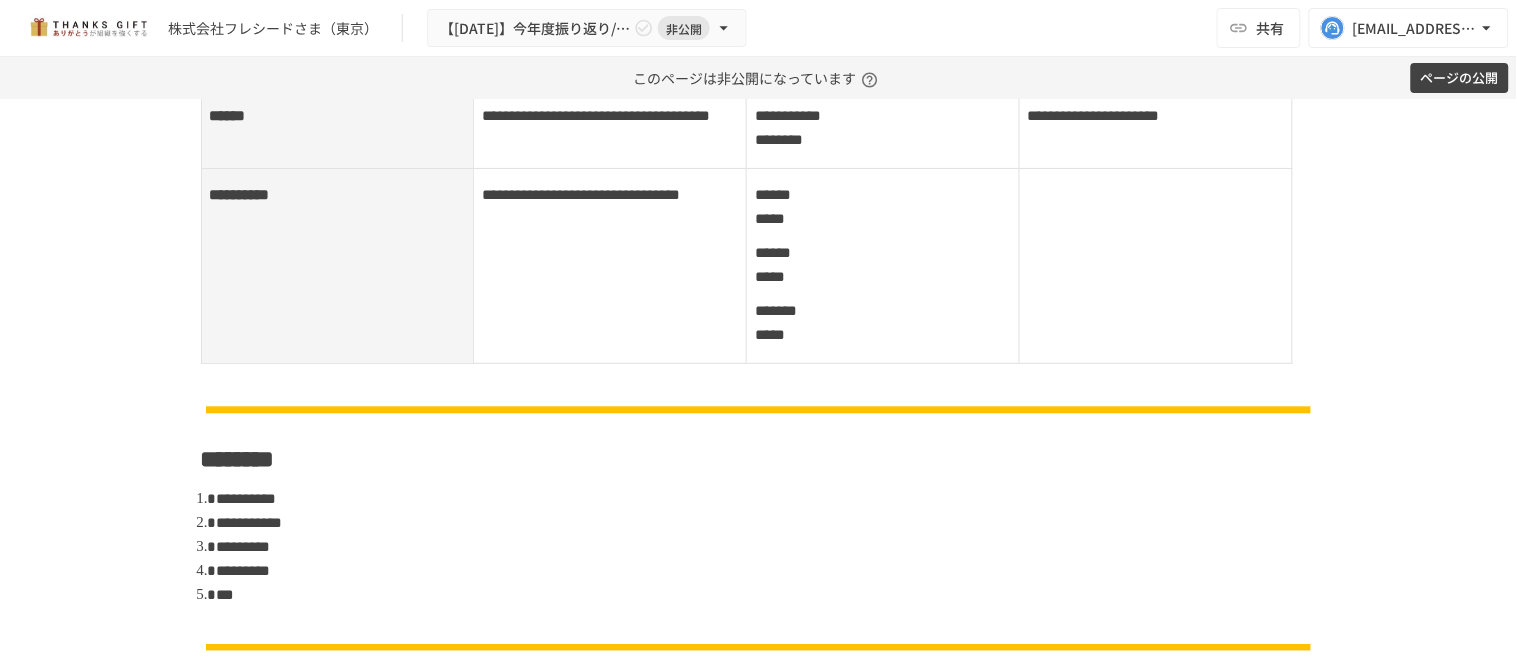 scroll, scrollTop: 1146, scrollLeft: 0, axis: vertical 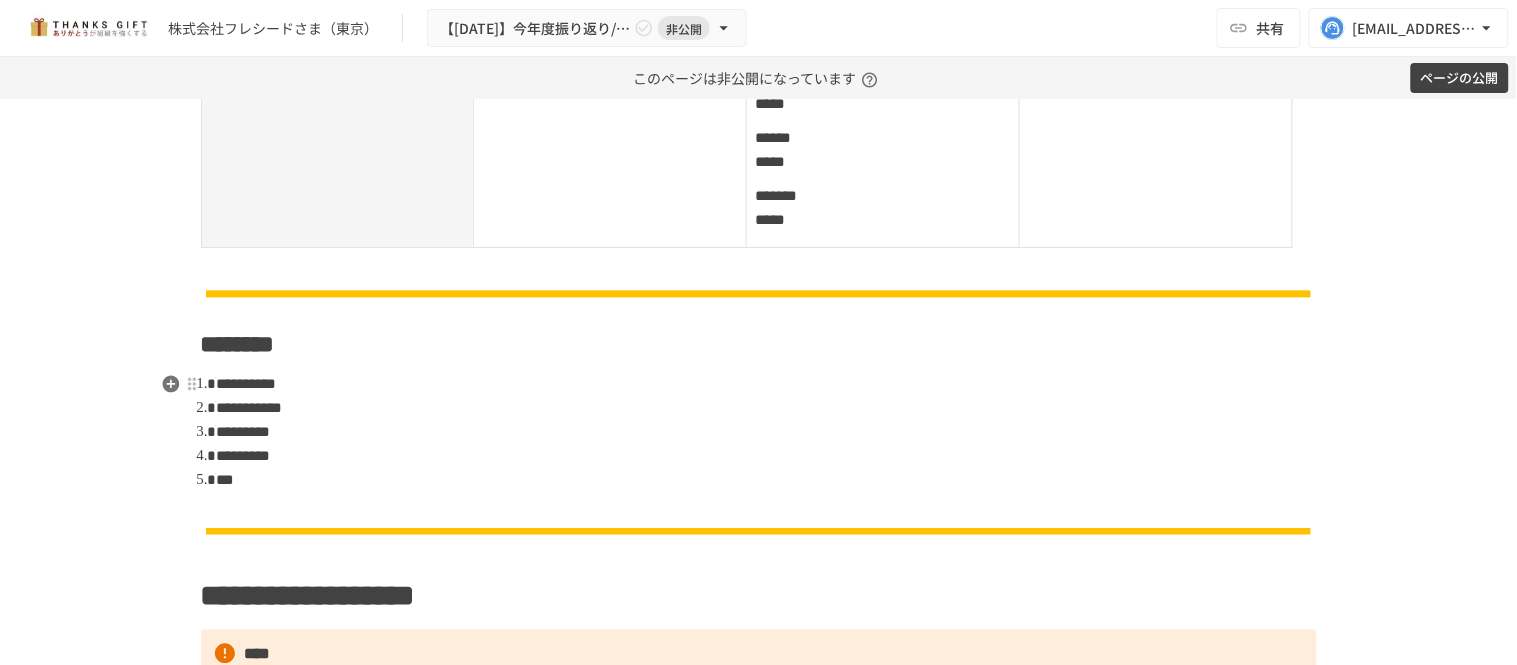 click on "*********" at bounding box center (767, 432) 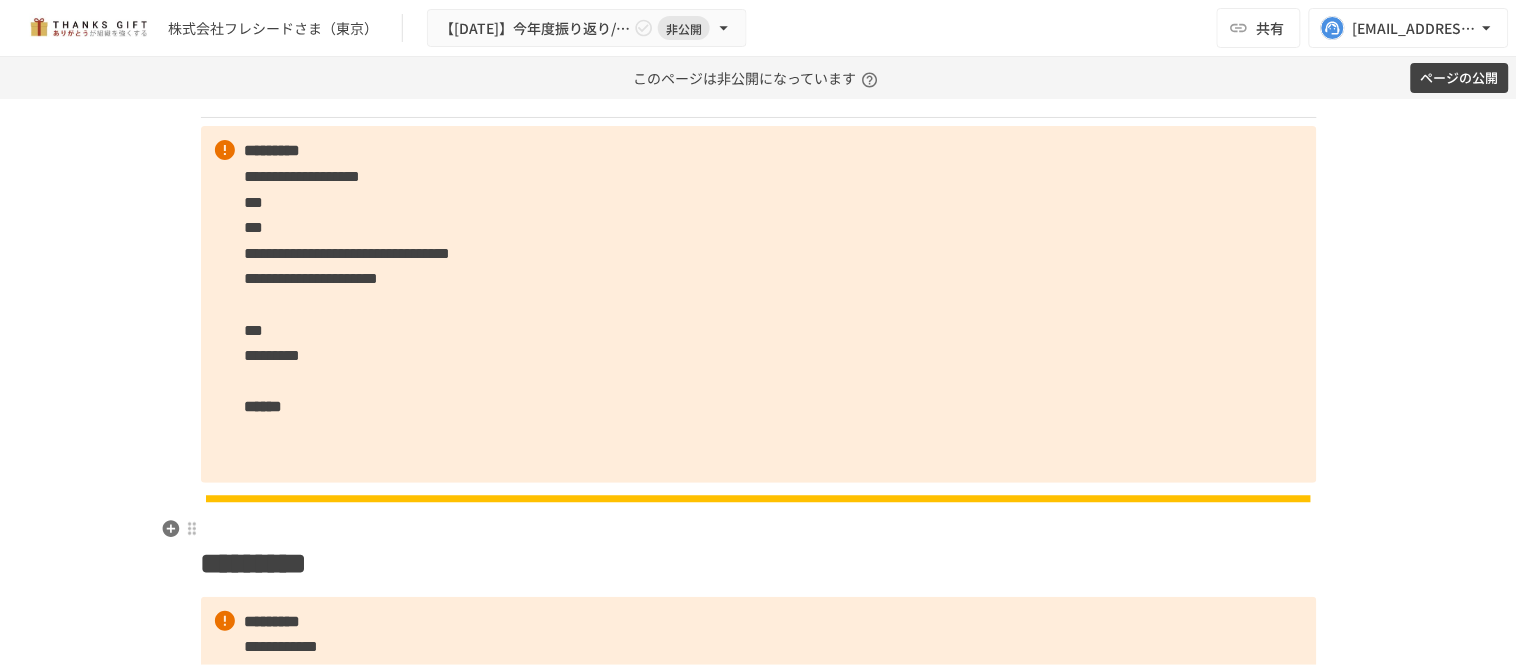 scroll, scrollTop: 6035, scrollLeft: 0, axis: vertical 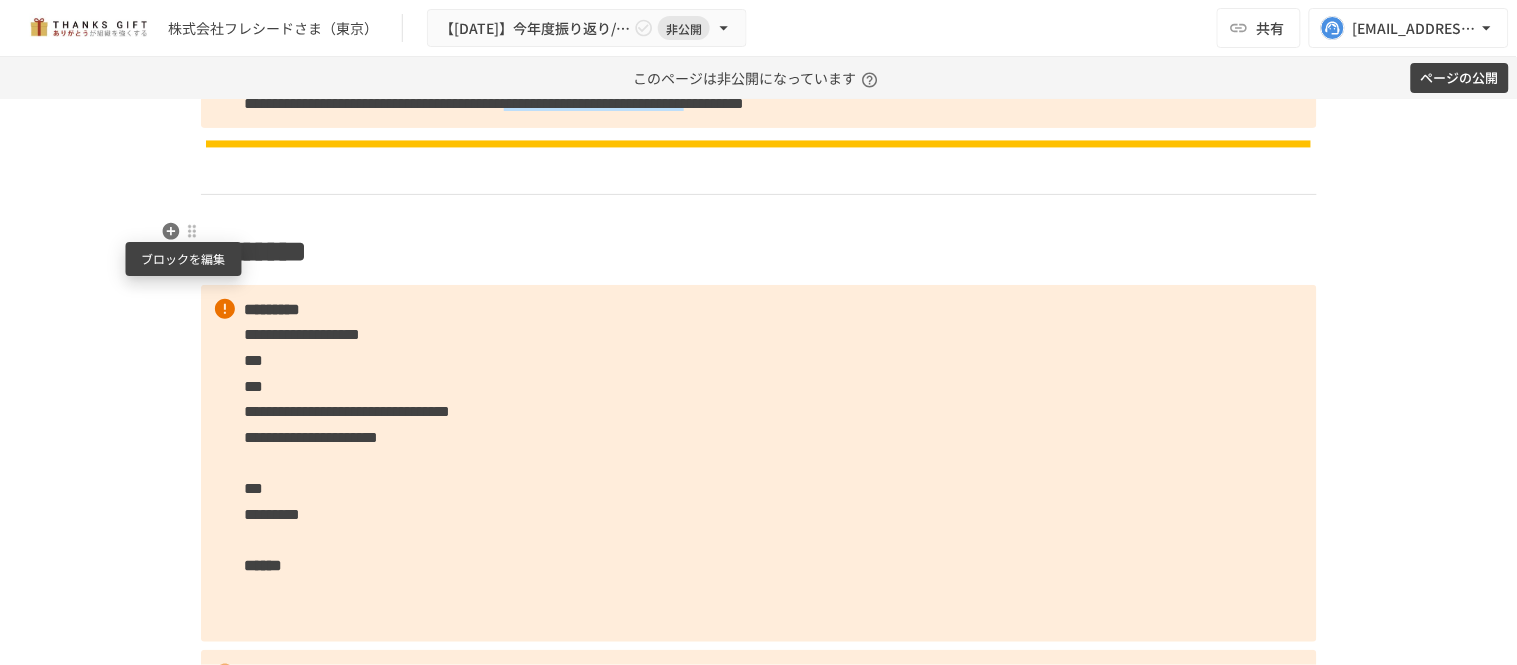 click on "**********" at bounding box center (759, -260) 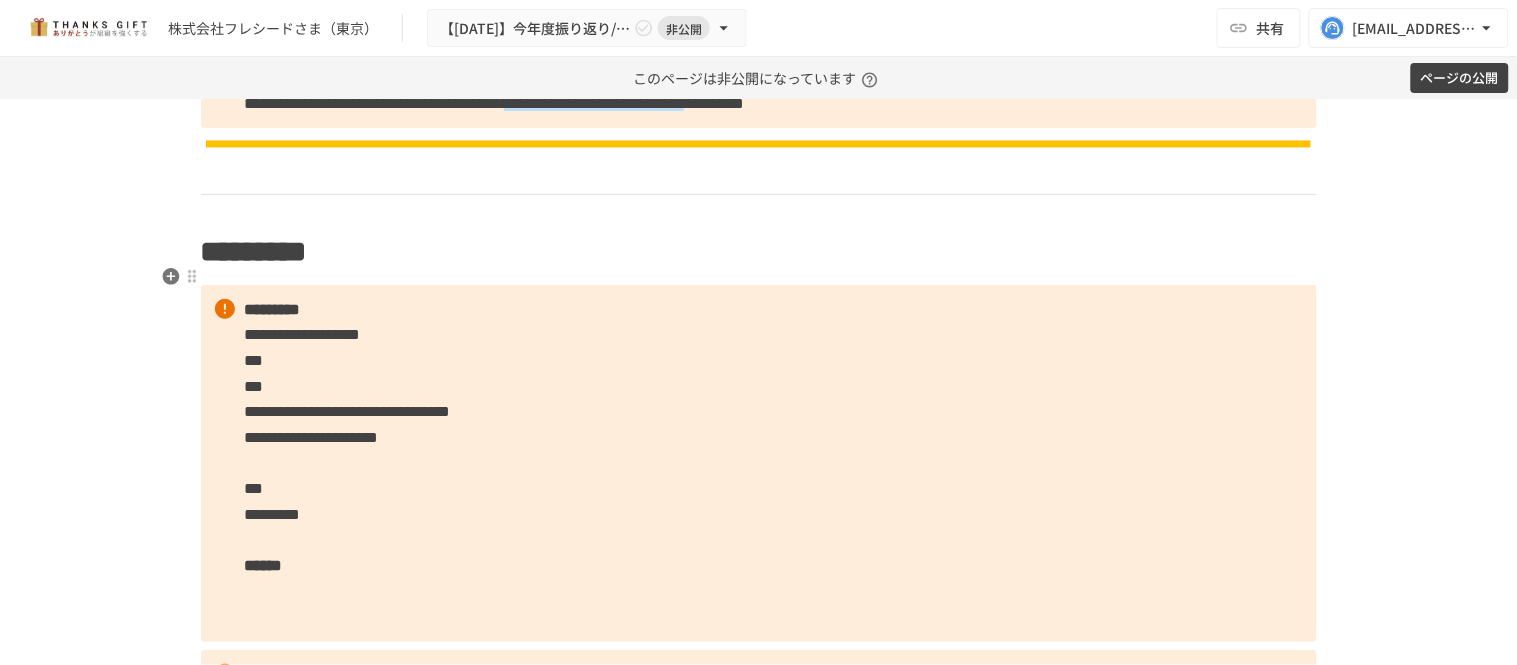 click on "**********" at bounding box center [759, -260] 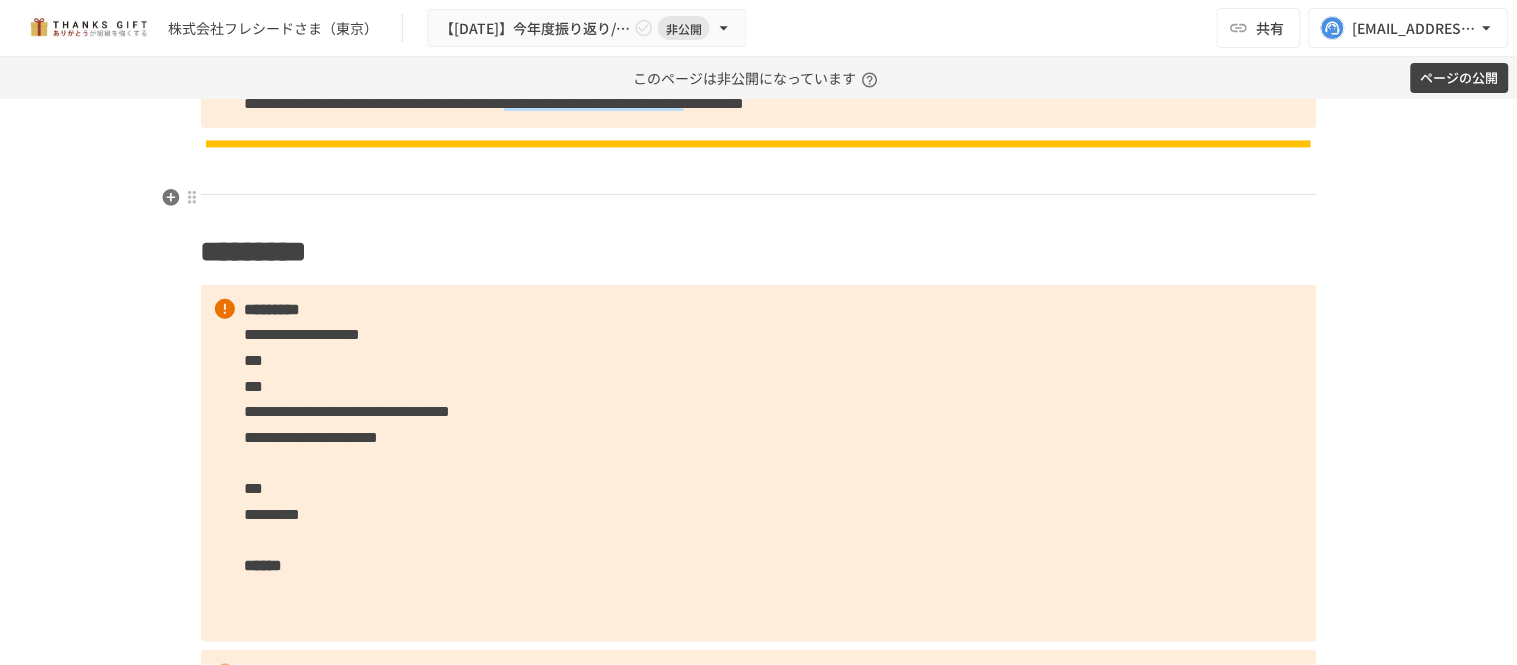 click at bounding box center [759, 194] 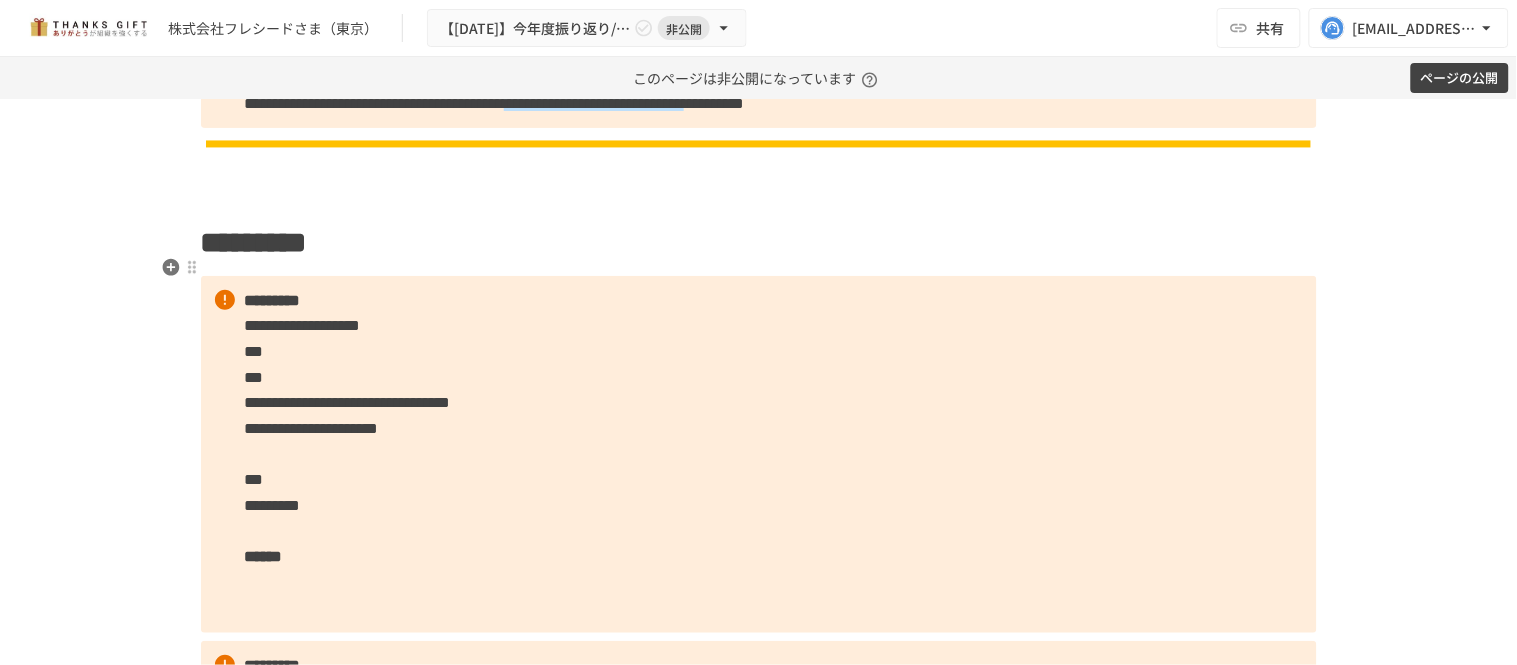 click on "**********" at bounding box center [759, -265] 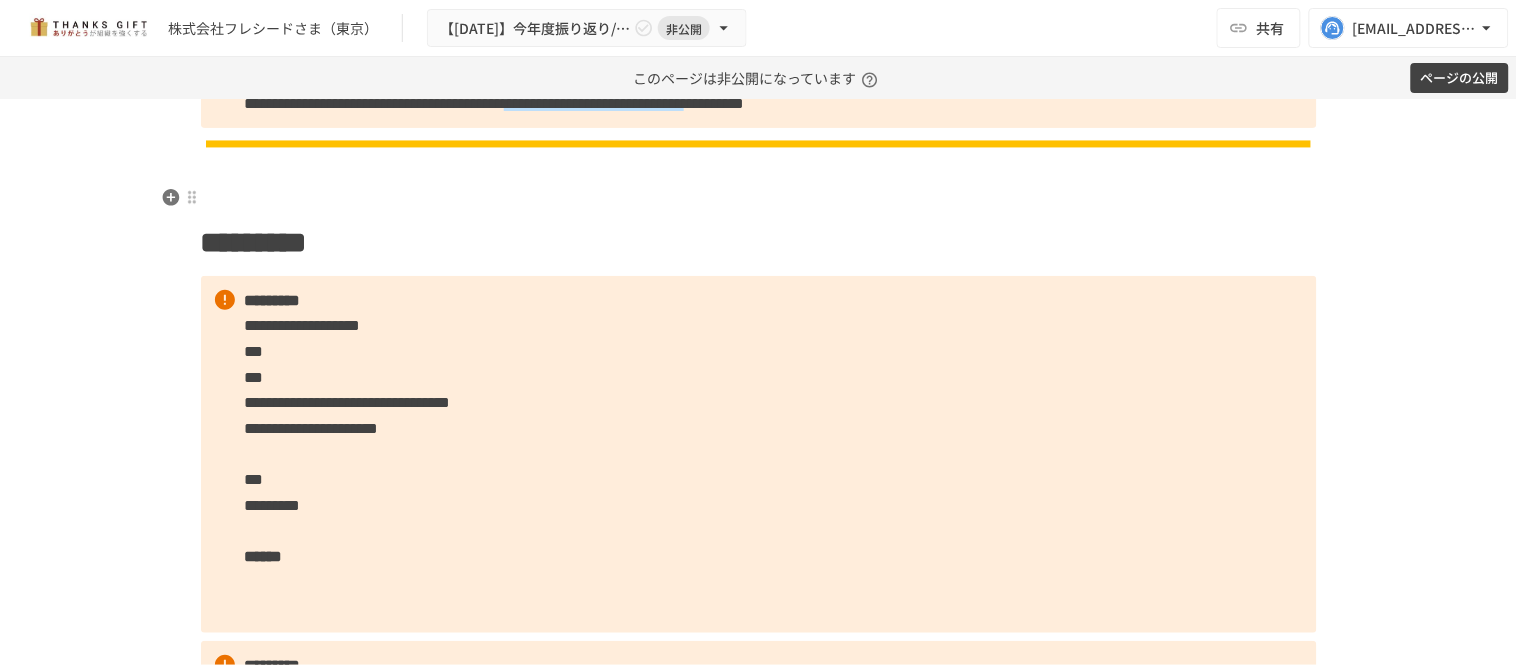 click at bounding box center (759, 173) 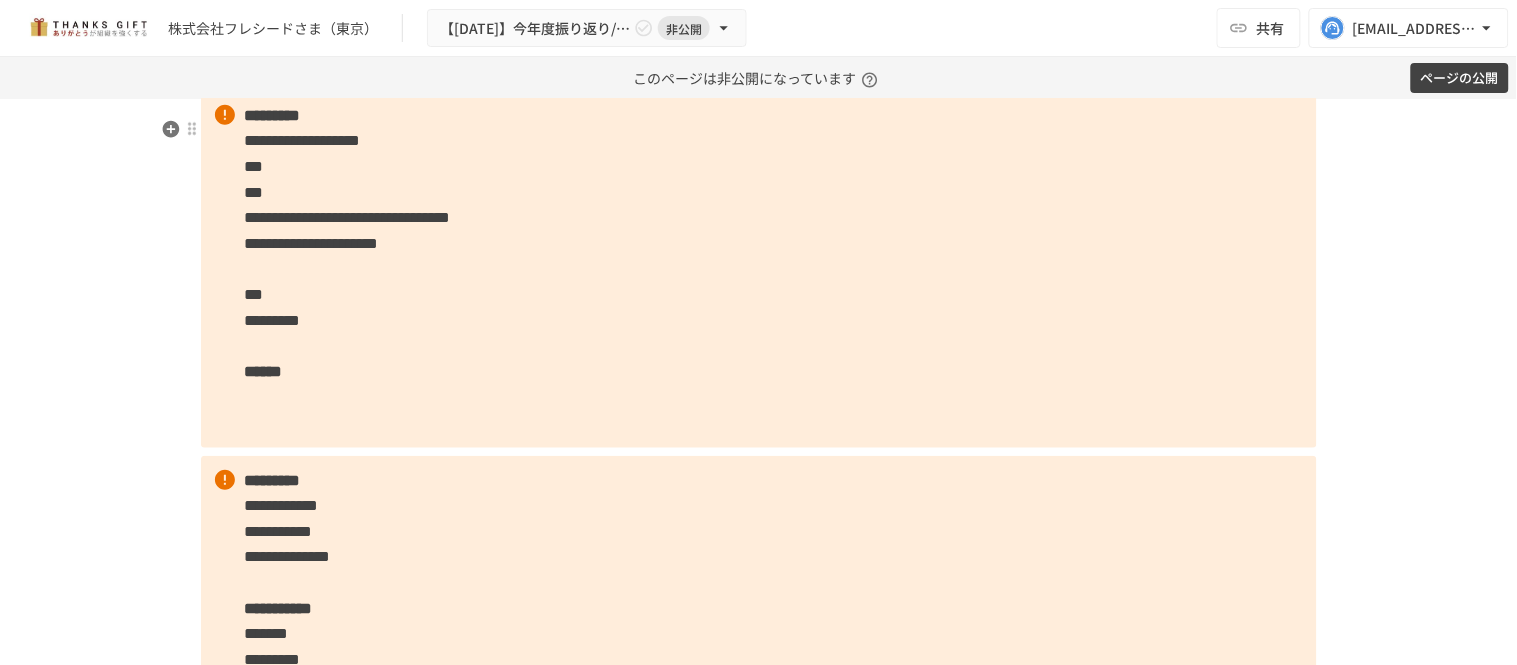 scroll, scrollTop: 6146, scrollLeft: 0, axis: vertical 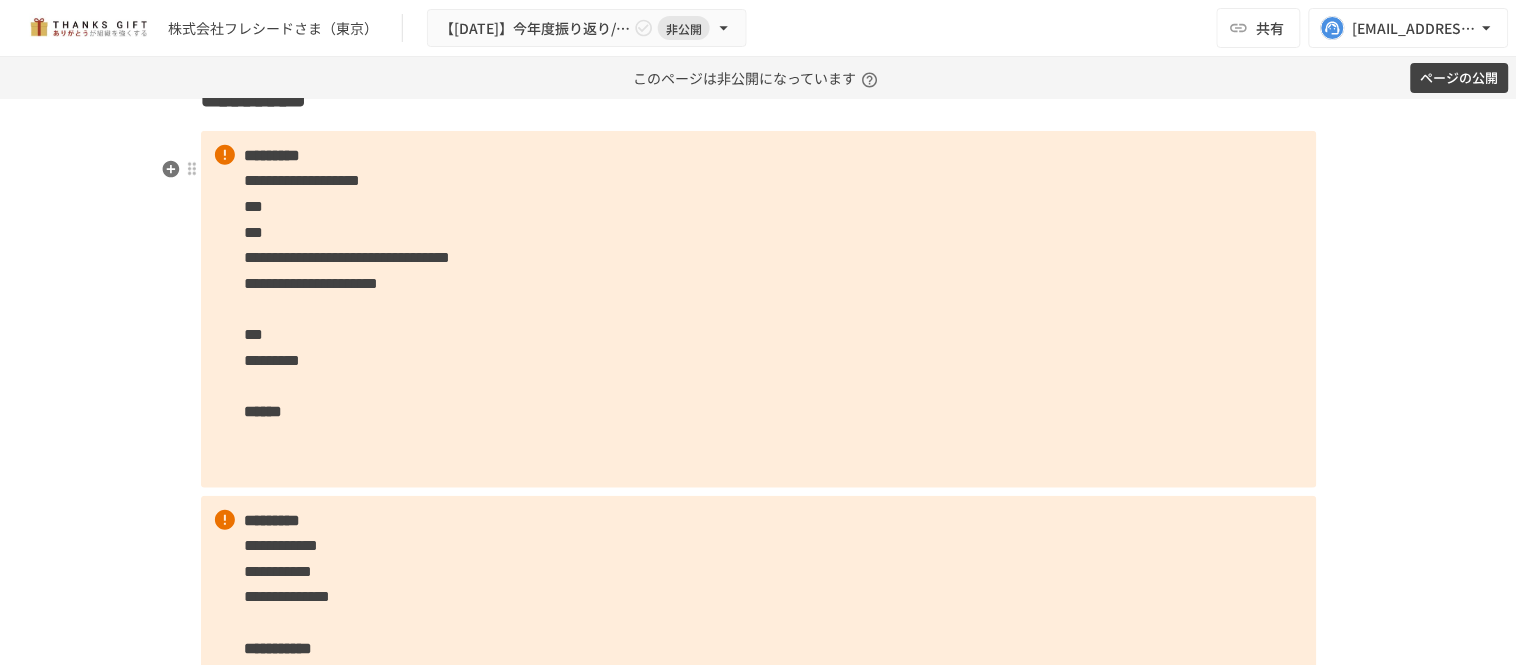 click on "**********" at bounding box center [759, 309] 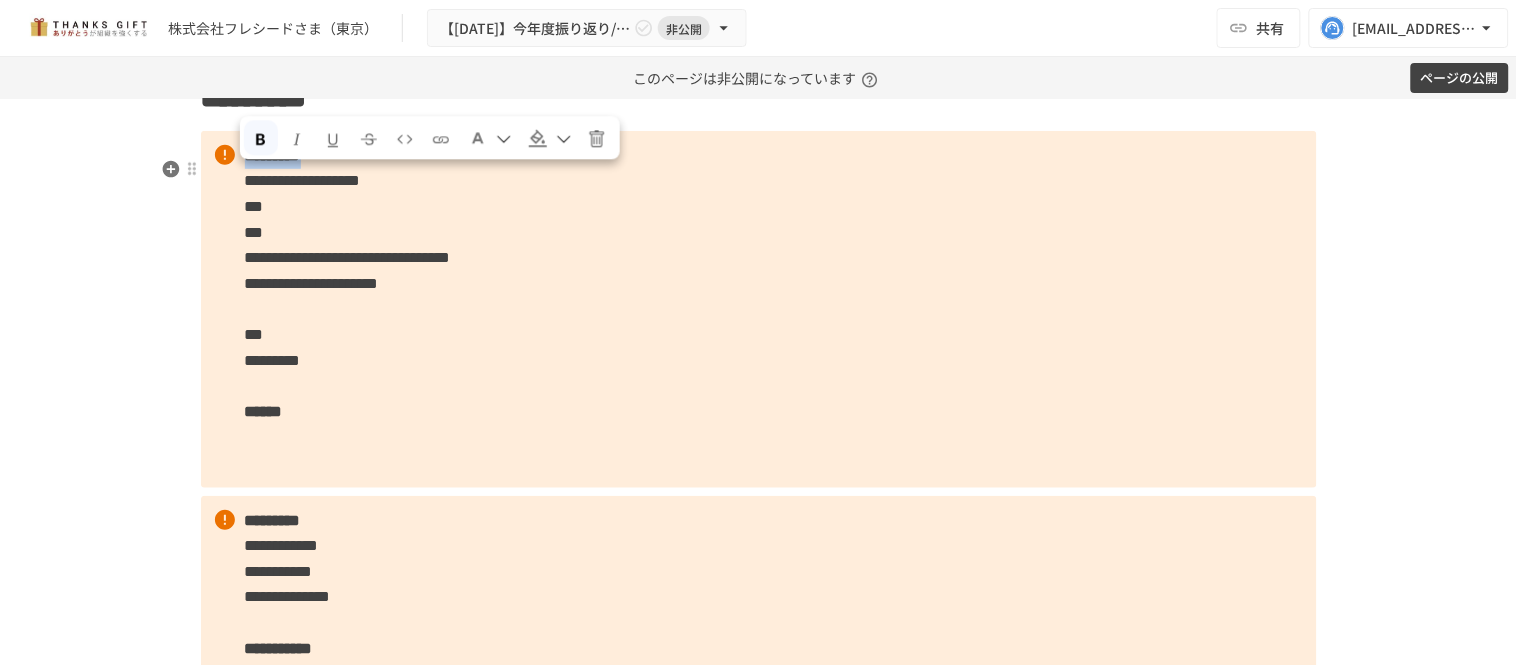 drag, startPoint x: 377, startPoint y: 177, endPoint x: 238, endPoint y: 177, distance: 139 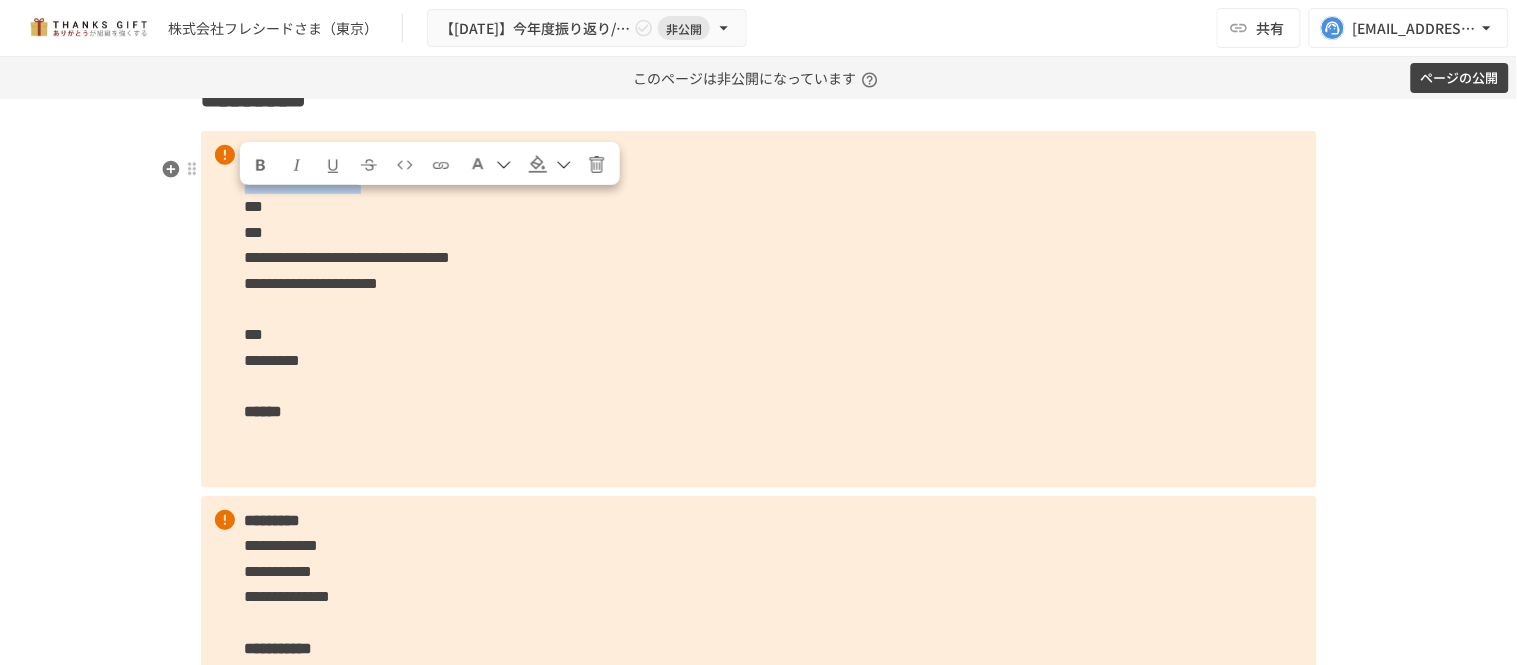 drag, startPoint x: 242, startPoint y: 204, endPoint x: 530, endPoint y: 208, distance: 288.02777 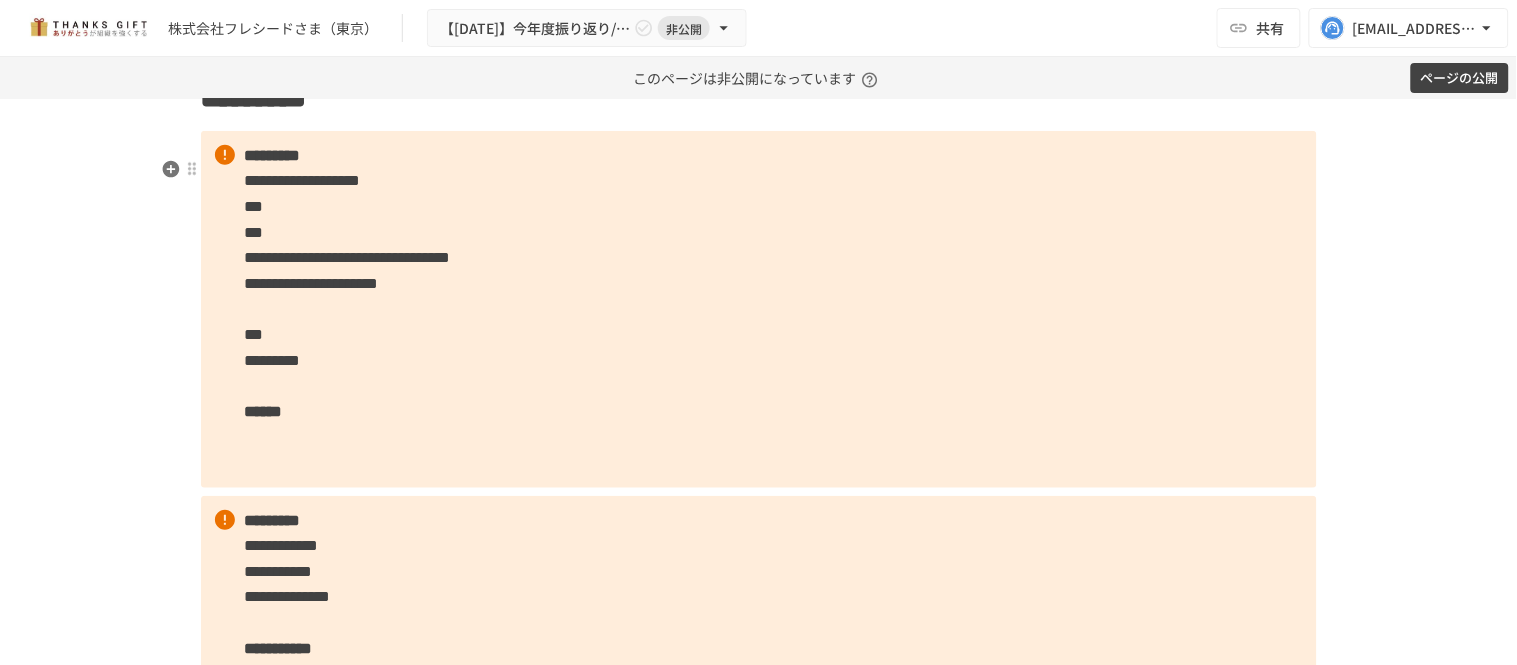 click on "**********" at bounding box center (759, 309) 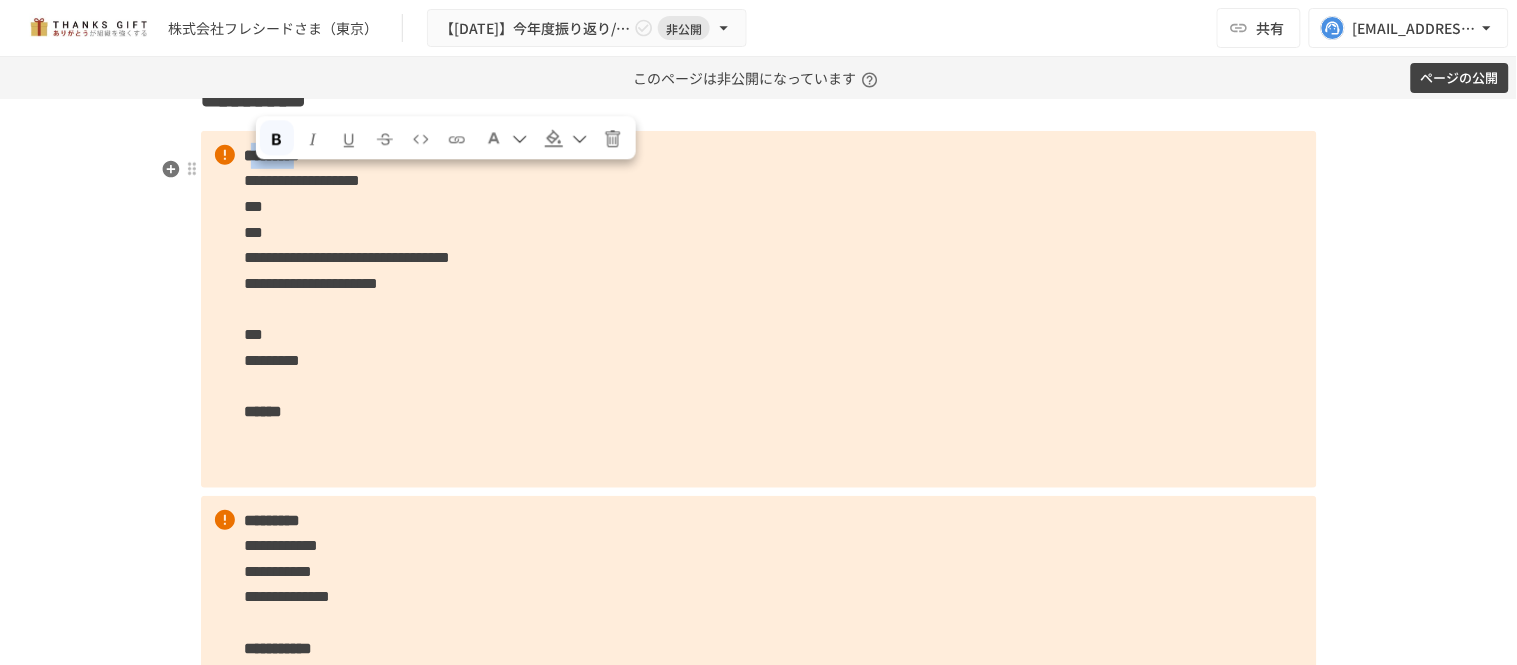 drag, startPoint x: 253, startPoint y: 178, endPoint x: 348, endPoint y: 186, distance: 95.33625 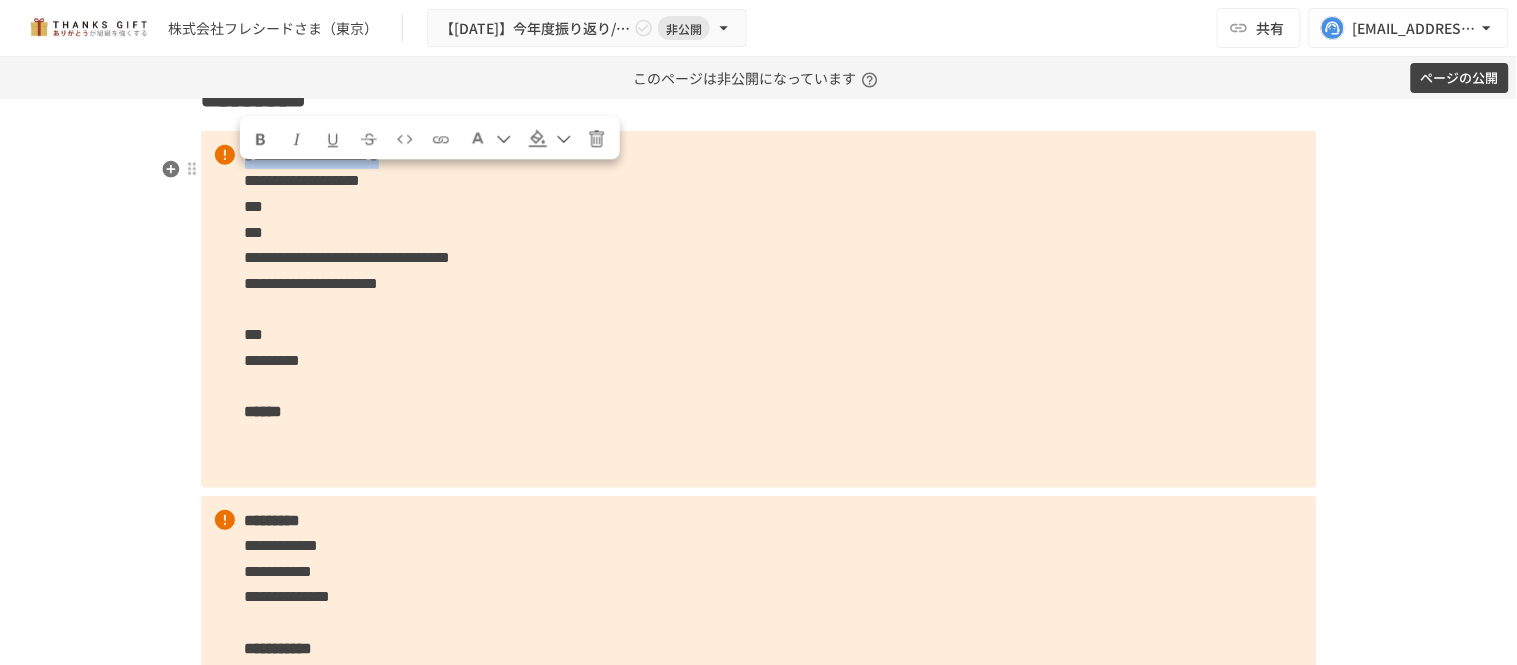 drag, startPoint x: 565, startPoint y: 180, endPoint x: 230, endPoint y: 173, distance: 335.07312 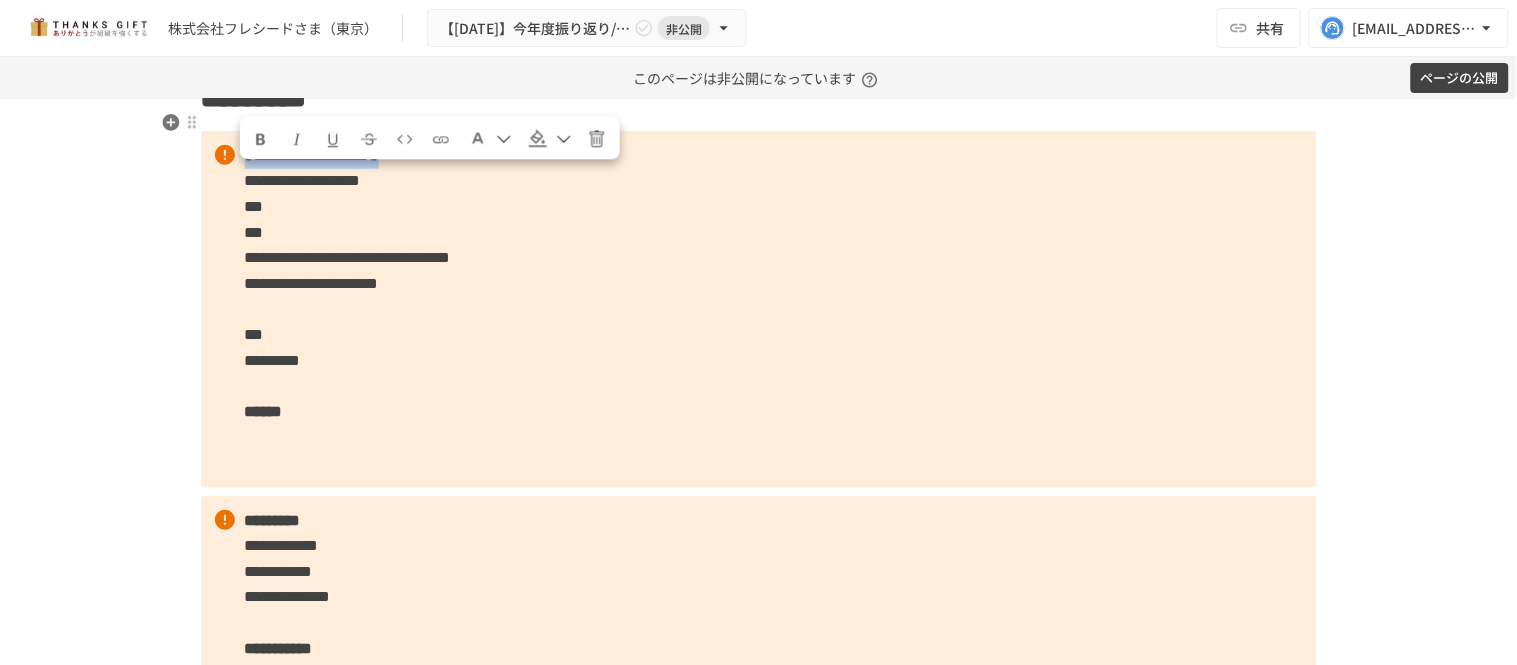 click at bounding box center (260, 137) 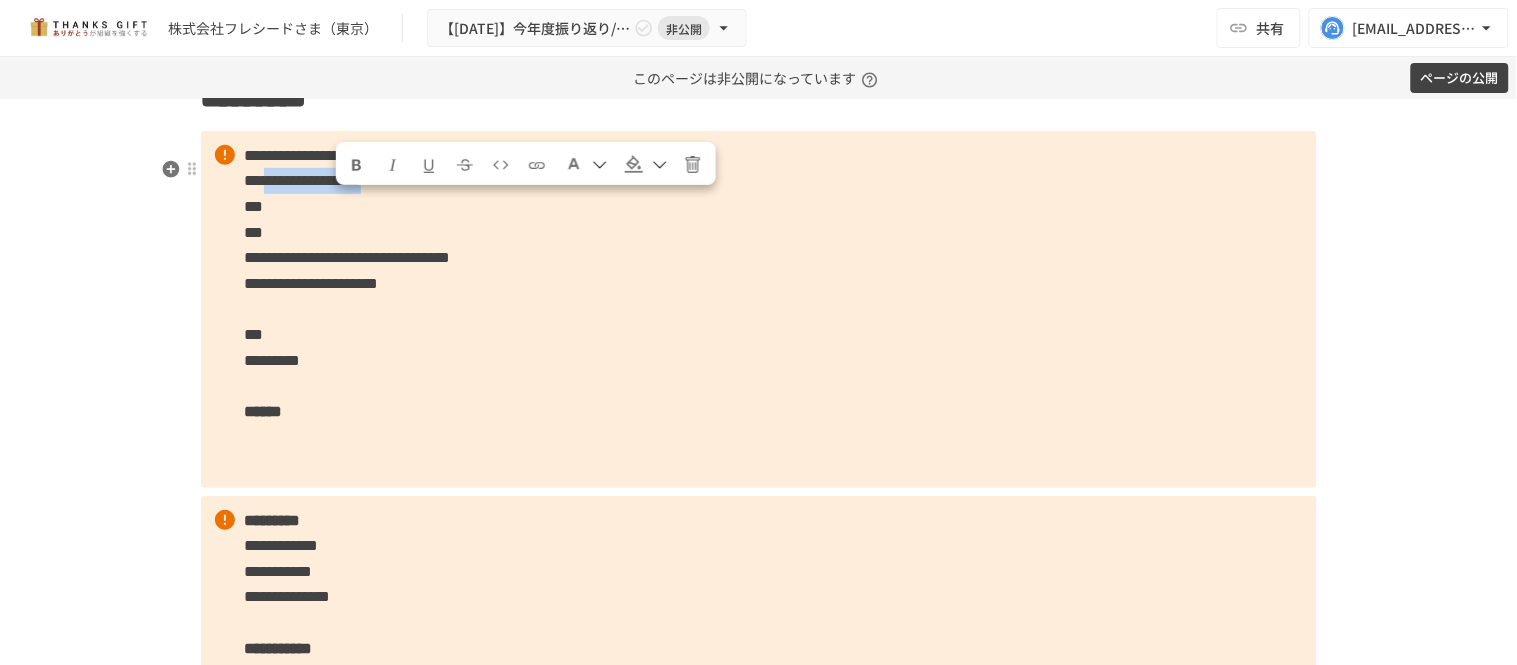 drag, startPoint x: 560, startPoint y: 210, endPoint x: 275, endPoint y: 211, distance: 285.00174 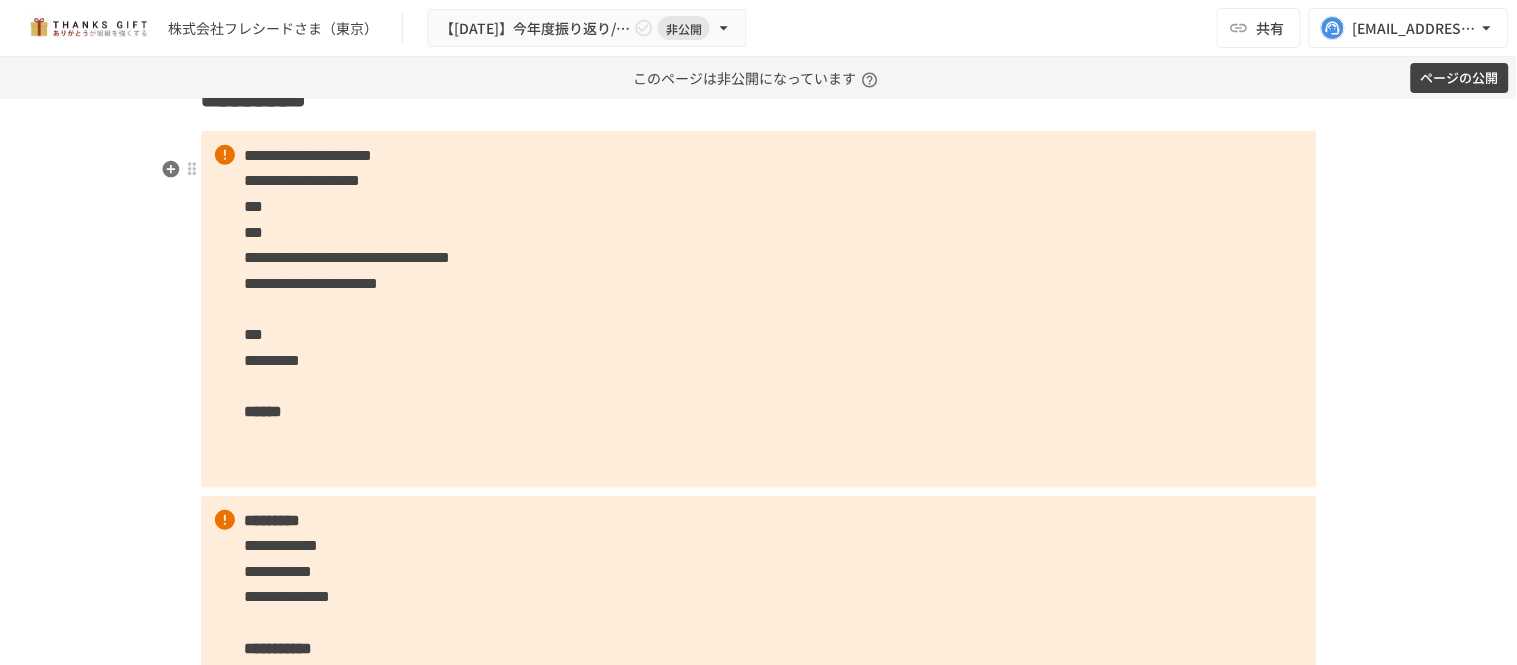 click on "**********" at bounding box center (759, 309) 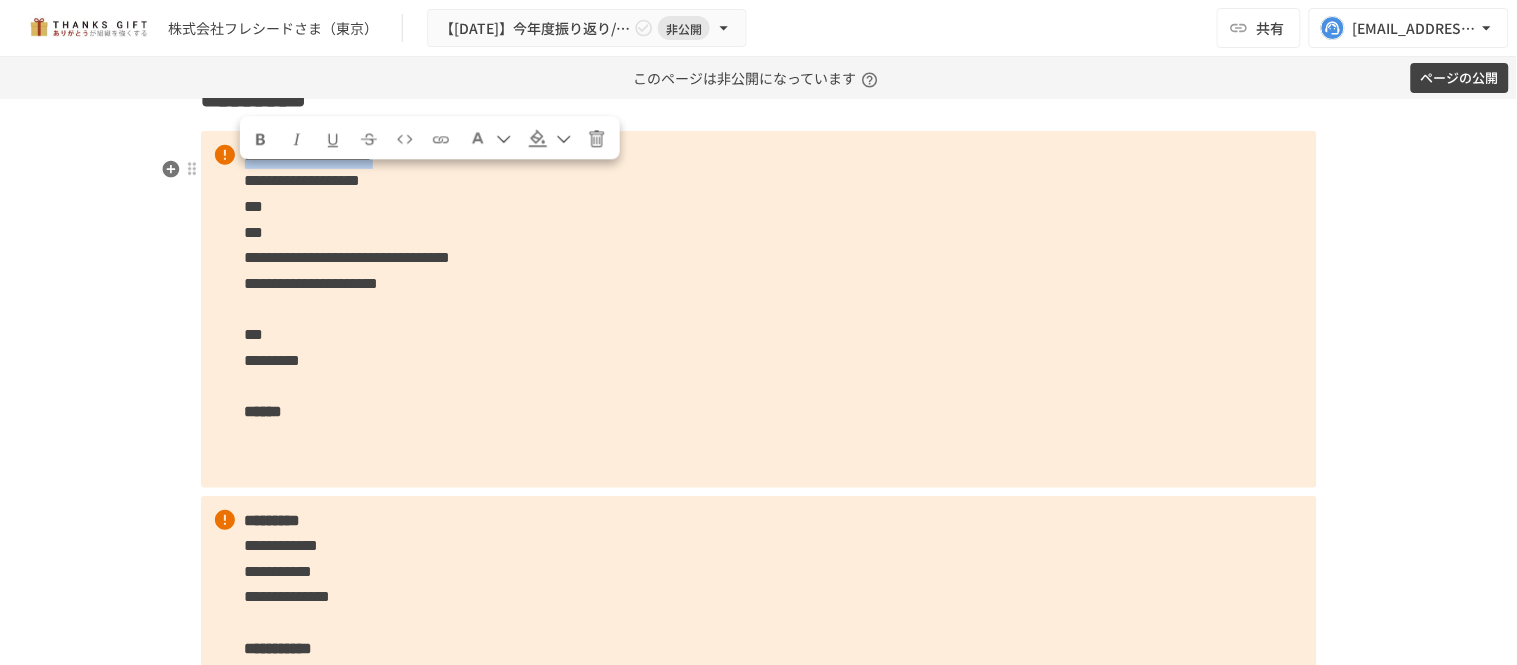 drag, startPoint x: 568, startPoint y: 181, endPoint x: 242, endPoint y: 185, distance: 326.02454 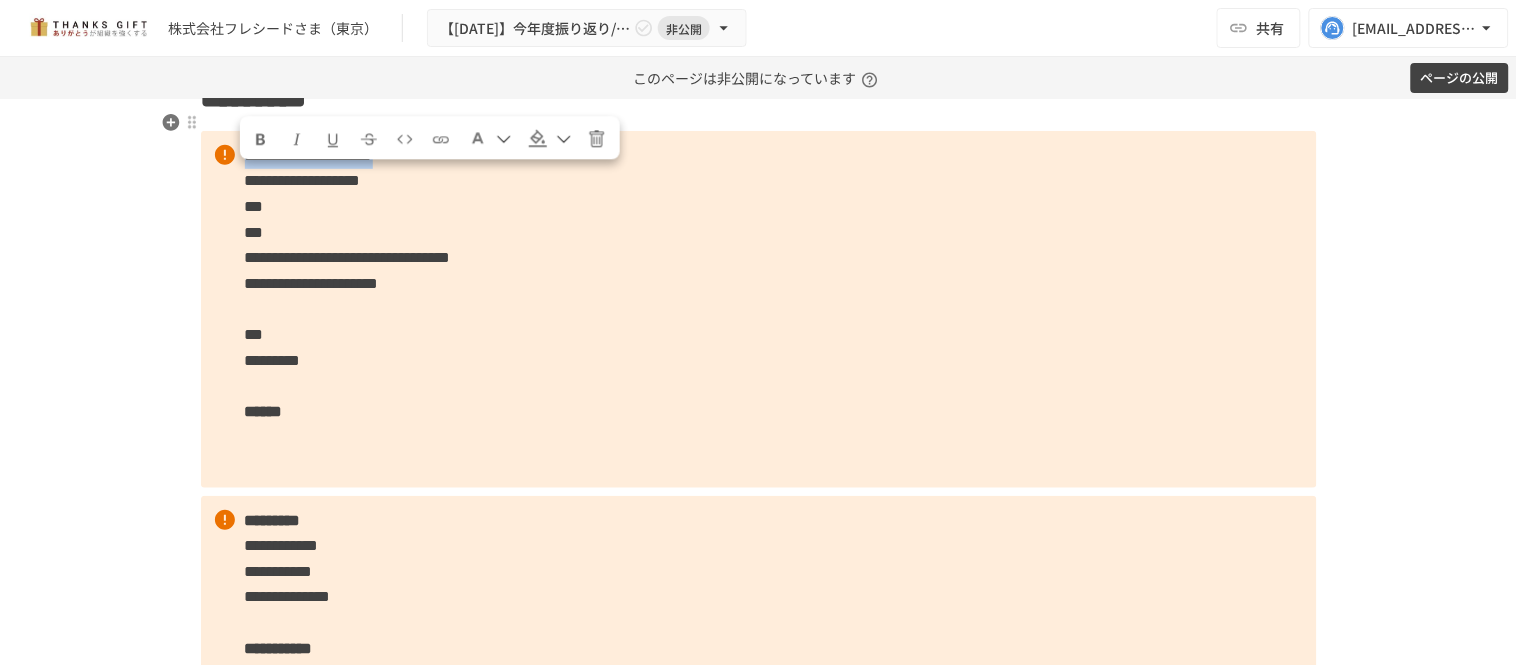 click at bounding box center (260, 139) 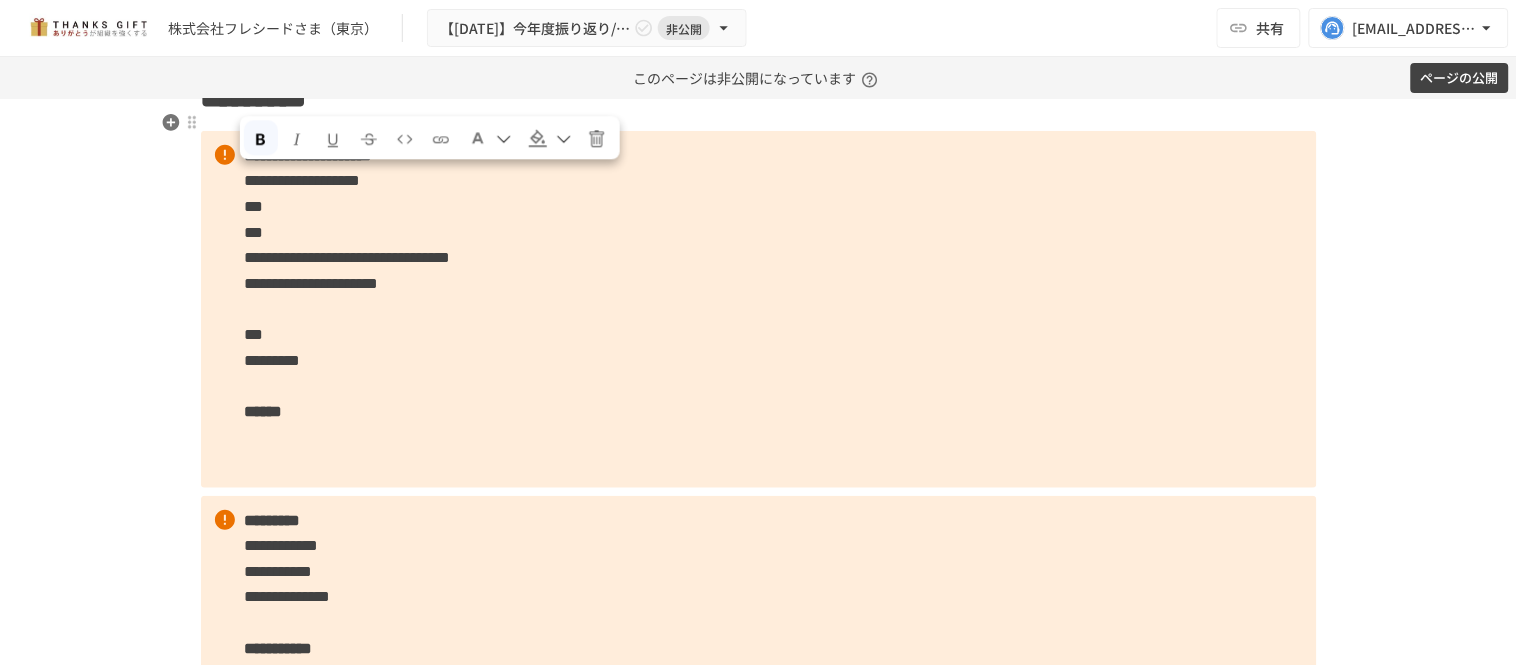 click on "**********" at bounding box center (759, 309) 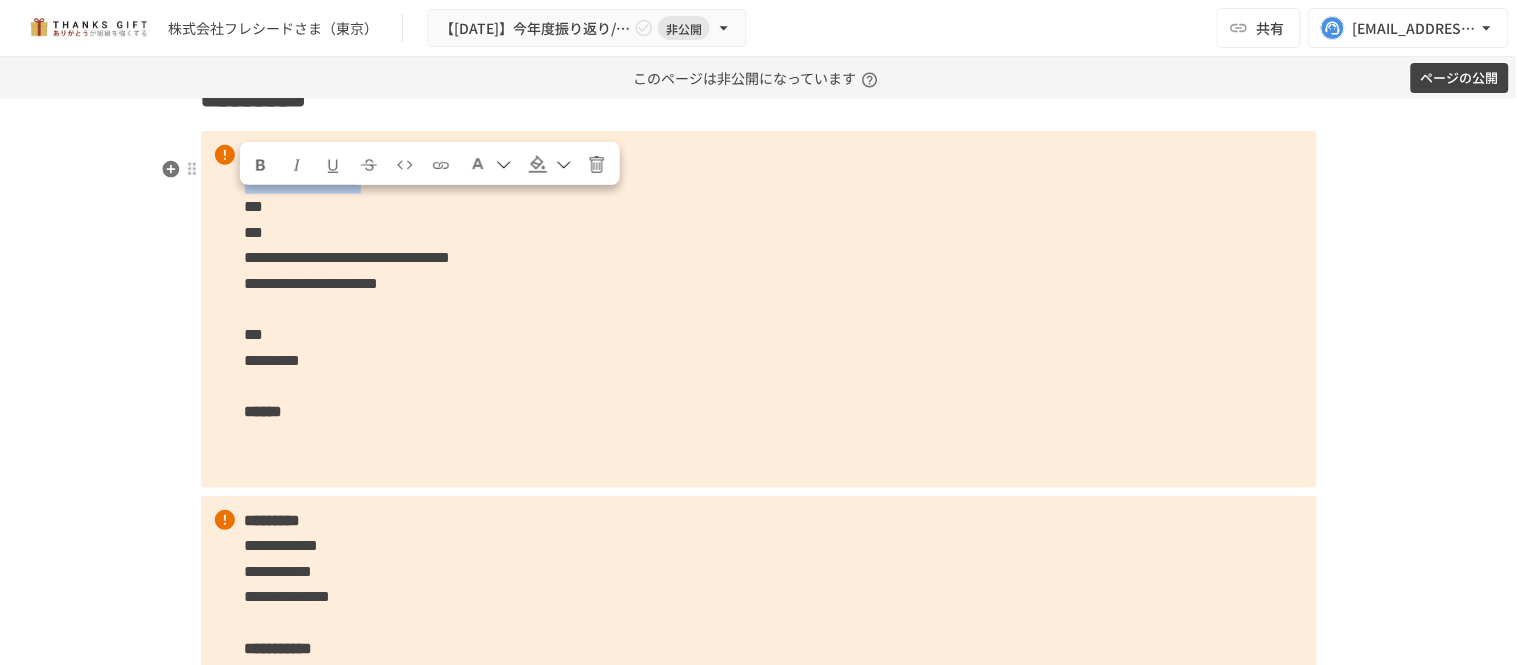 drag, startPoint x: 553, startPoint y: 210, endPoint x: 224, endPoint y: 205, distance: 329.038 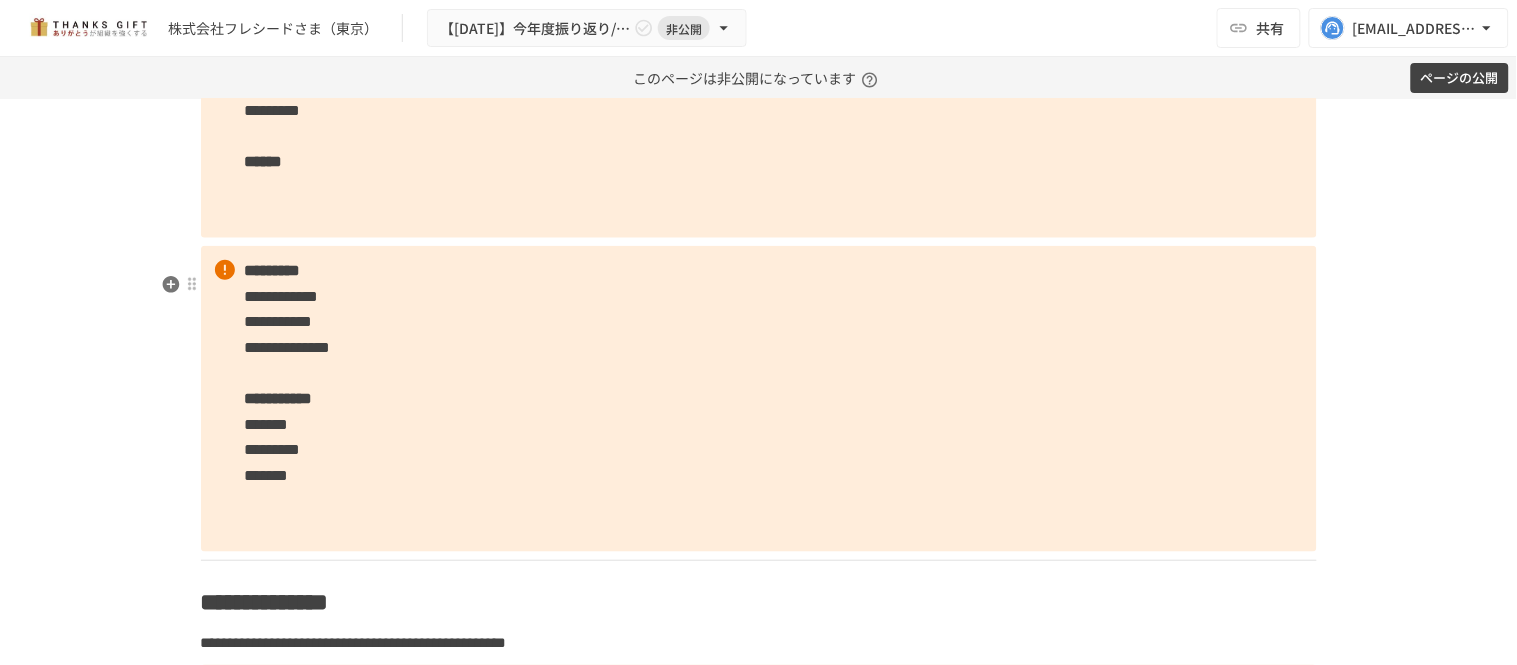 scroll, scrollTop: 6368, scrollLeft: 0, axis: vertical 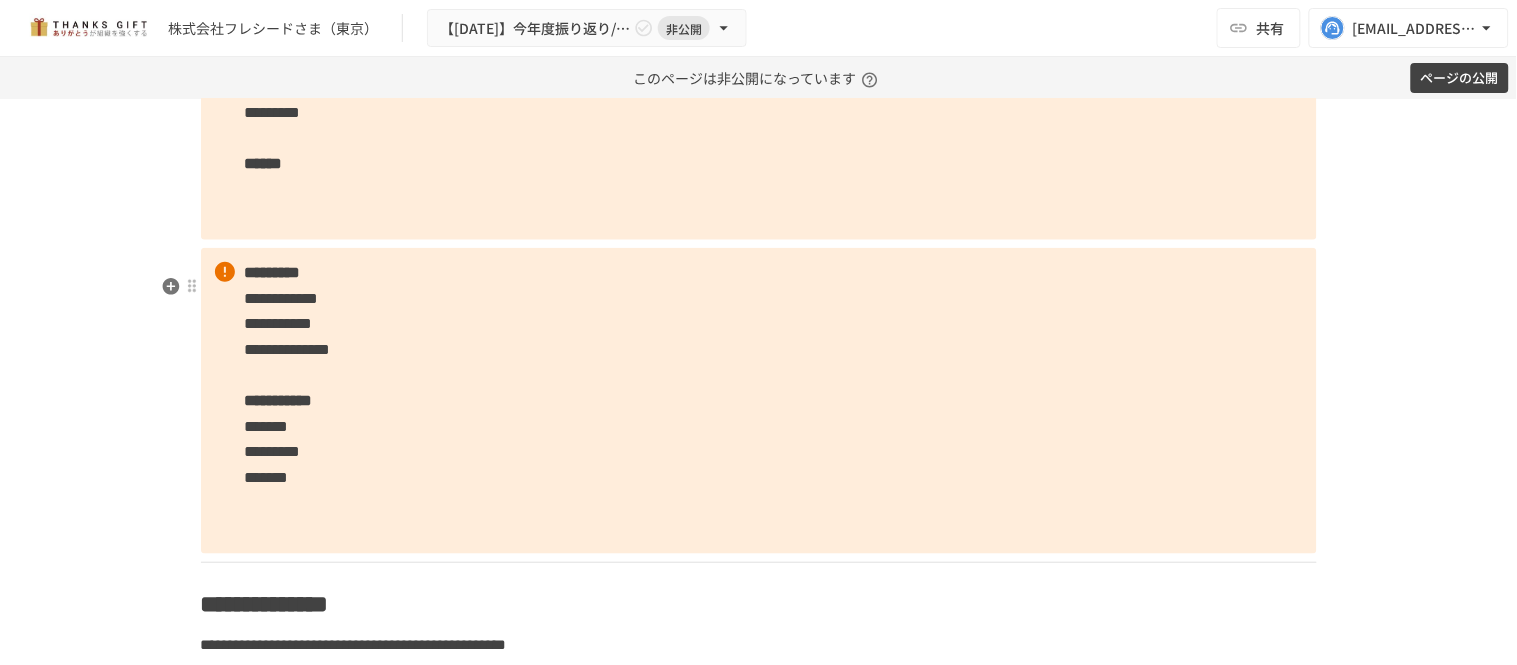 click on "**********" at bounding box center (759, 401) 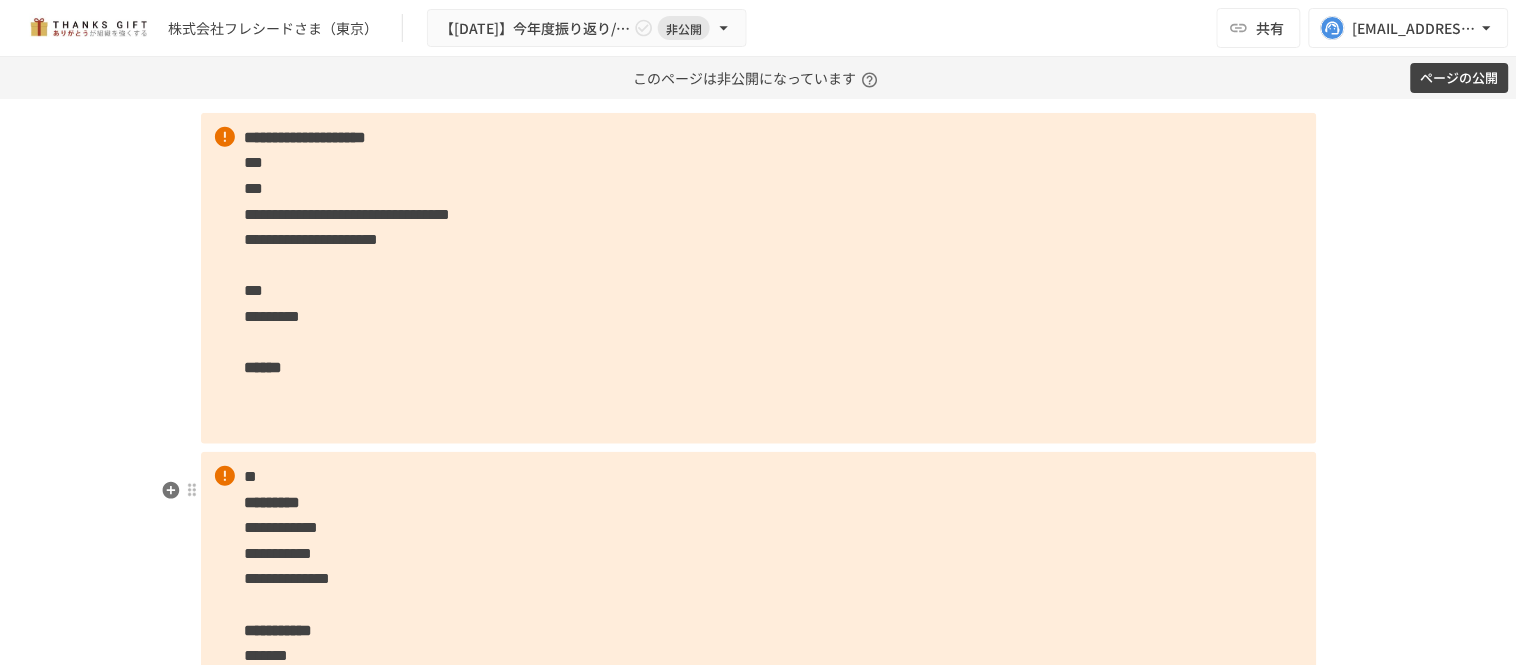 scroll, scrollTop: 6146, scrollLeft: 0, axis: vertical 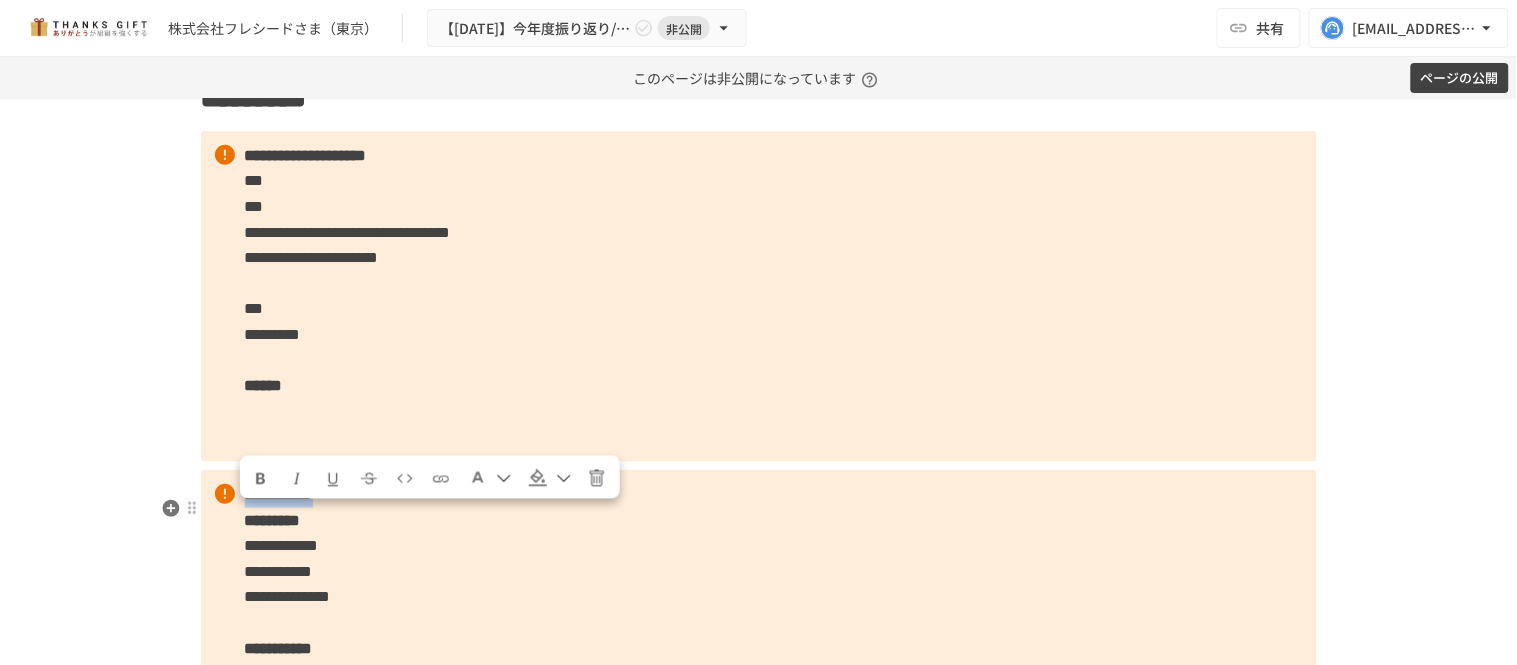 drag, startPoint x: 434, startPoint y: 517, endPoint x: 230, endPoint y: 516, distance: 204.00246 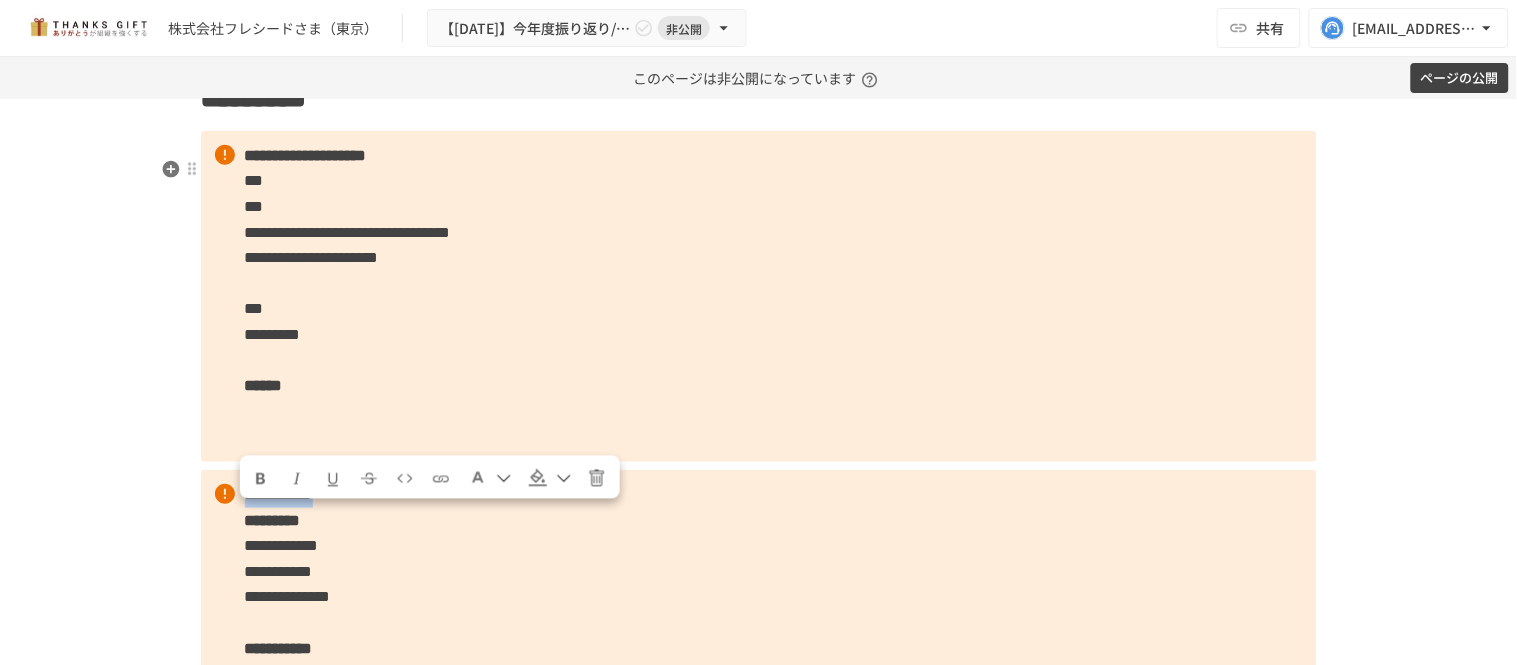 click at bounding box center [260, 479] 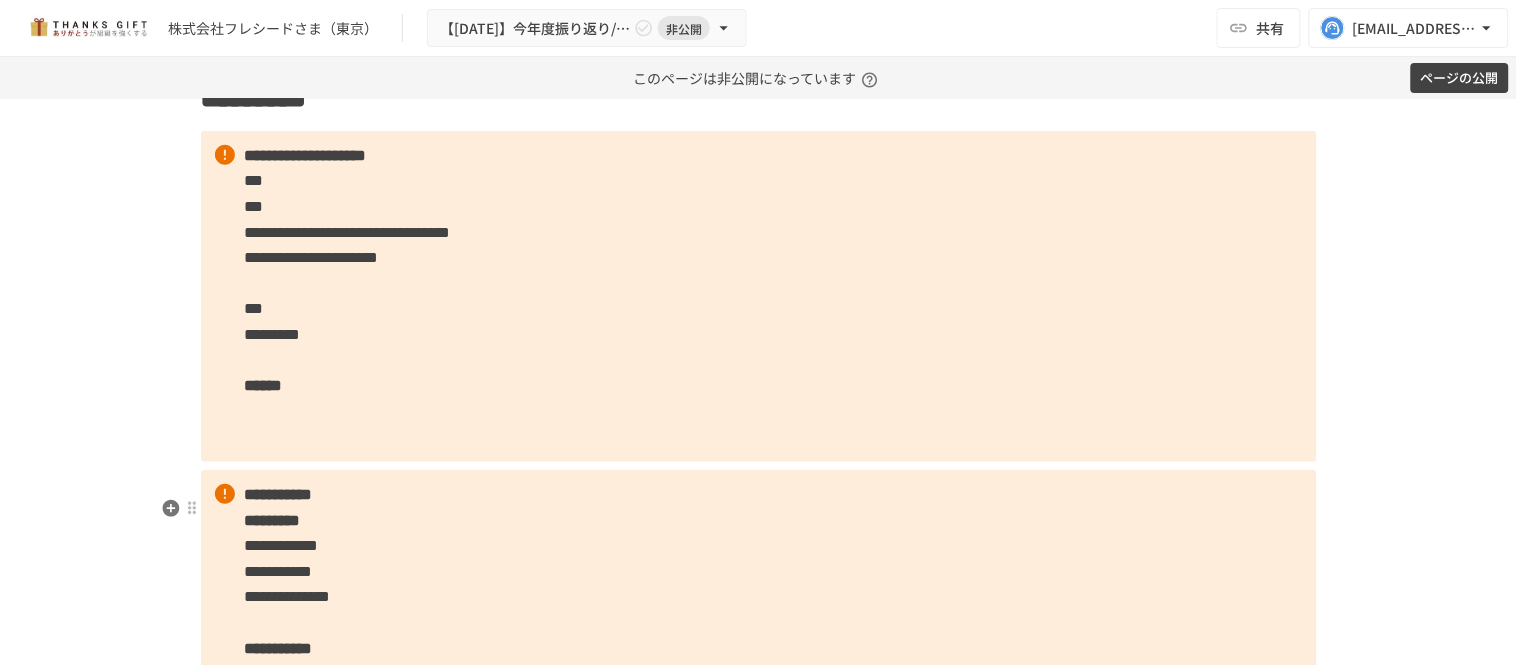 click on "**********" at bounding box center [282, 545] 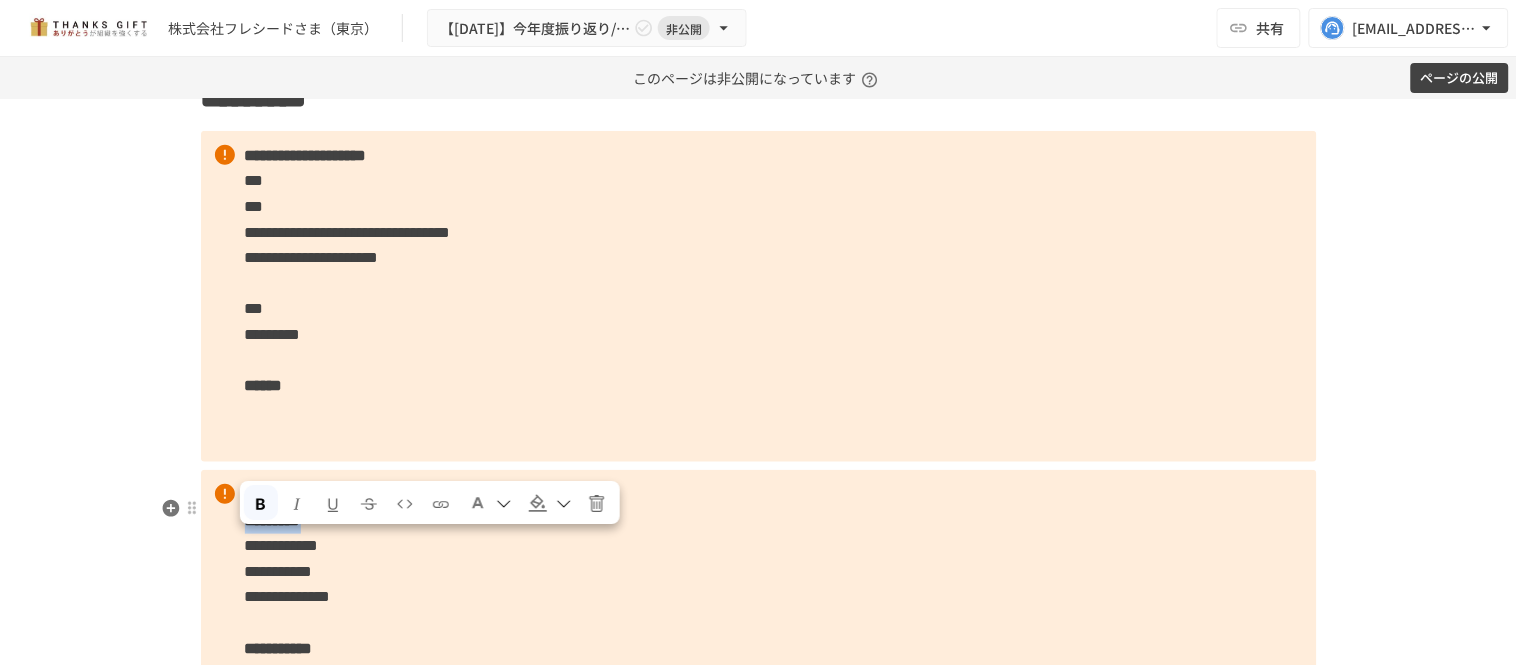 drag, startPoint x: 388, startPoint y: 551, endPoint x: 231, endPoint y: 542, distance: 157.25775 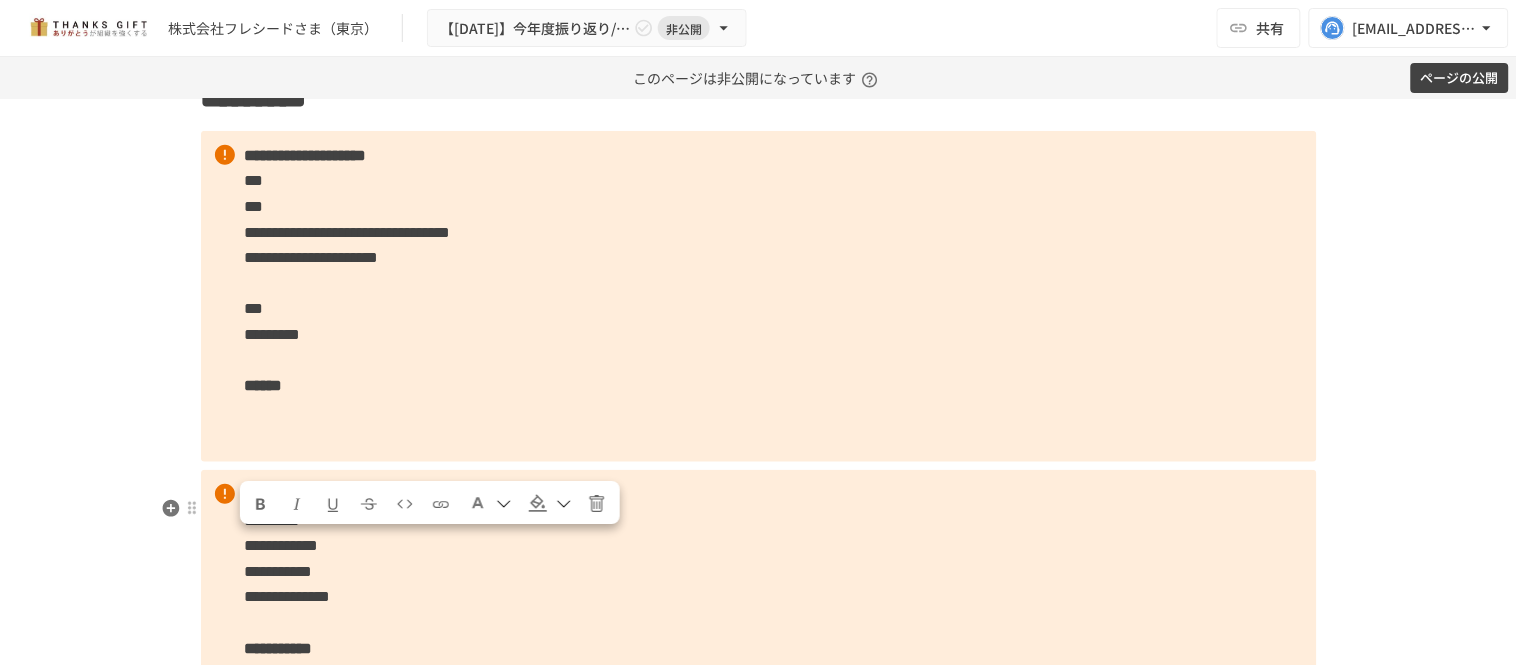 click on "**********" at bounding box center (282, 545) 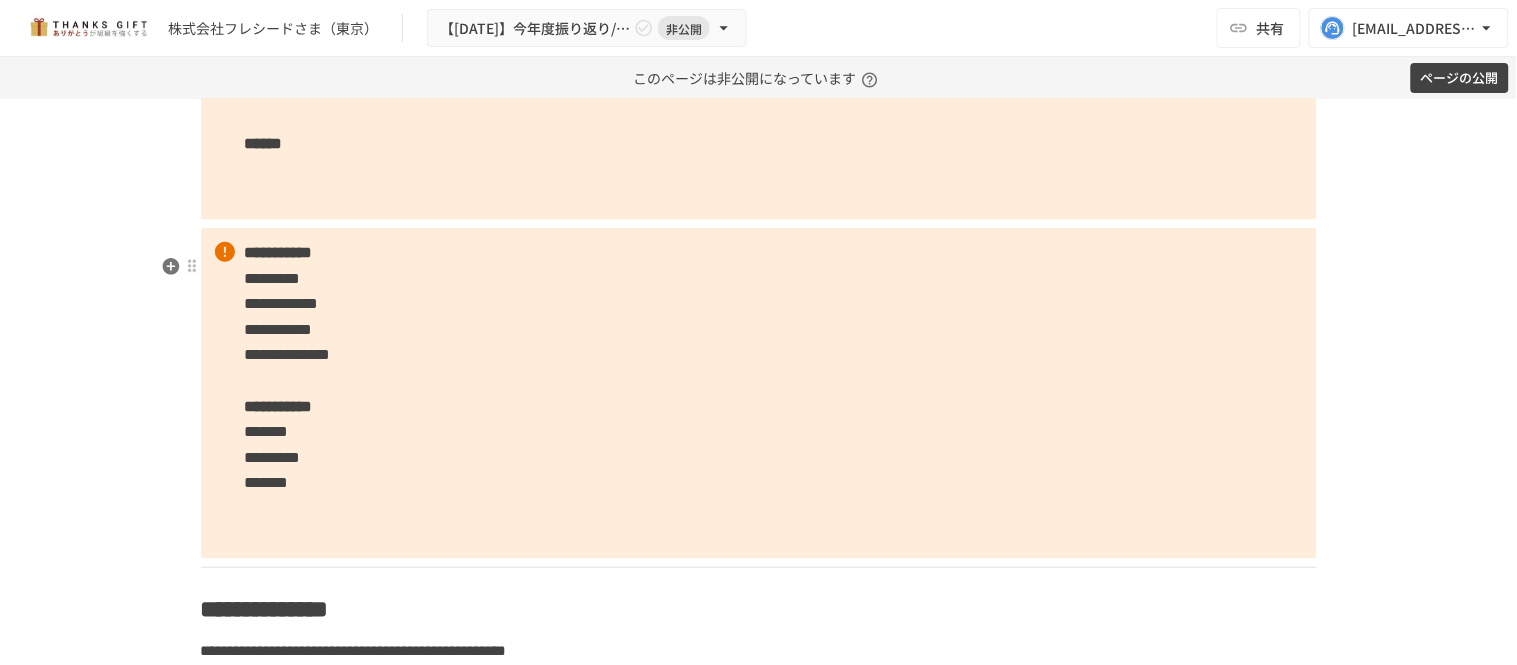scroll, scrollTop: 6480, scrollLeft: 0, axis: vertical 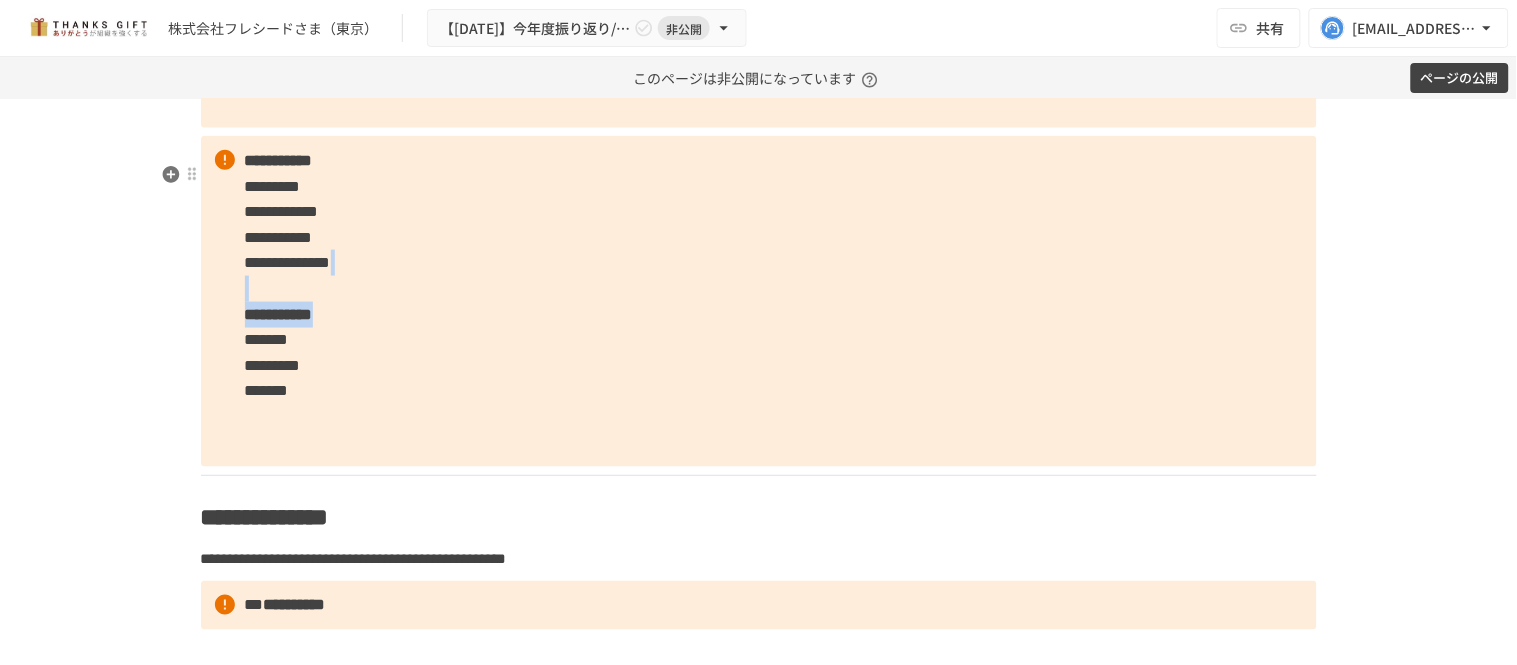 drag, startPoint x: 435, startPoint y: 338, endPoint x: 258, endPoint y: 311, distance: 179.04749 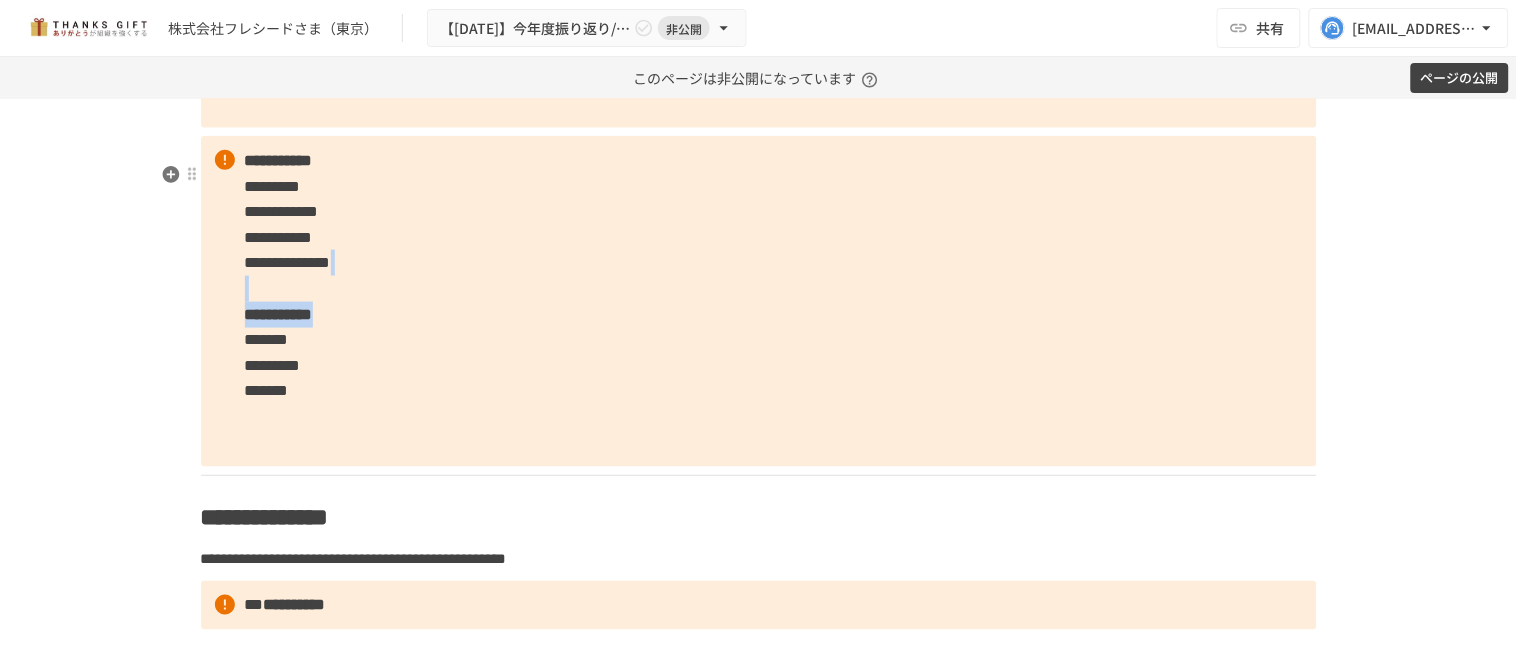 click on "**********" at bounding box center [759, 301] 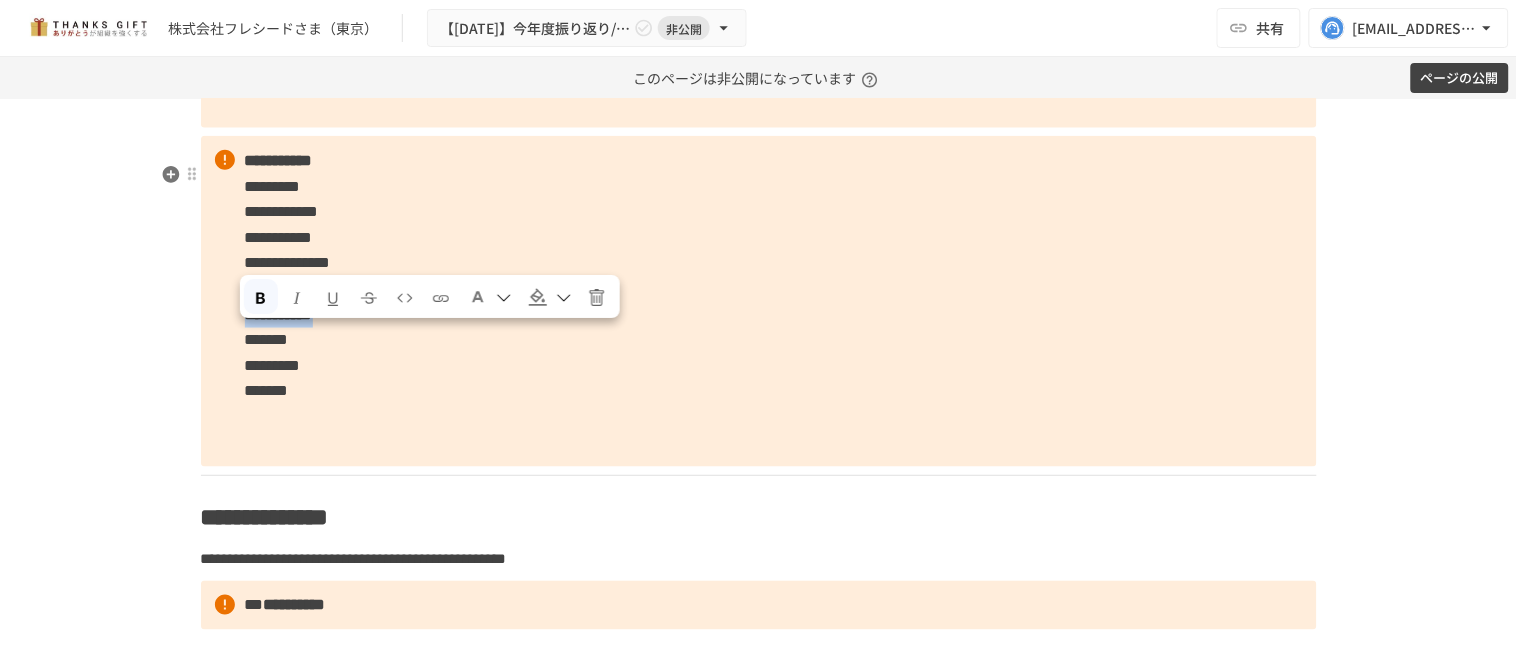 drag, startPoint x: 238, startPoint y: 344, endPoint x: 471, endPoint y: 350, distance: 233.07724 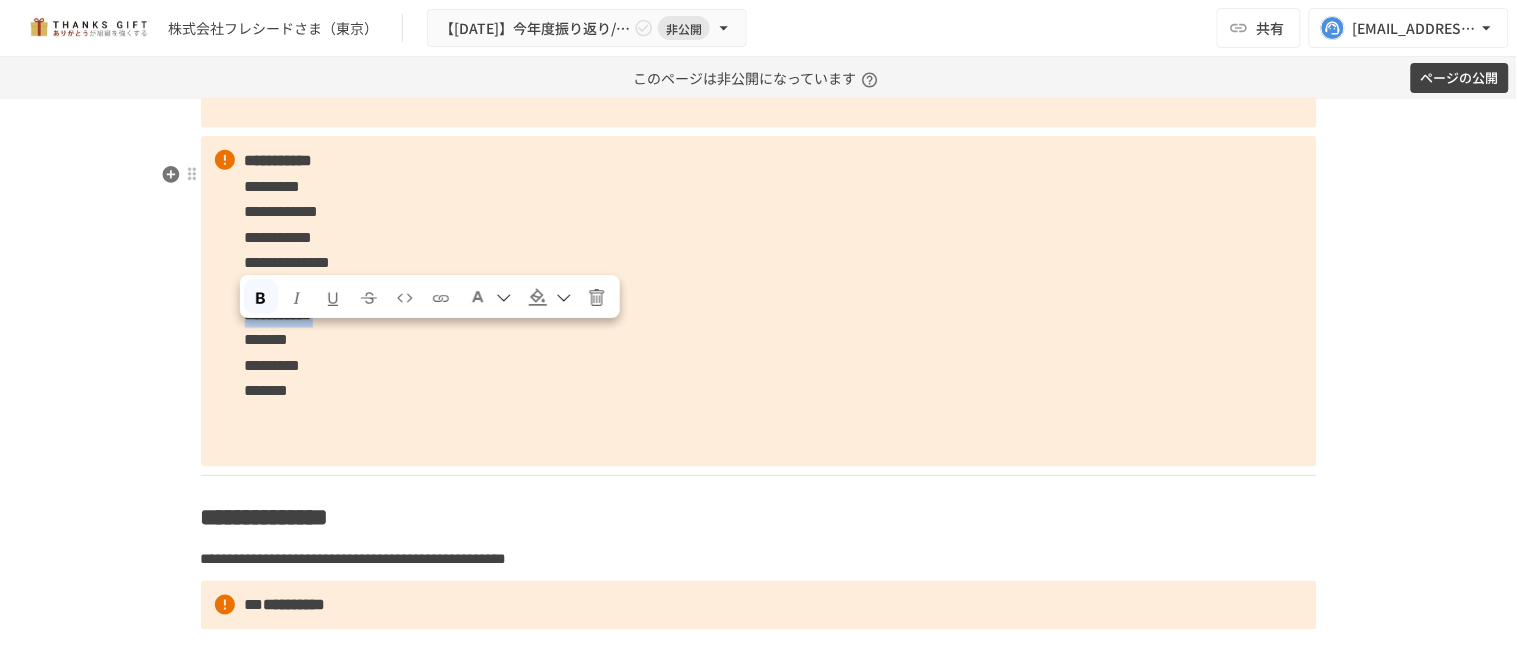 click on "**********" at bounding box center (759, 301) 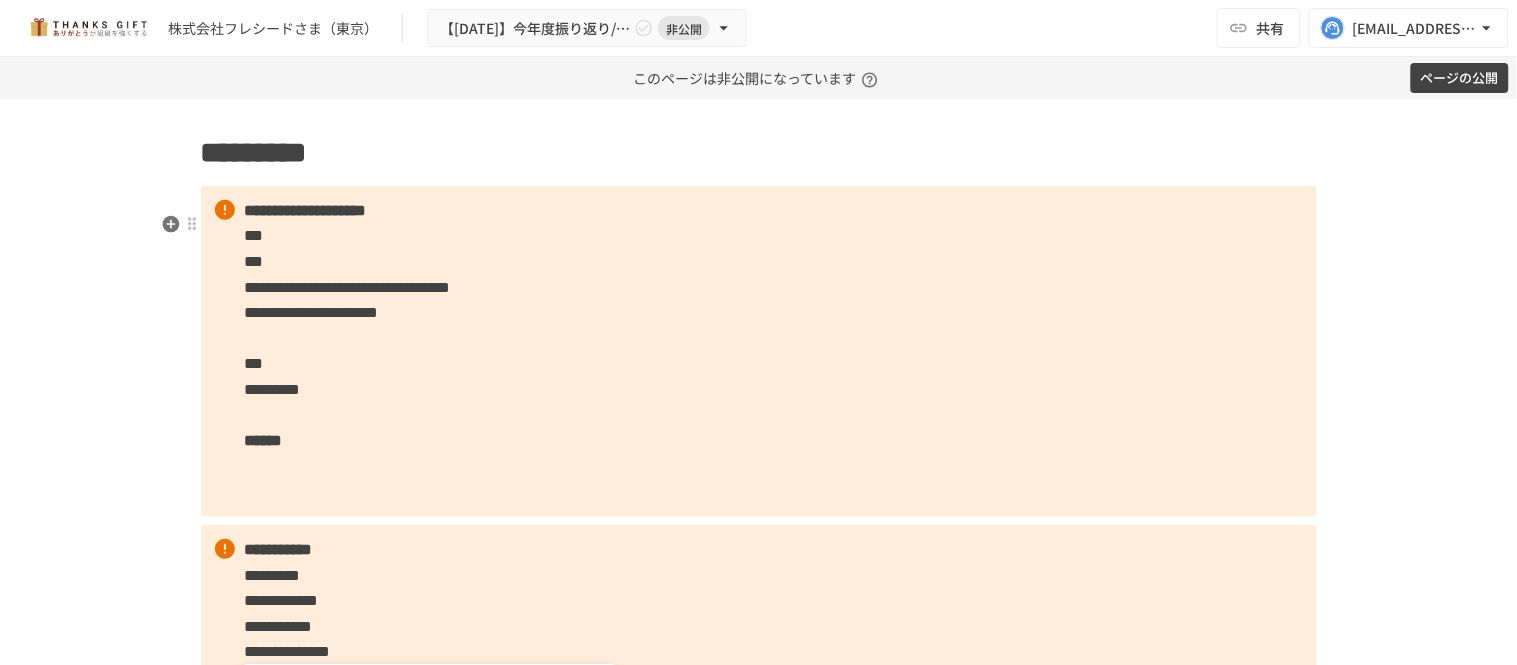 scroll, scrollTop: 6035, scrollLeft: 0, axis: vertical 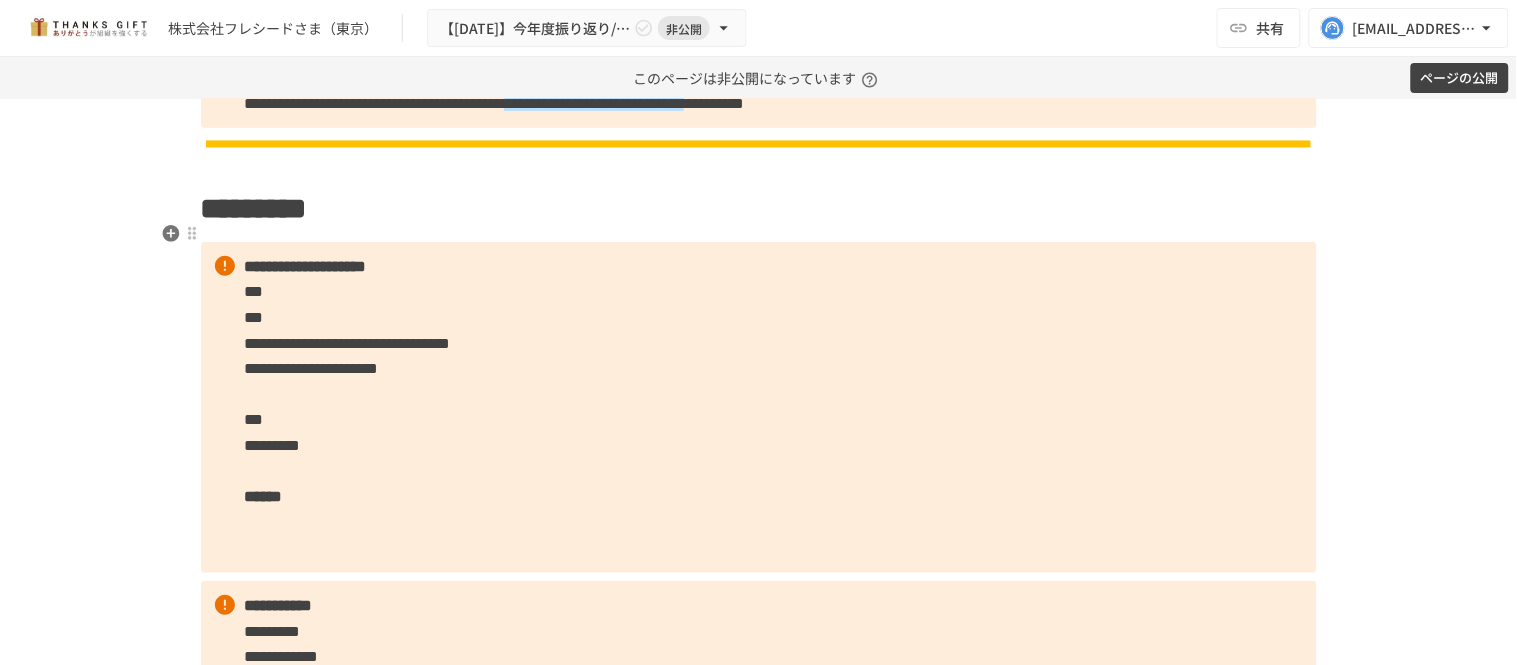 click on "*********" at bounding box center [759, 209] 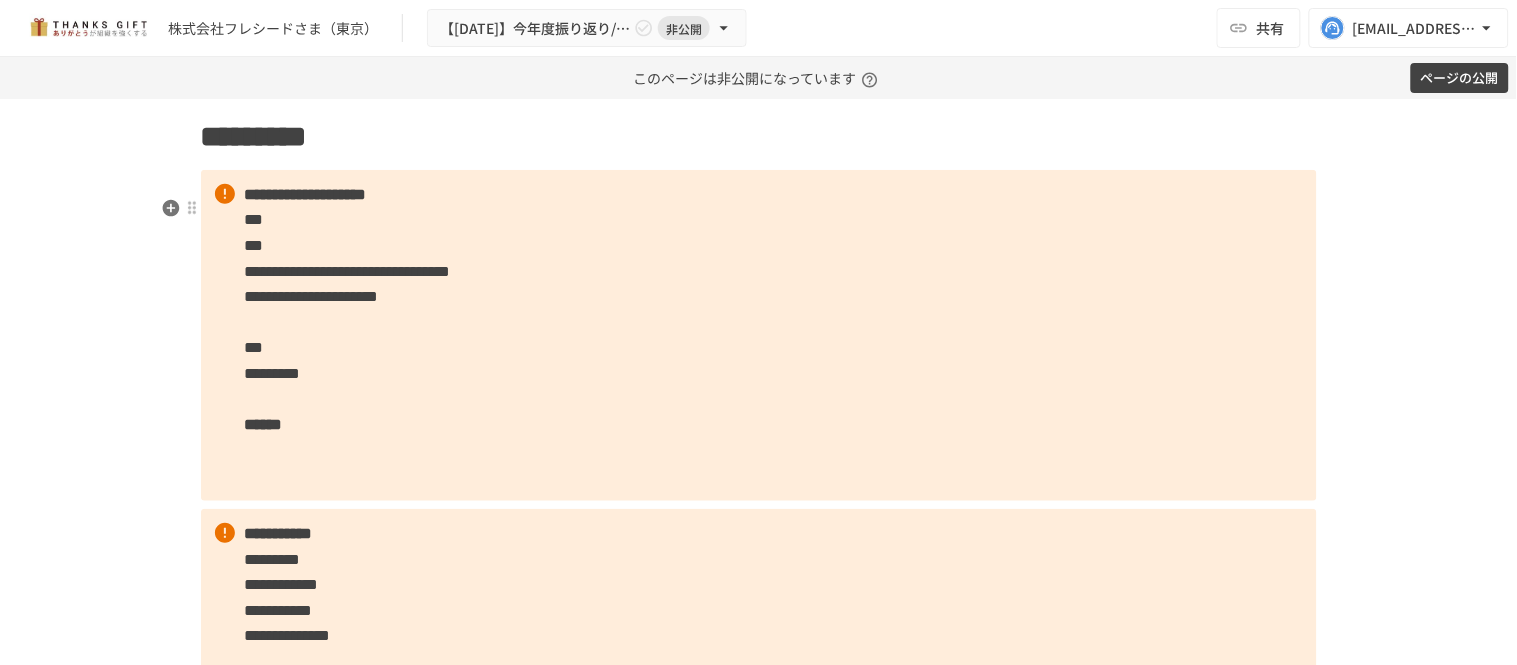 scroll, scrollTop: 6146, scrollLeft: 0, axis: vertical 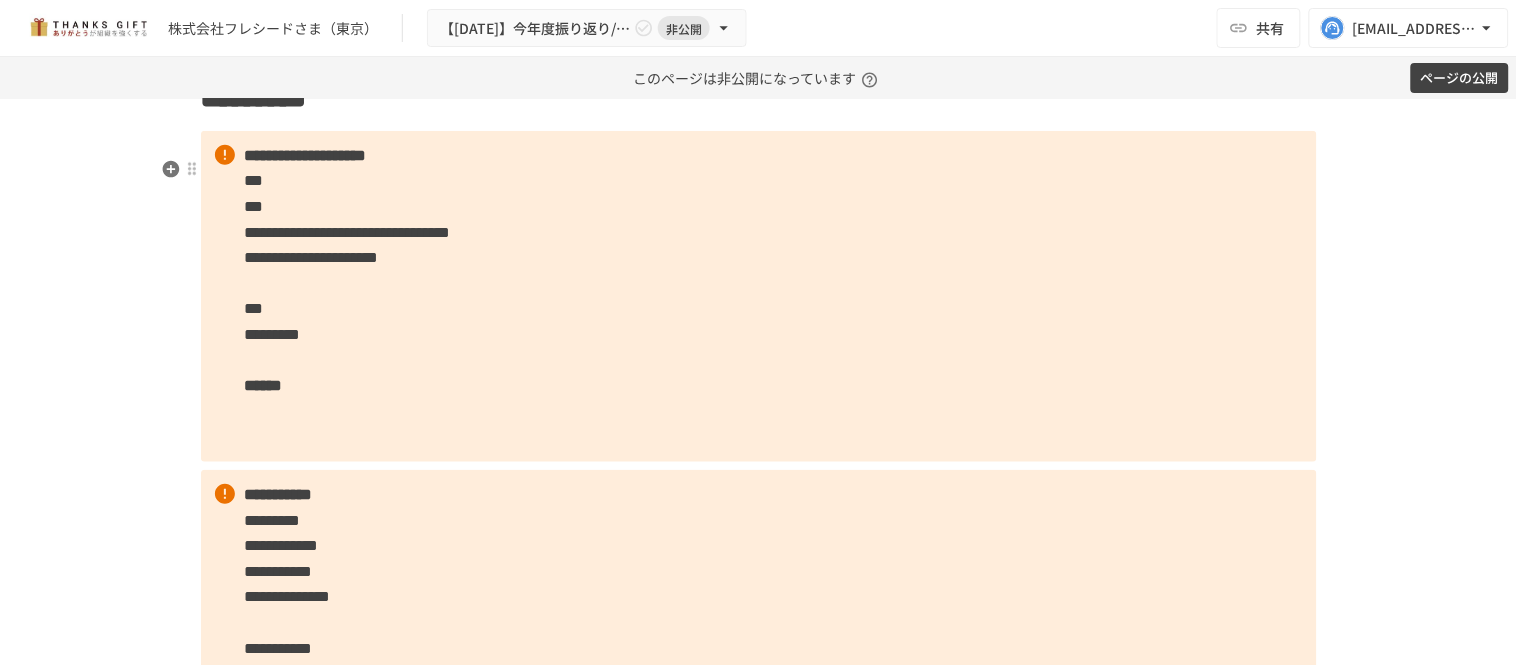 click on "******" at bounding box center (264, 385) 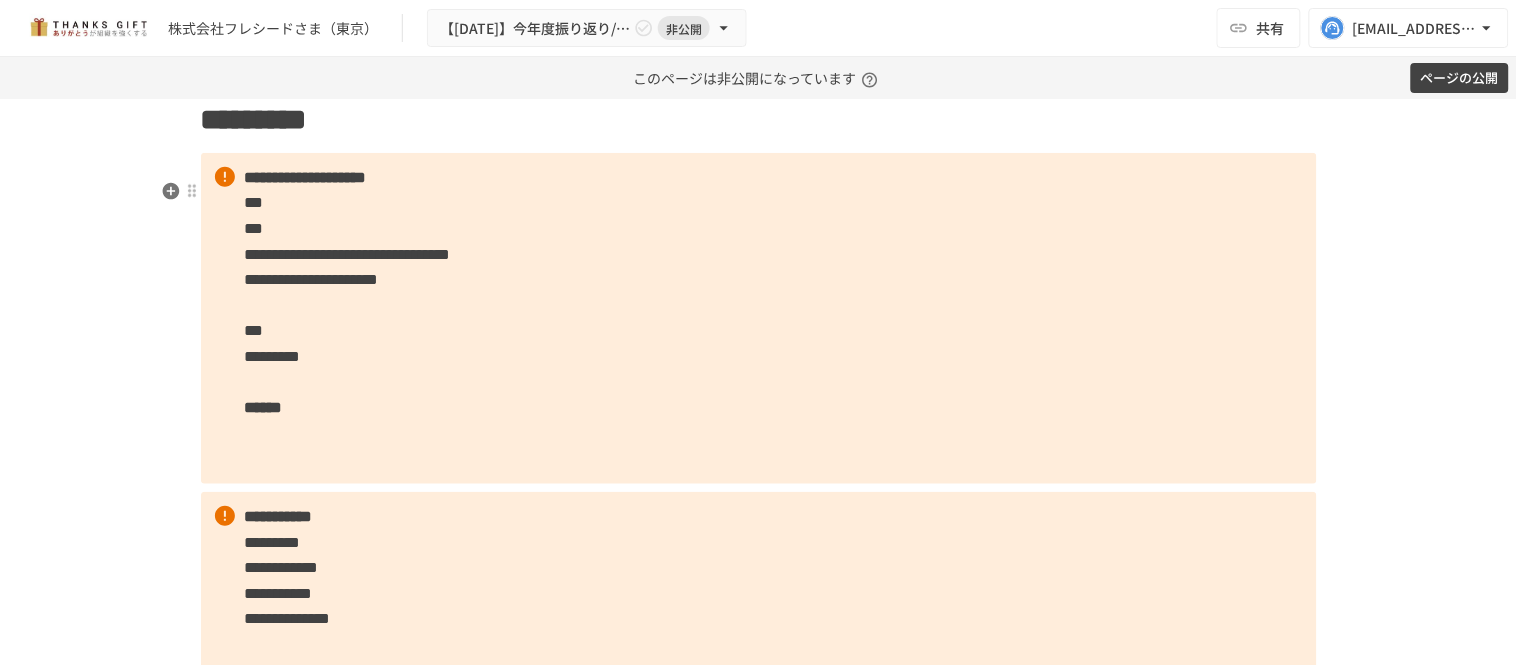 scroll, scrollTop: 6257, scrollLeft: 0, axis: vertical 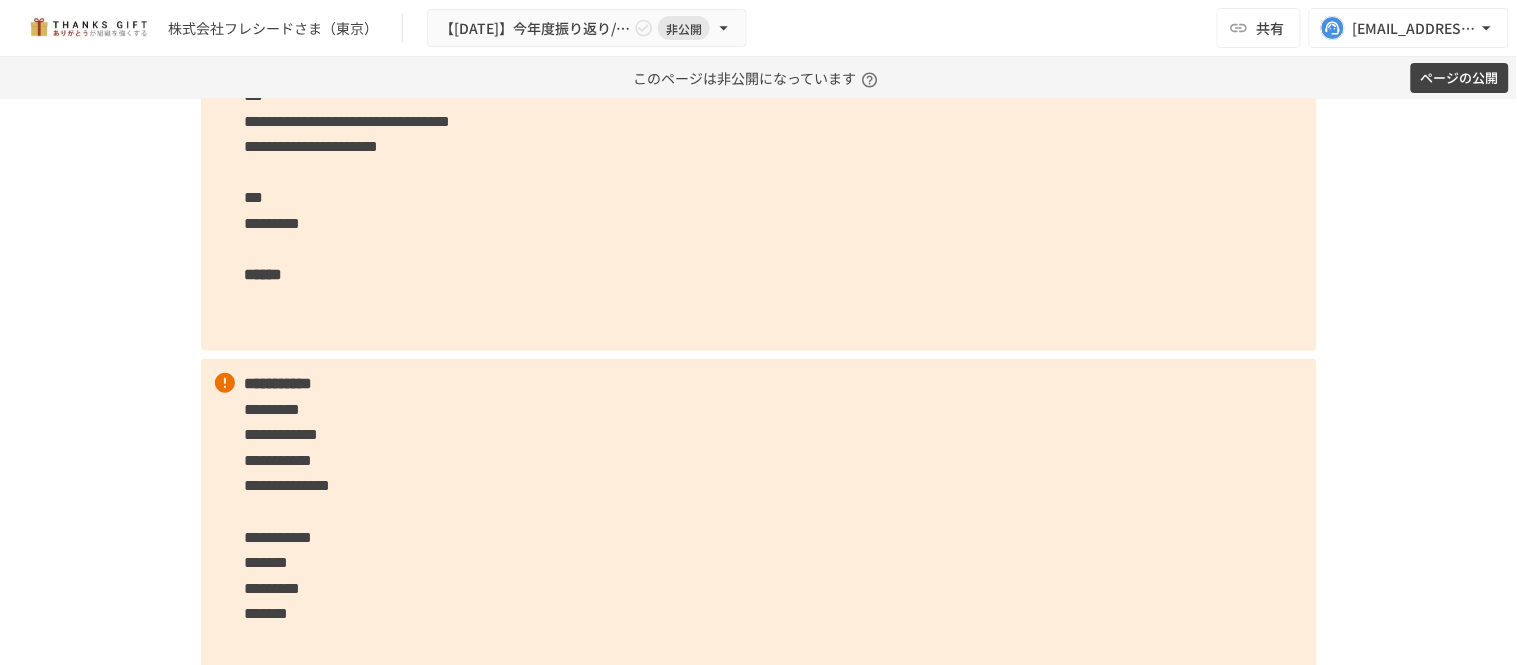 click on "**********" at bounding box center (759, 185) 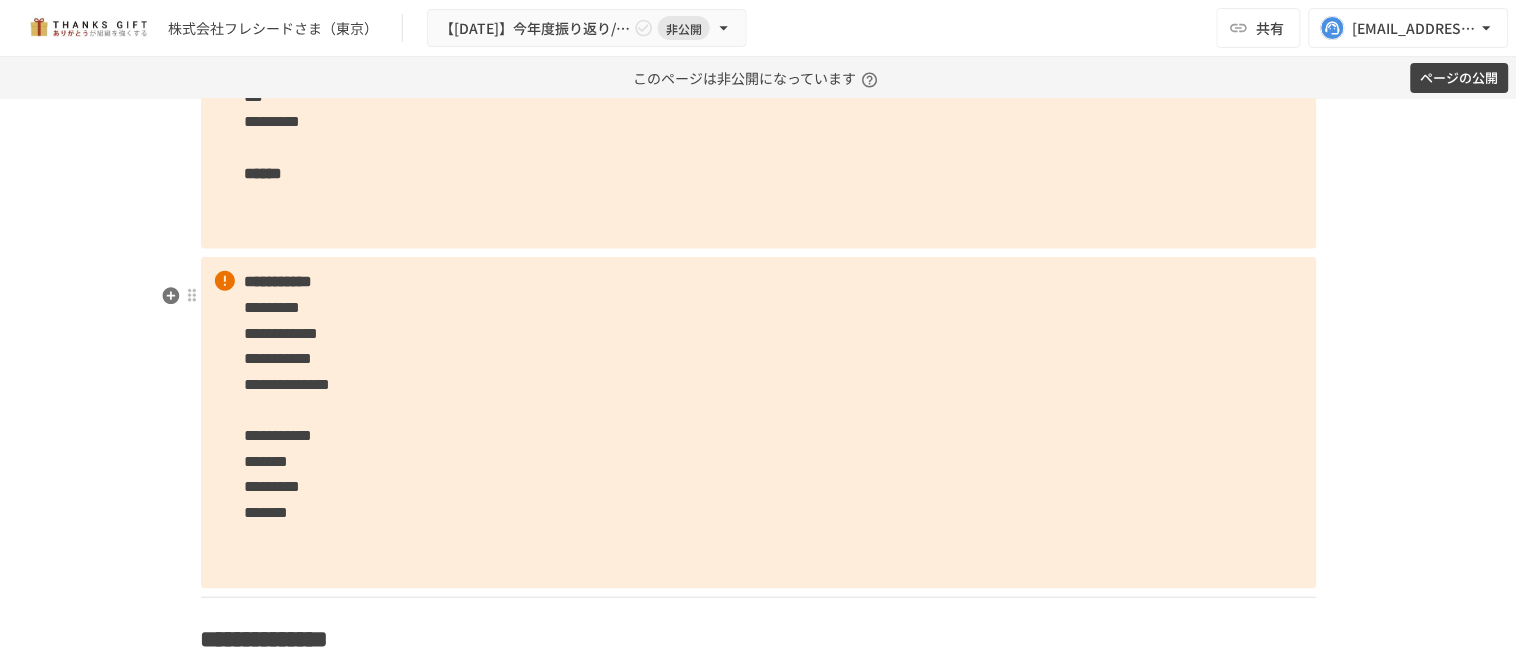 scroll, scrollTop: 6368, scrollLeft: 0, axis: vertical 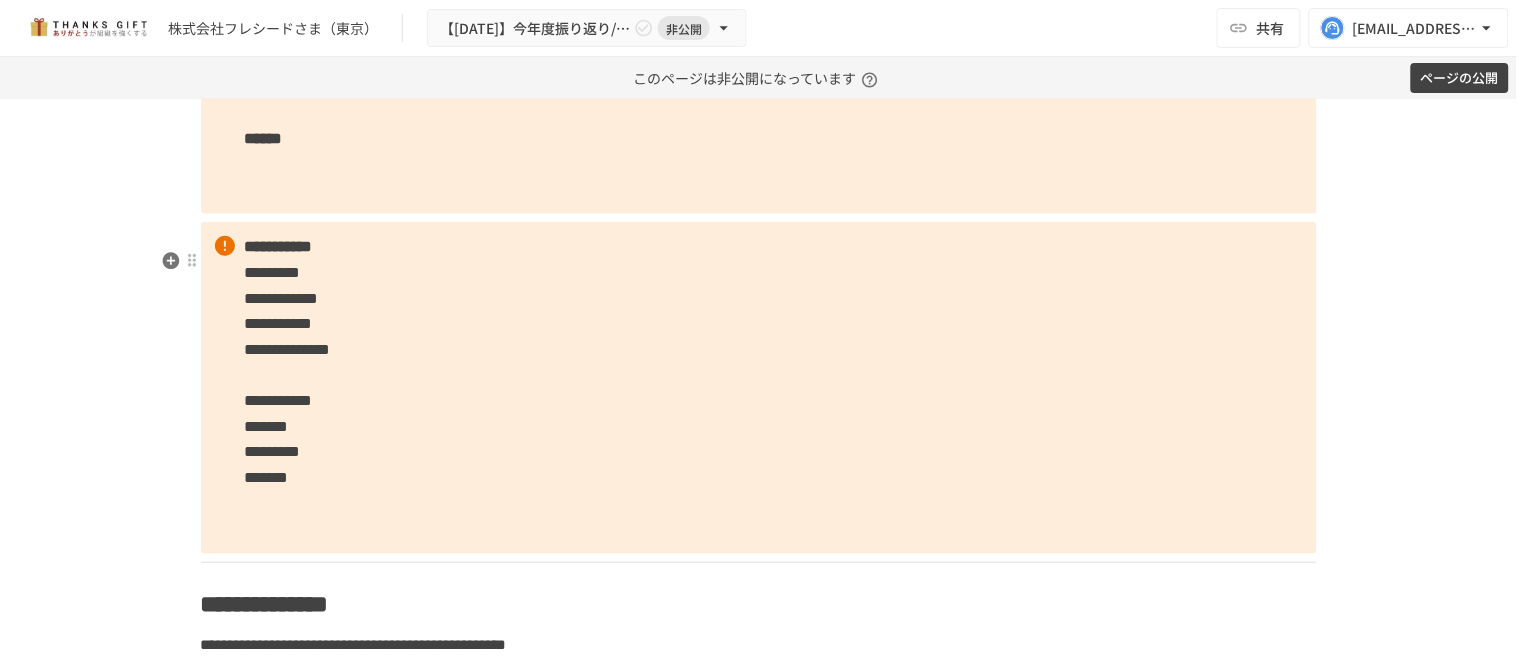 click on "**********" at bounding box center [759, 387] 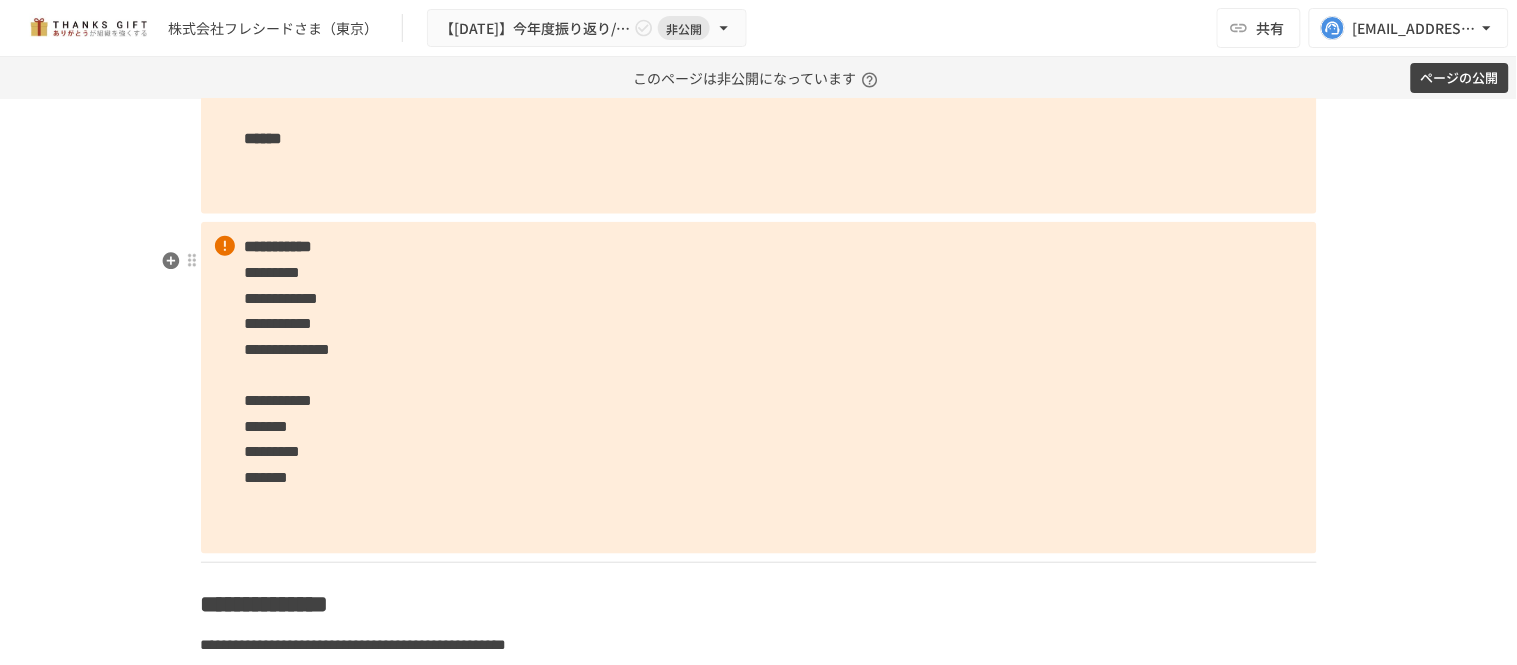 click on "**********" at bounding box center (759, 387) 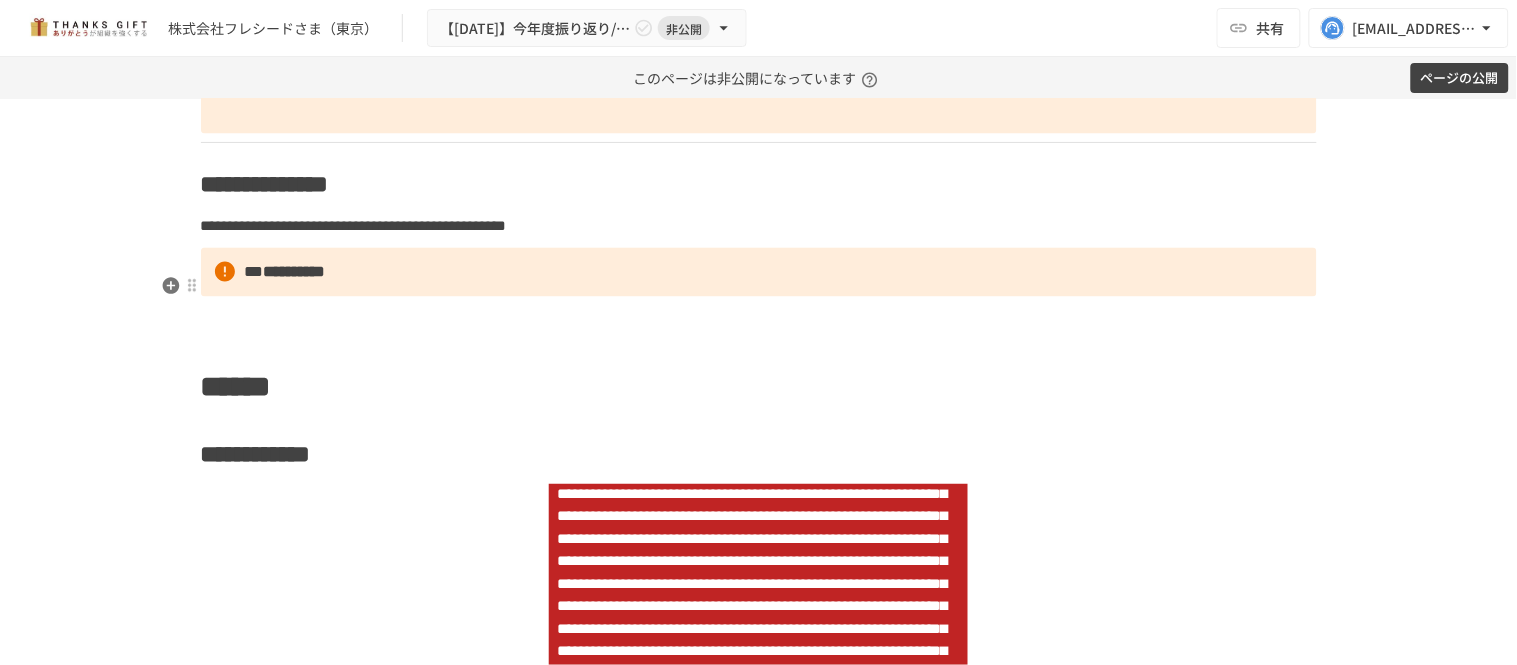 scroll, scrollTop: 6924, scrollLeft: 0, axis: vertical 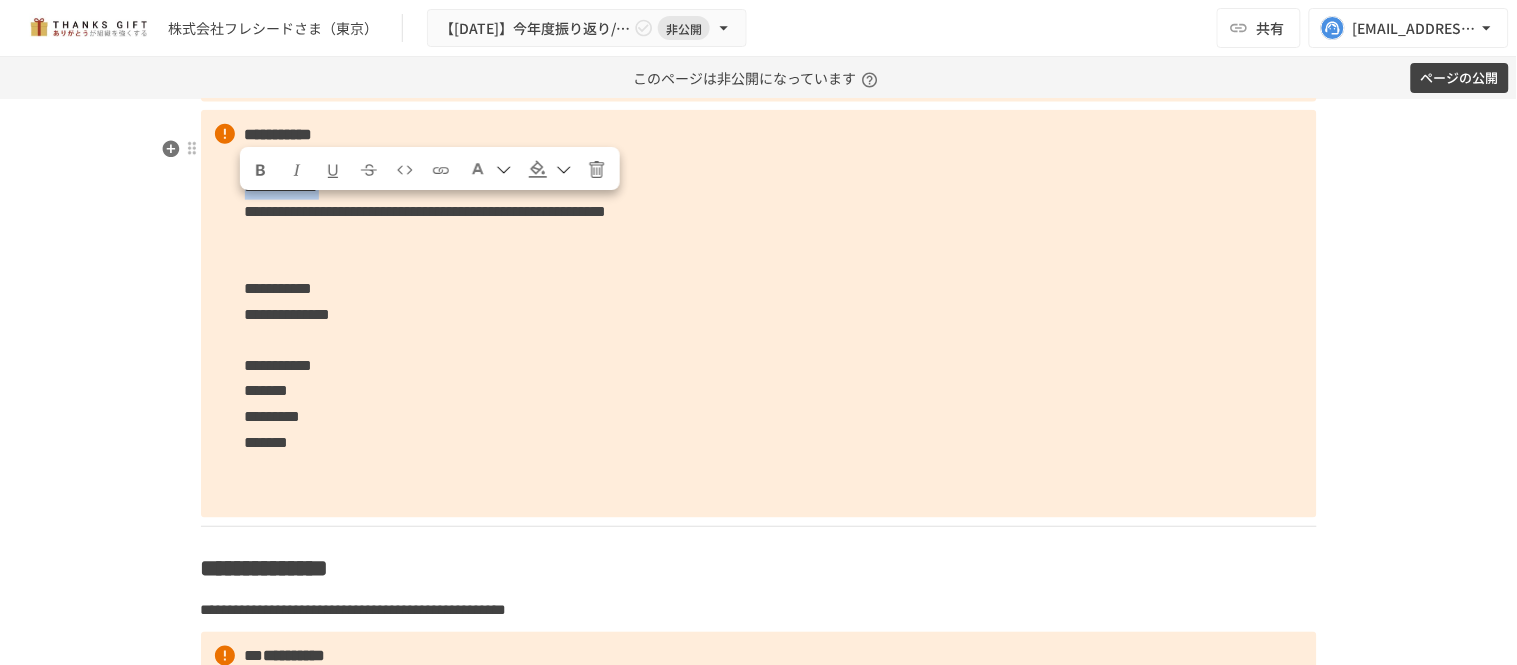 drag, startPoint x: 431, startPoint y: 218, endPoint x: 243, endPoint y: 217, distance: 188.00266 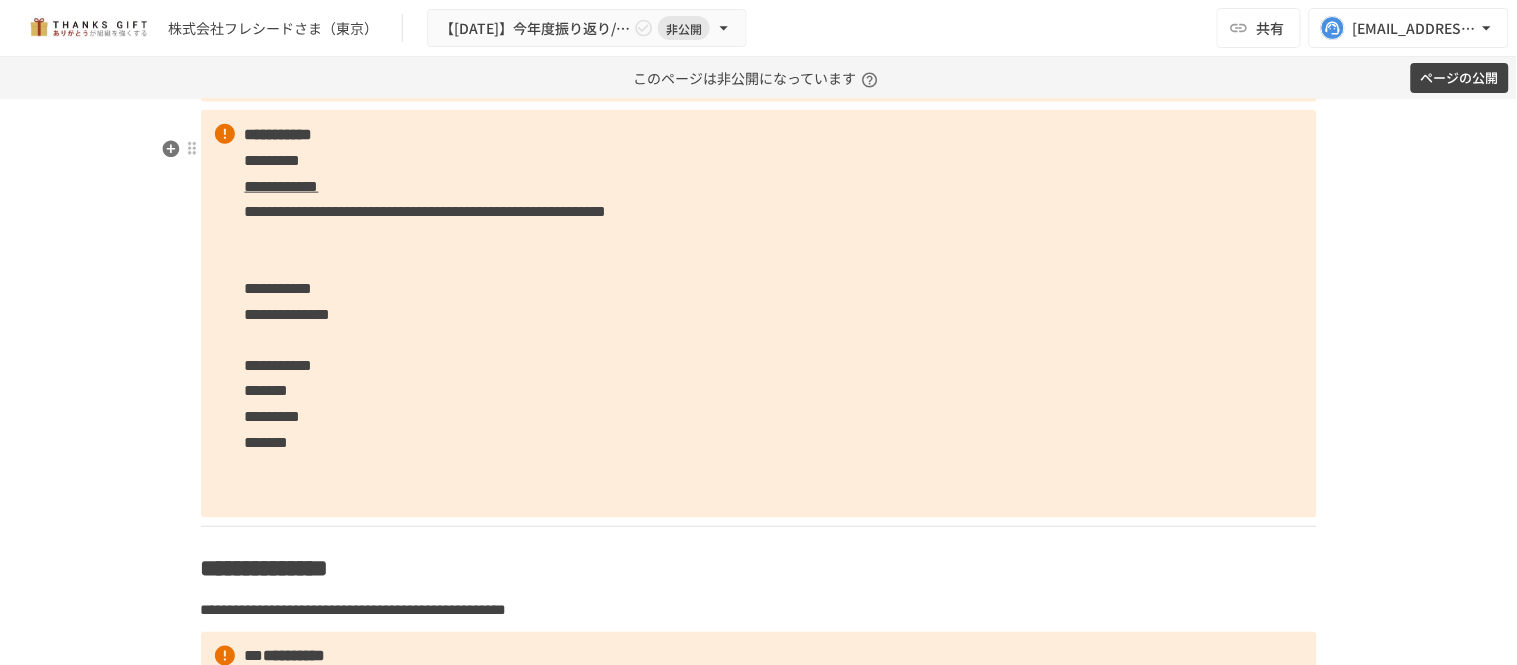 click on "**********" at bounding box center (279, 288) 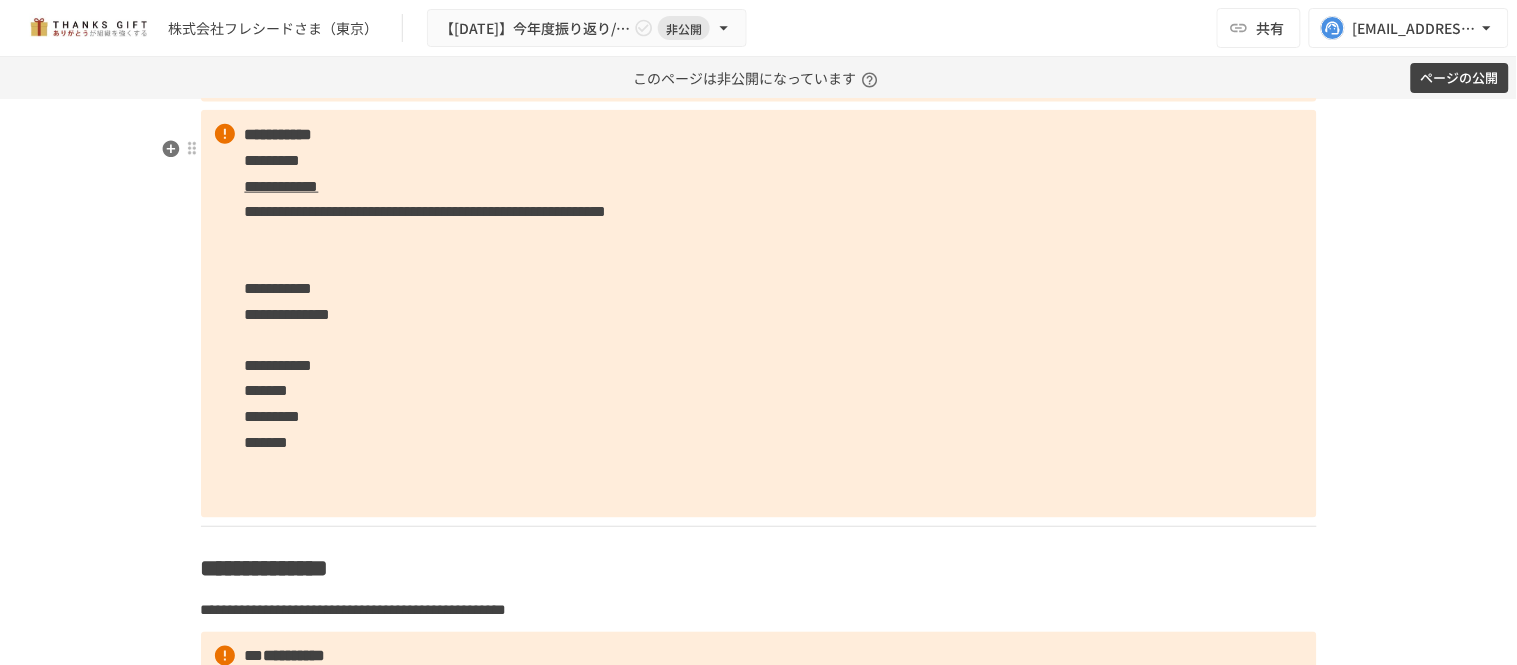 click on "**********" at bounding box center (759, 314) 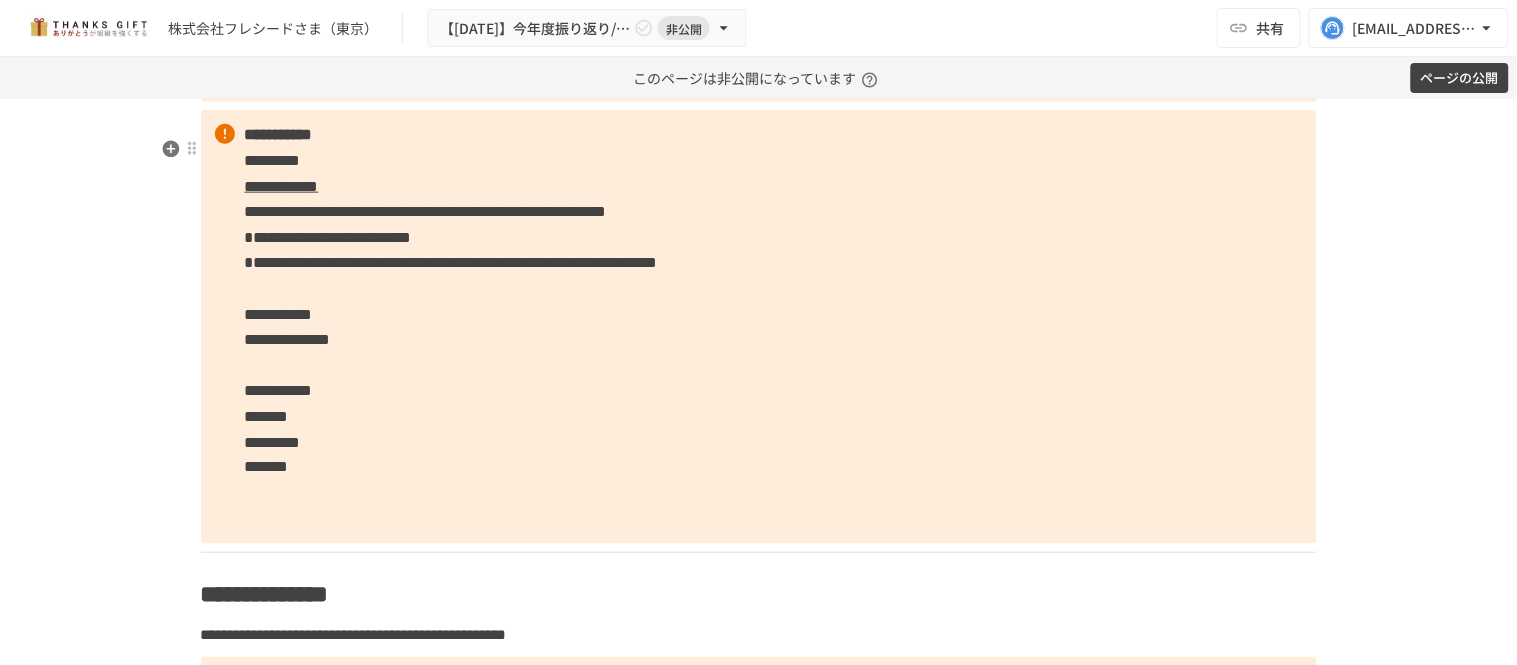 click on "**********" at bounding box center [759, 327] 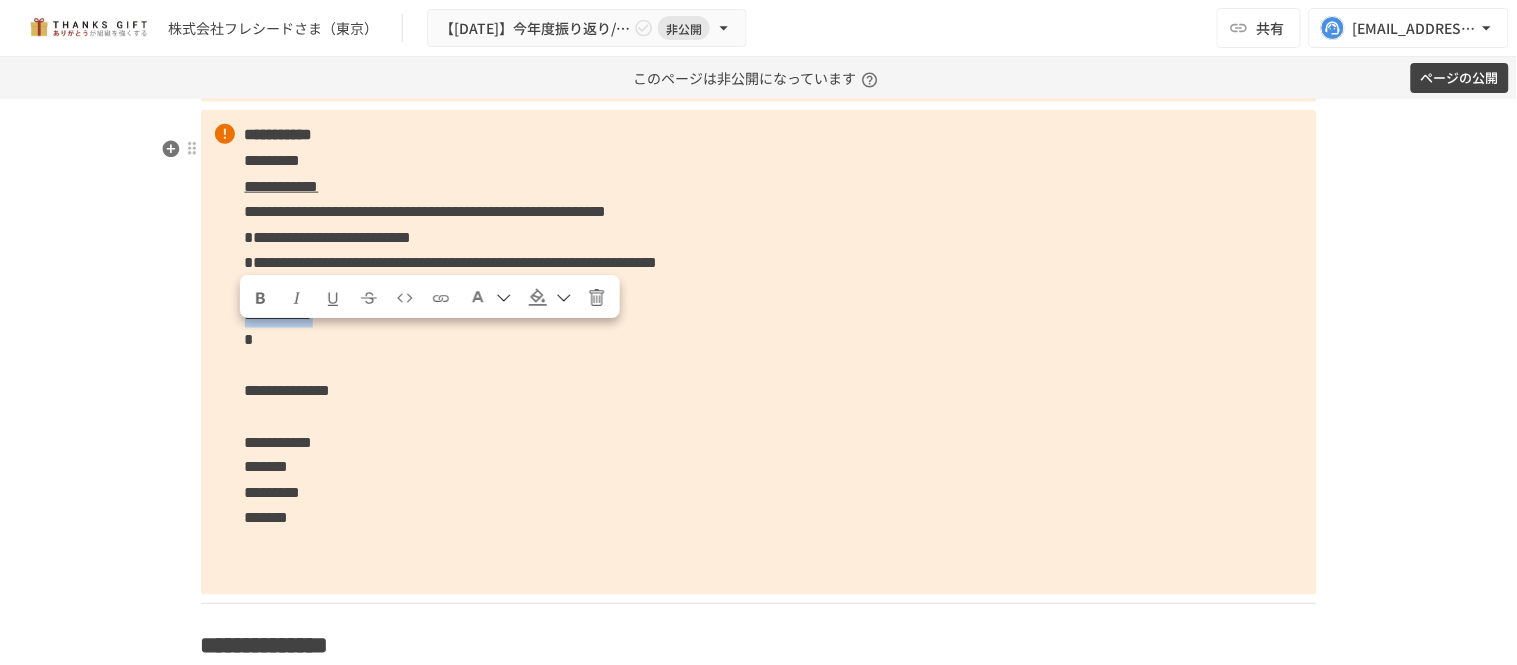 drag, startPoint x: 452, startPoint y: 330, endPoint x: 231, endPoint y: 338, distance: 221.14474 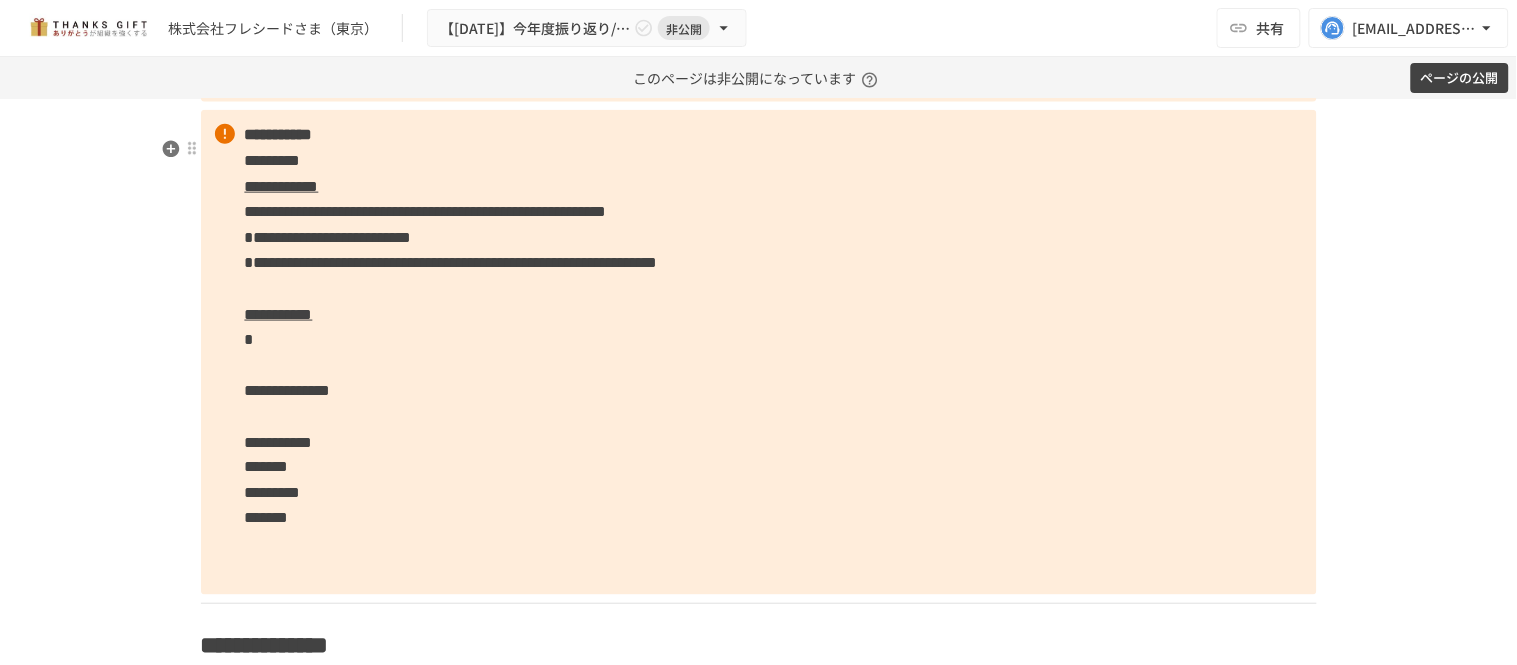 click on "**********" at bounding box center (759, 352) 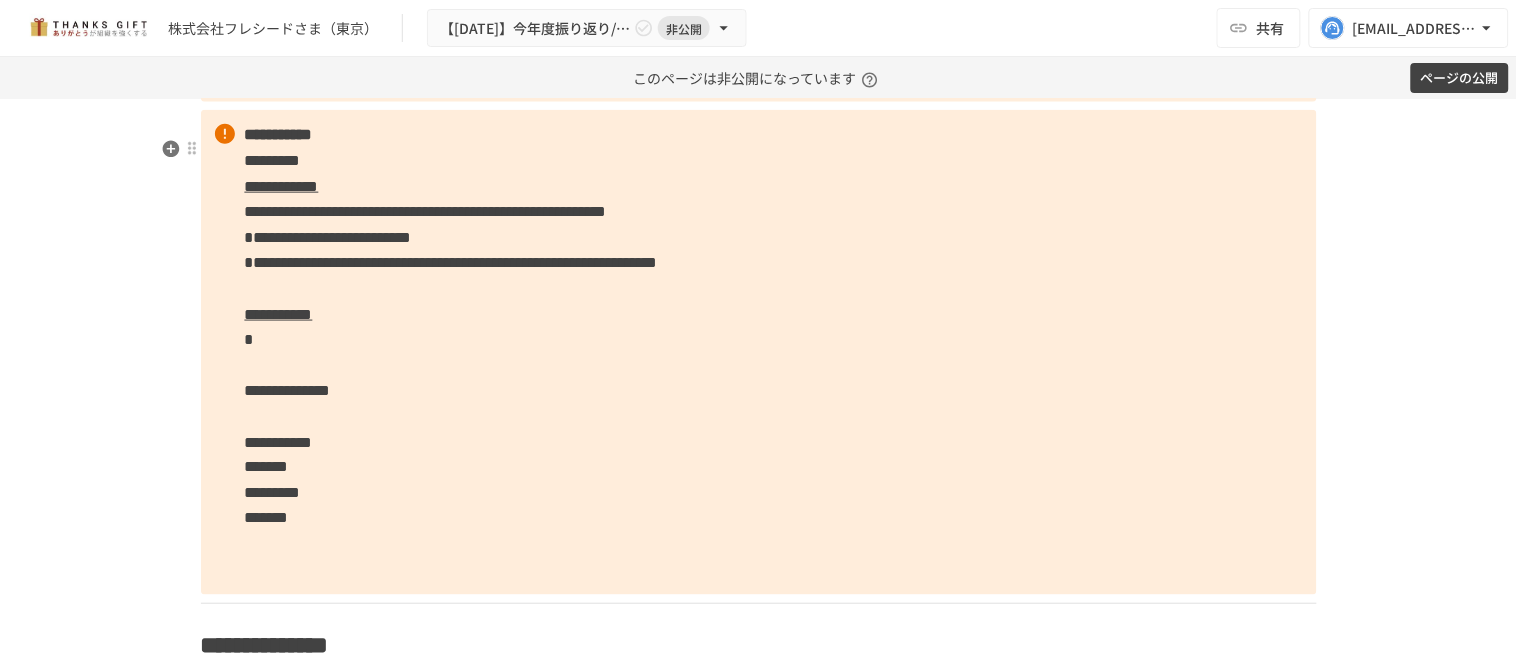 click on "**********" at bounding box center [759, 352] 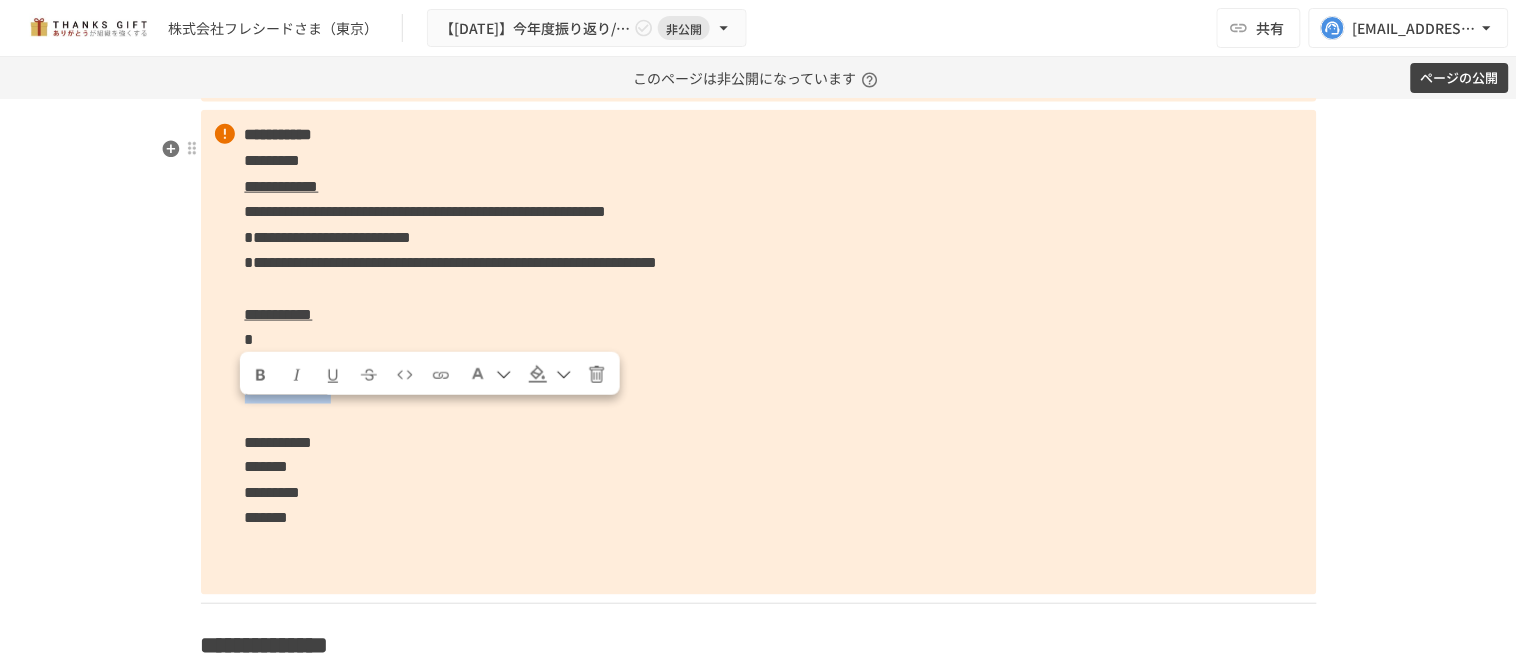 drag, startPoint x: 487, startPoint y: 414, endPoint x: 216, endPoint y: 426, distance: 271.26556 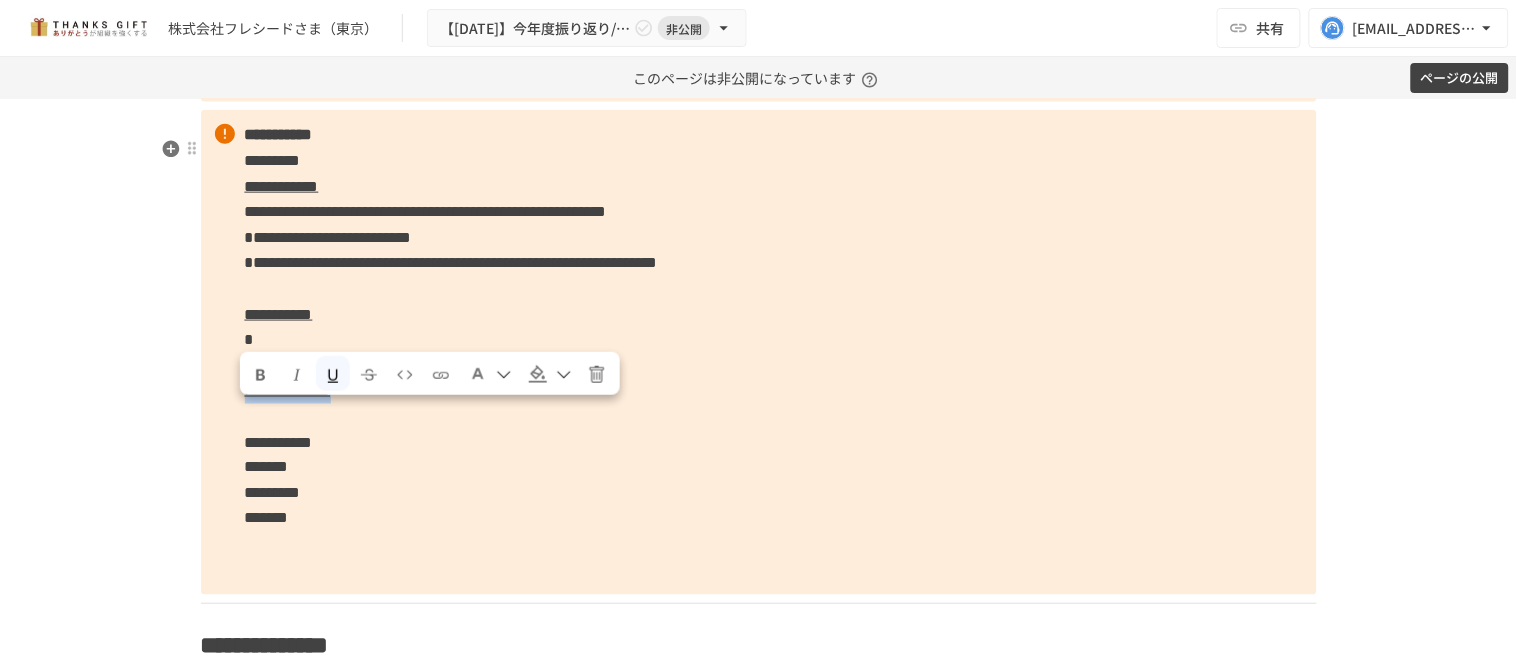 click on "**********" at bounding box center (288, 390) 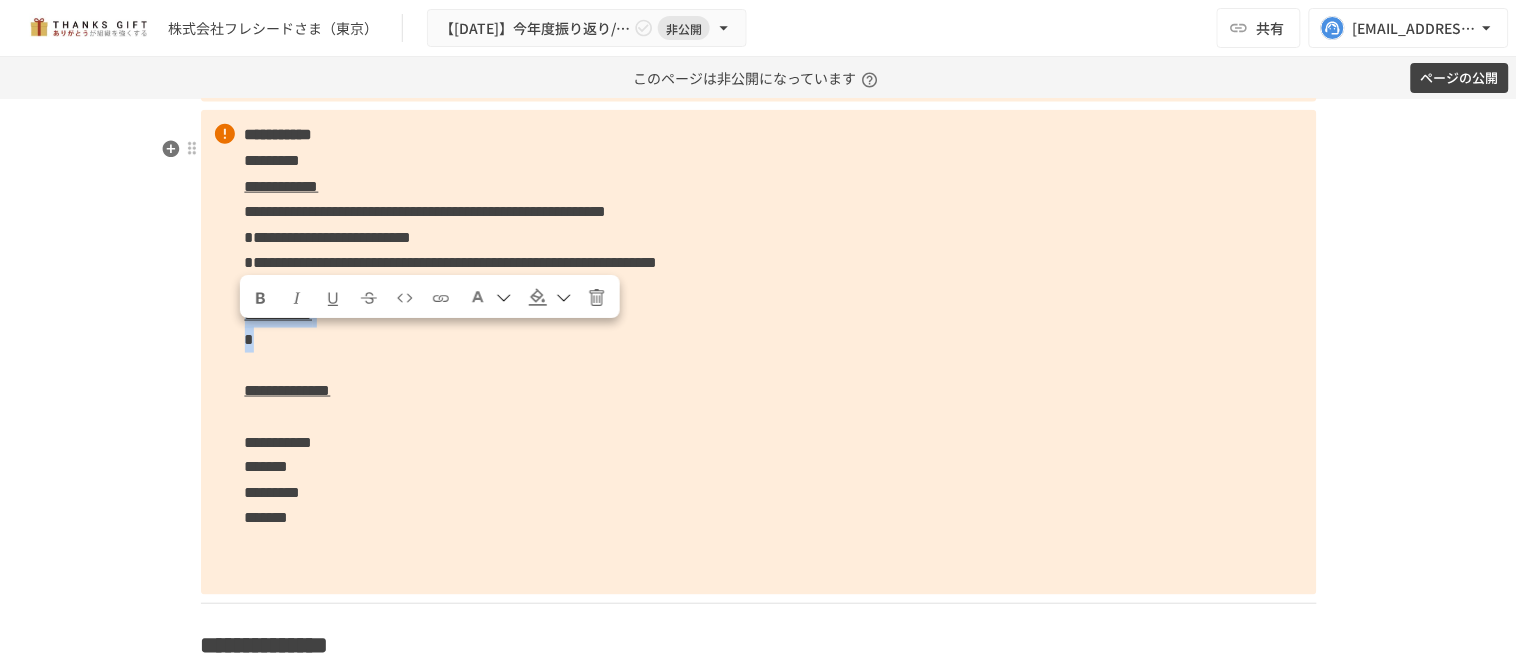 drag, startPoint x: 300, startPoint y: 376, endPoint x: 215, endPoint y: 345, distance: 90.47652 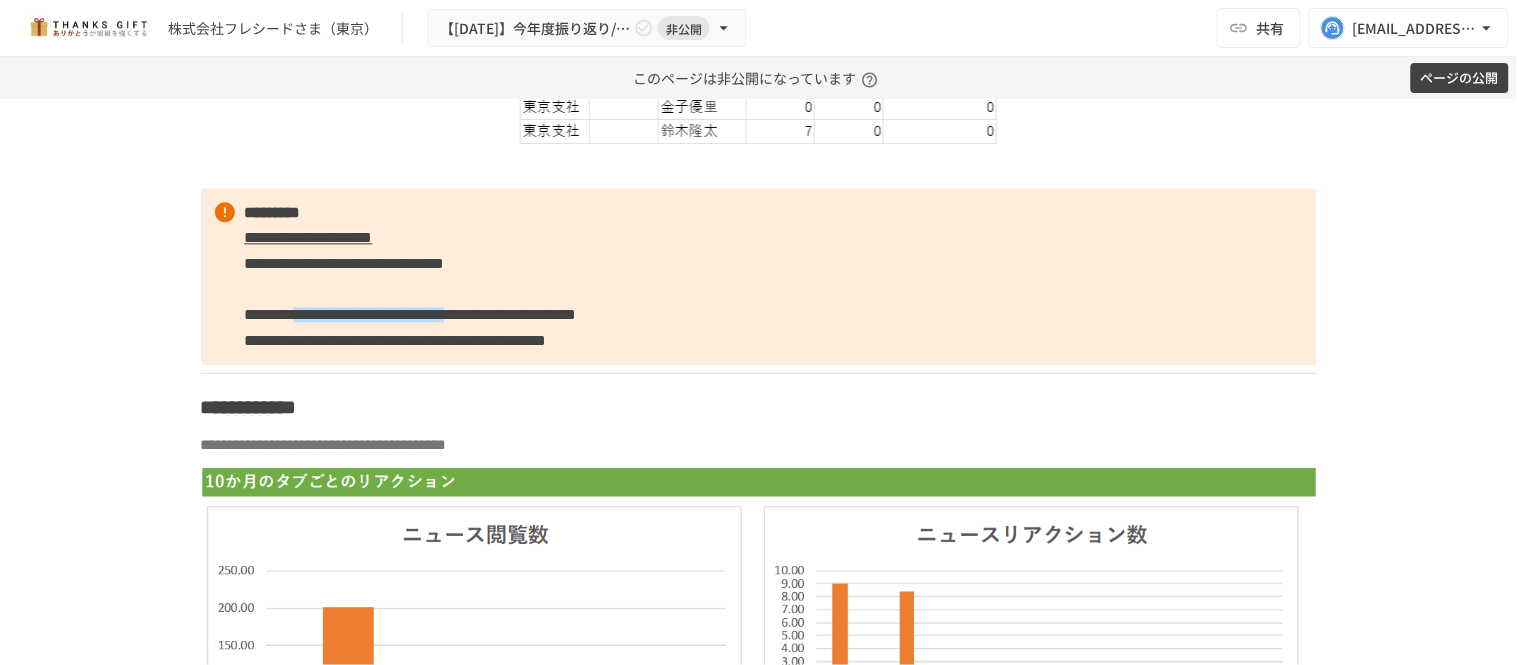 scroll, scrollTop: 4540, scrollLeft: 0, axis: vertical 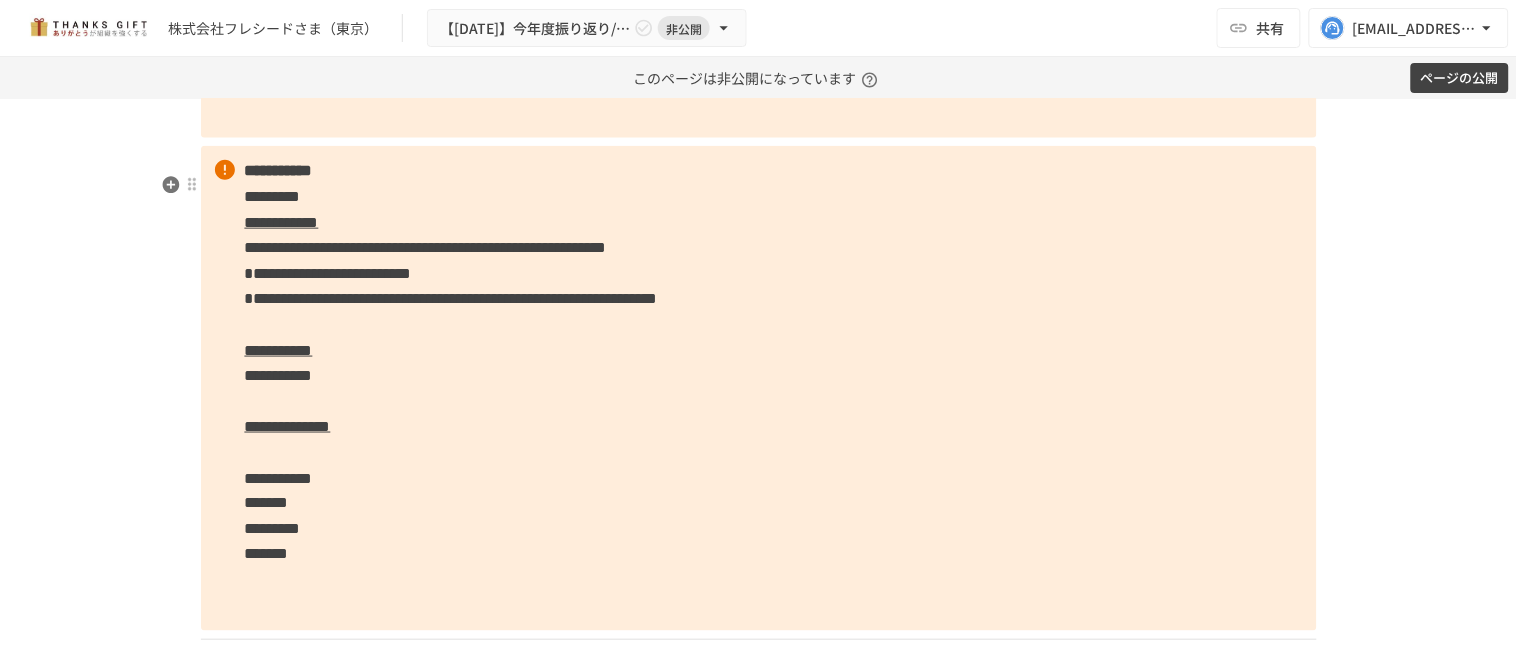 click on "**********" at bounding box center (759, 388) 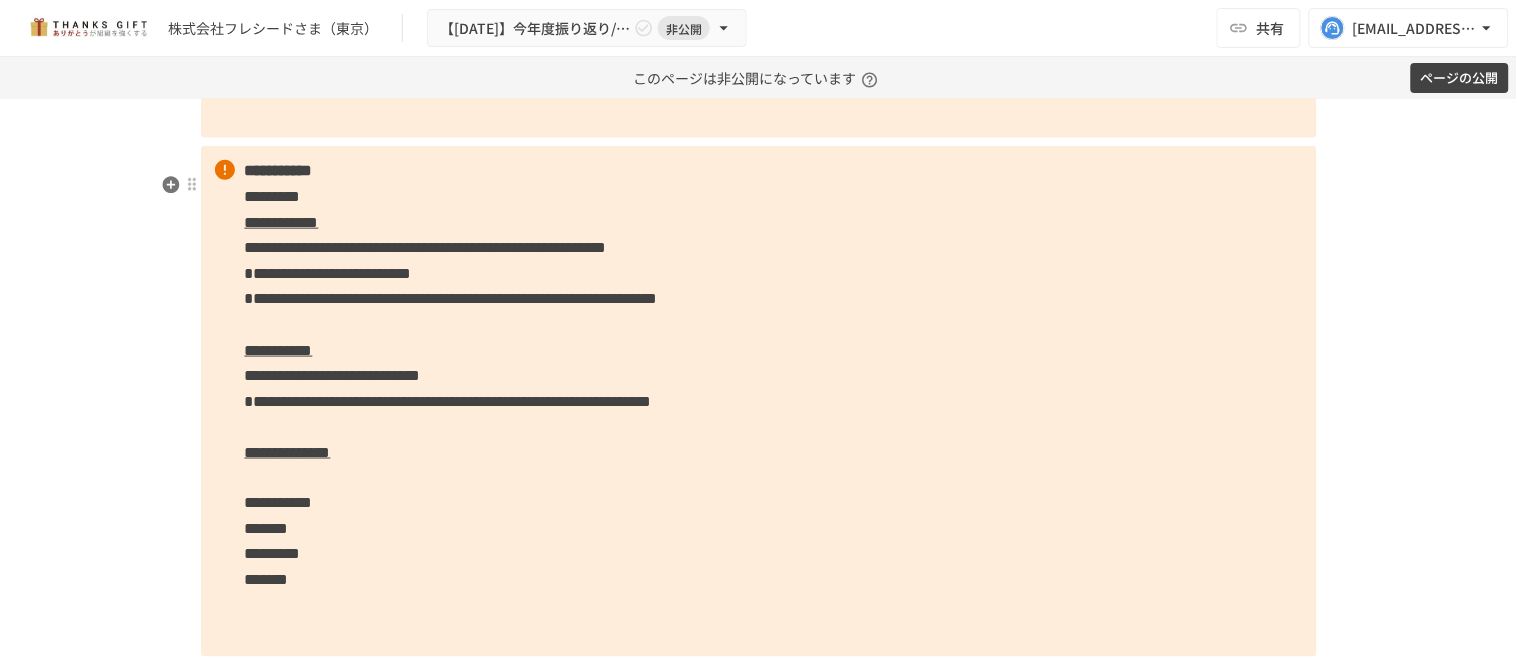 click on "**********" at bounding box center (759, 401) 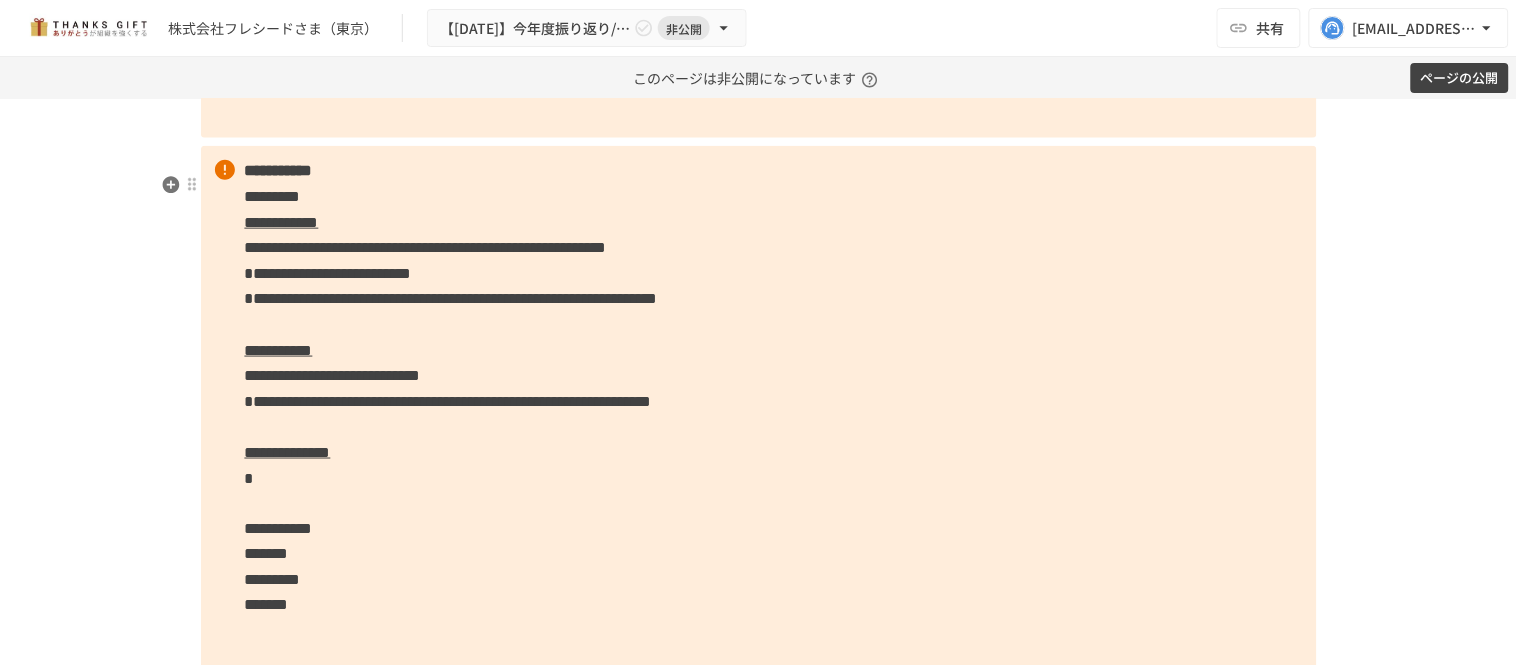 click on "**********" at bounding box center (759, 414) 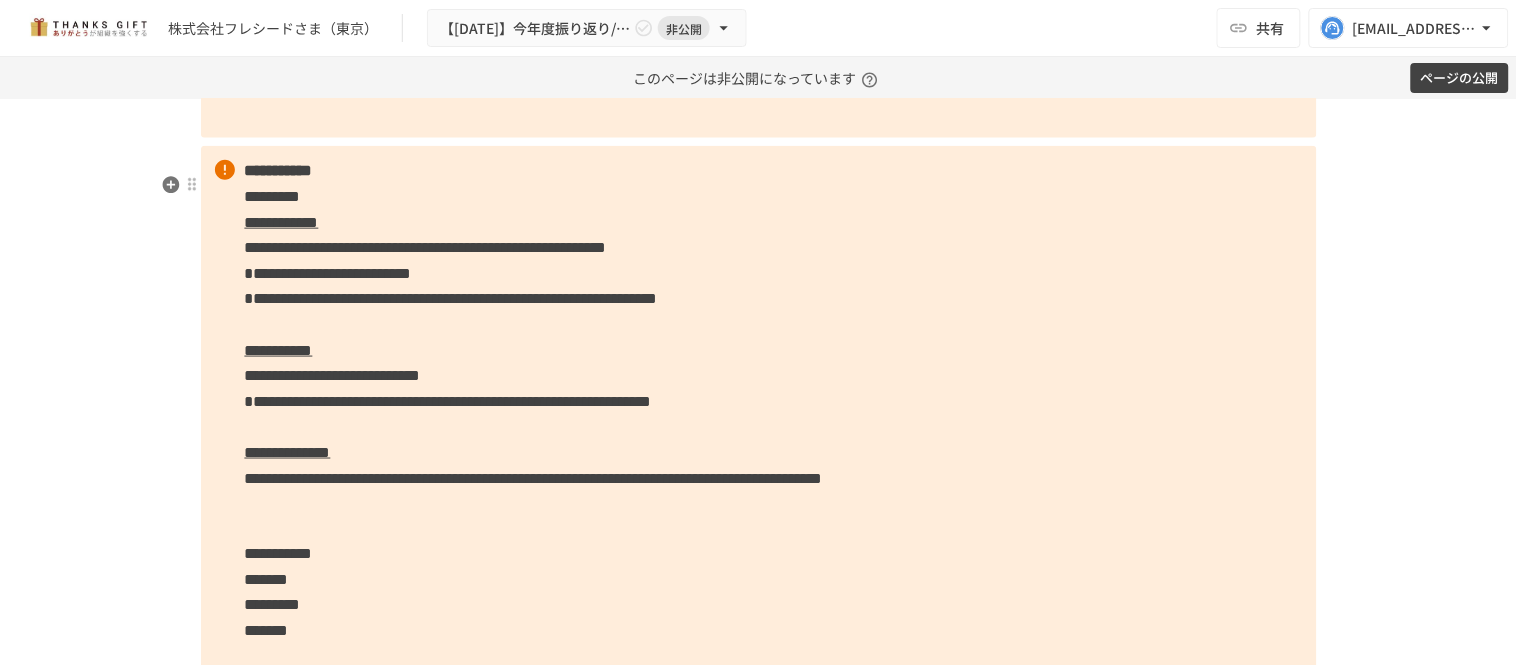 click on "**********" at bounding box center [534, 478] 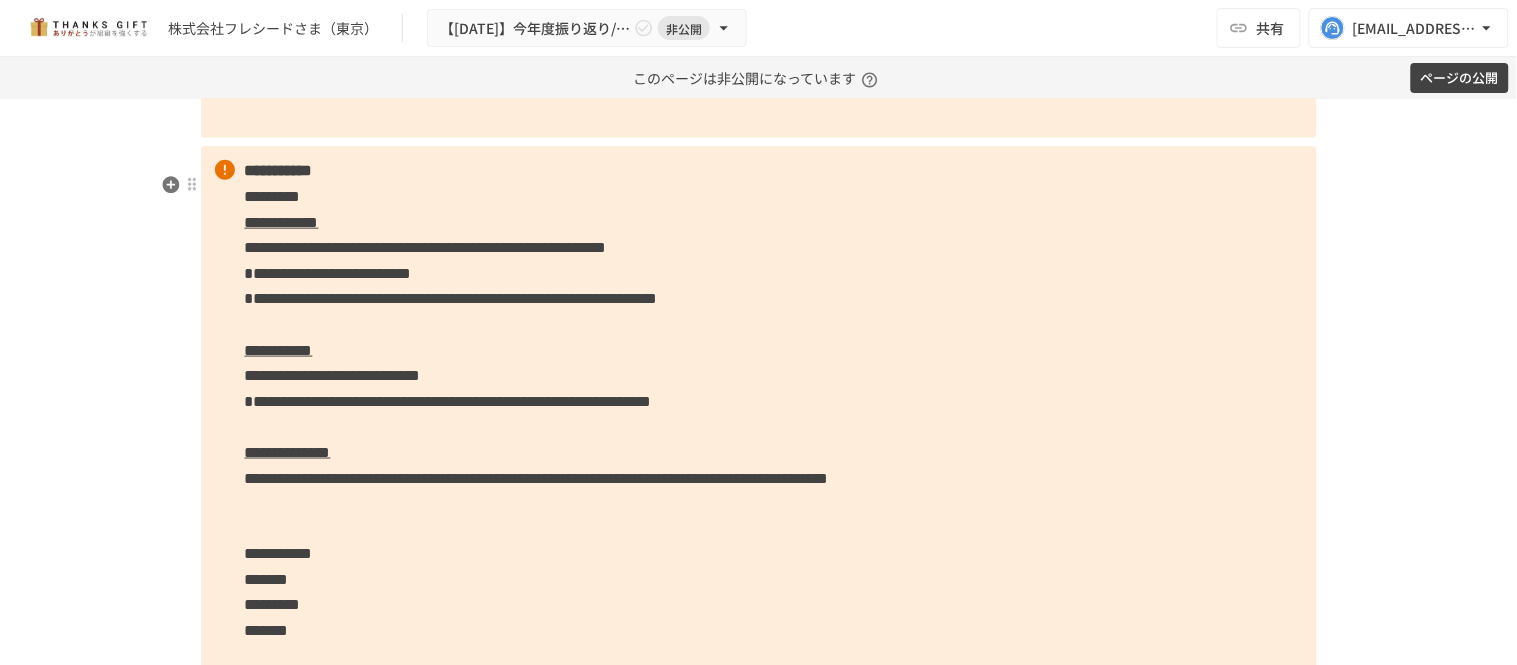 click on "**********" at bounding box center [759, 426] 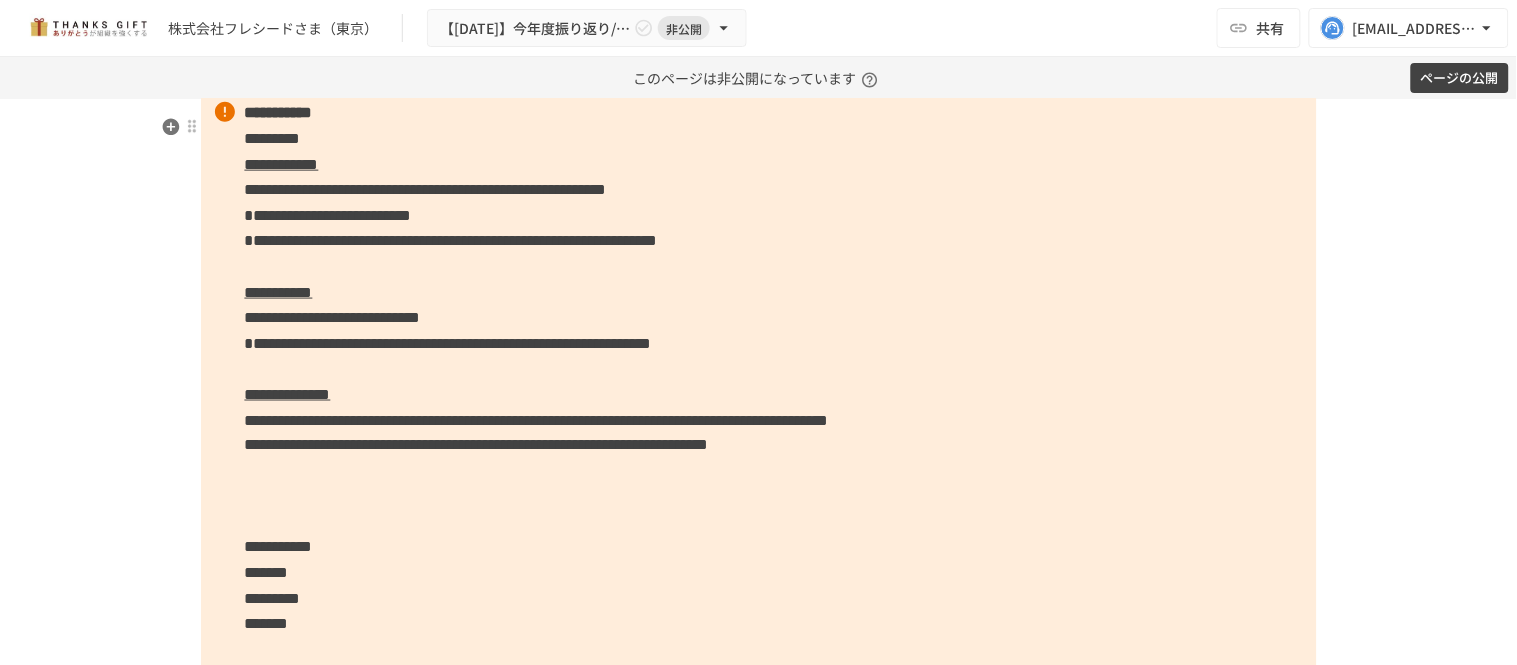 scroll, scrollTop: 6555, scrollLeft: 0, axis: vertical 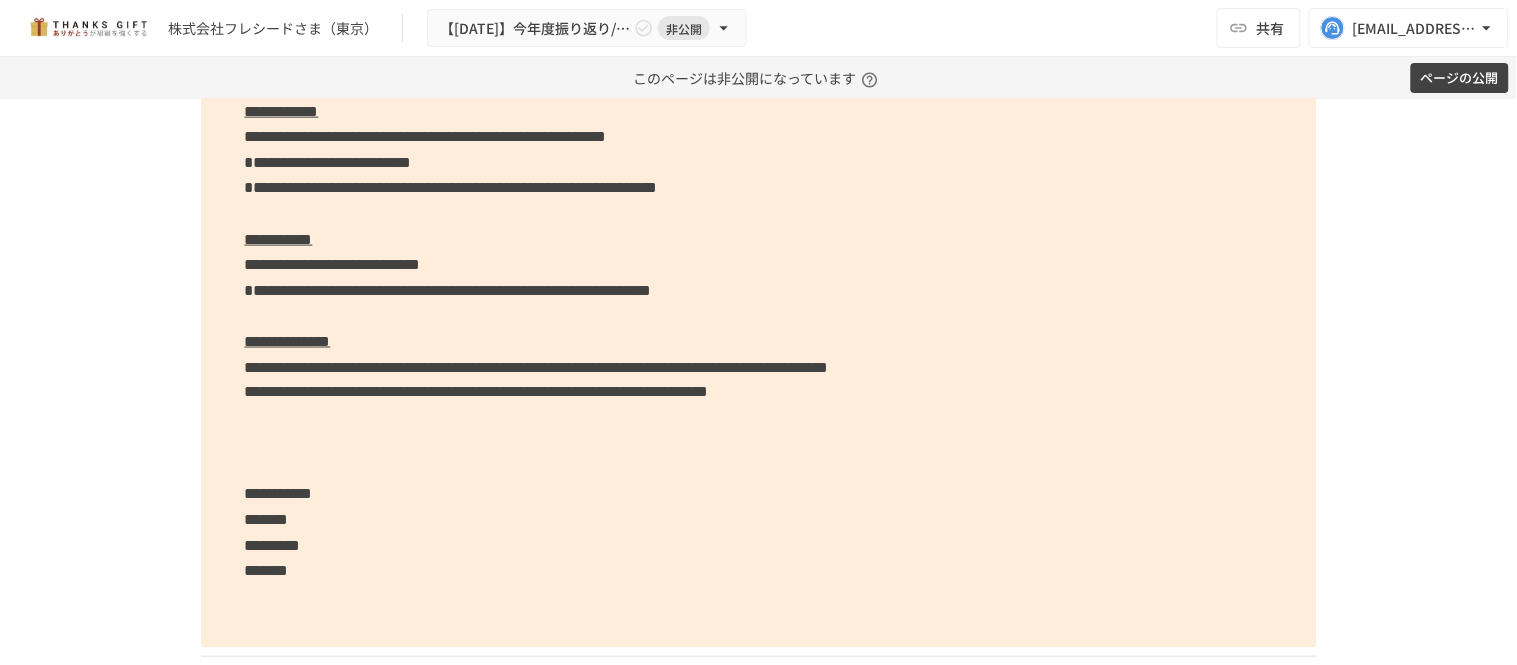 click on "**********" at bounding box center (477, 392) 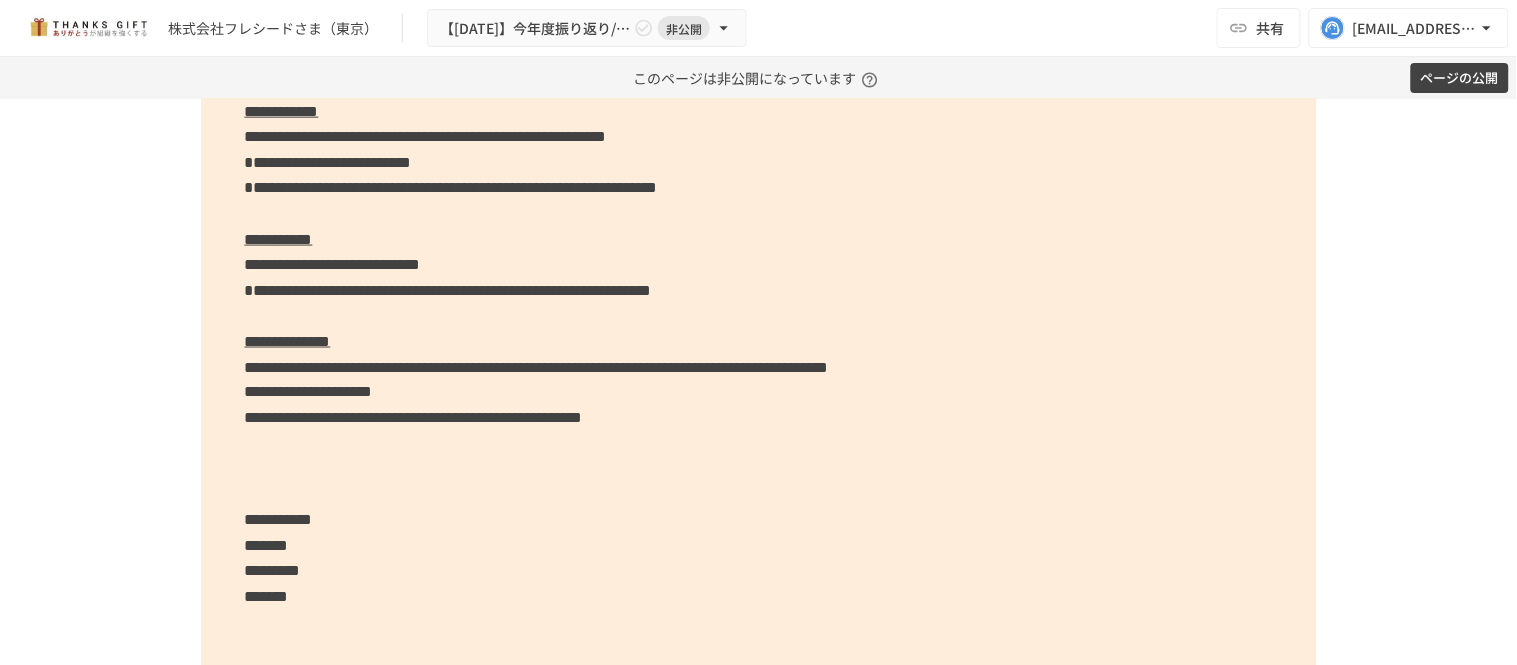 click on "**********" at bounding box center (759, 354) 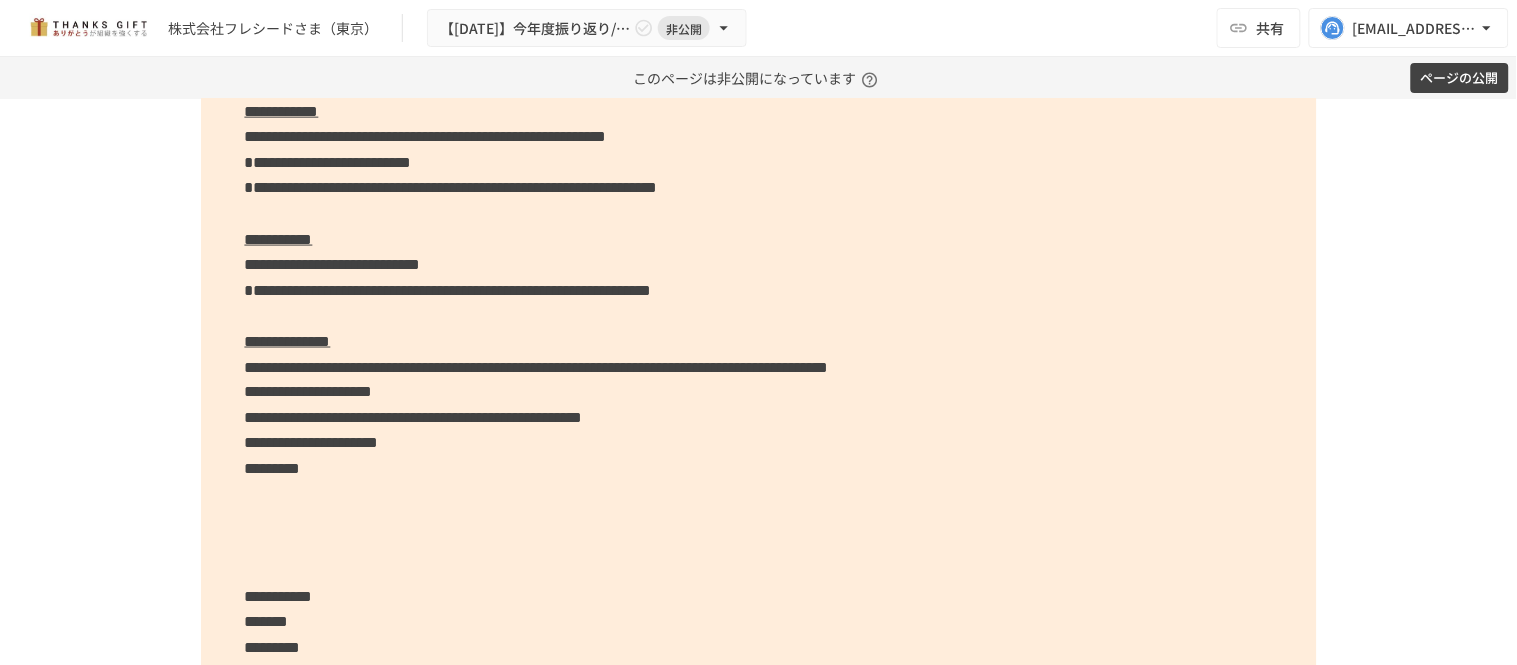 click on "**********" at bounding box center (759, 392) 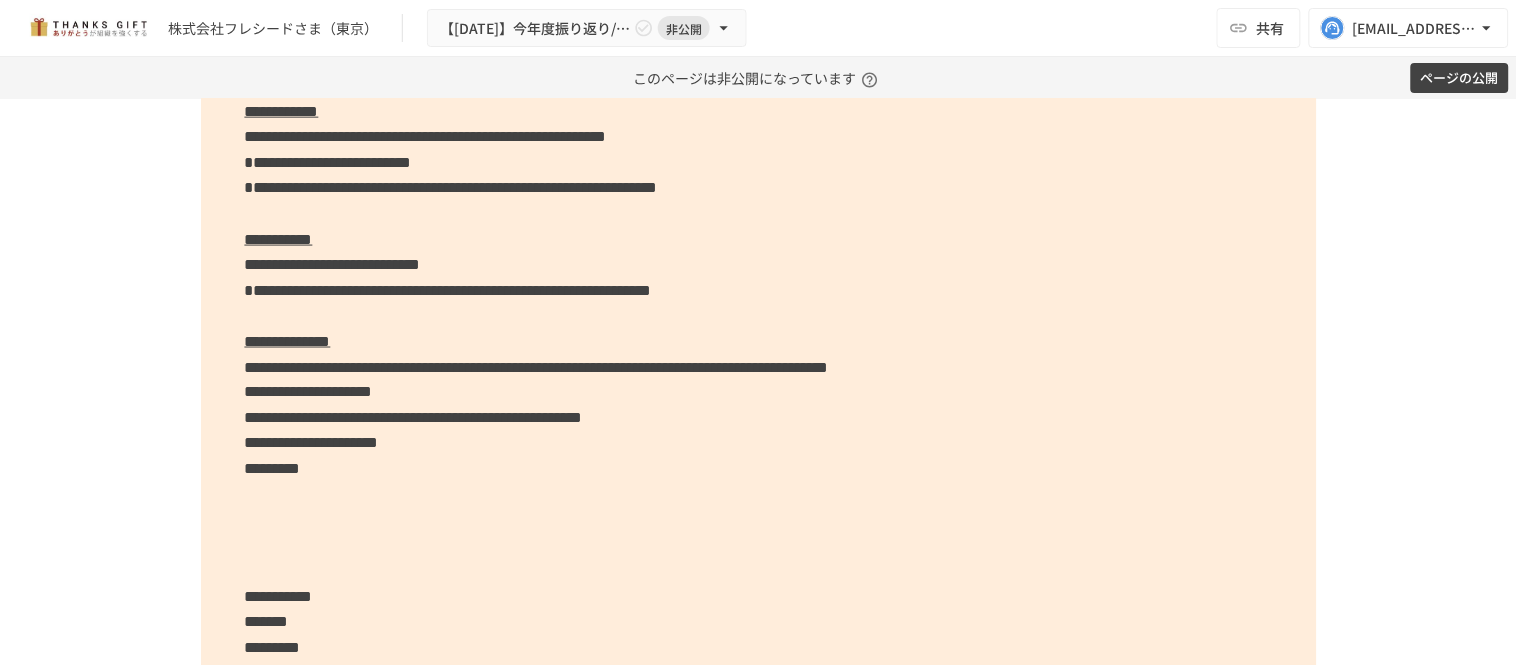 click on "**********" at bounding box center (759, 392) 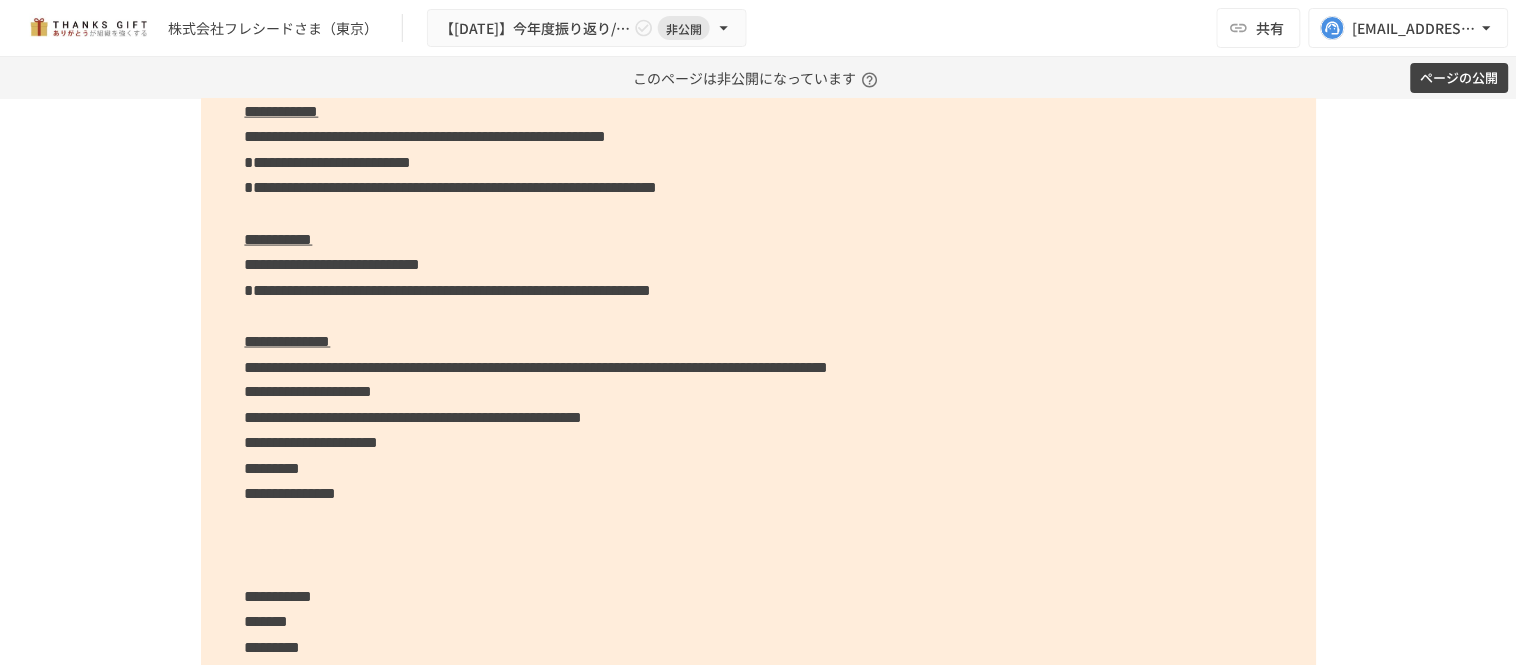 click on "**********" at bounding box center [759, 392] 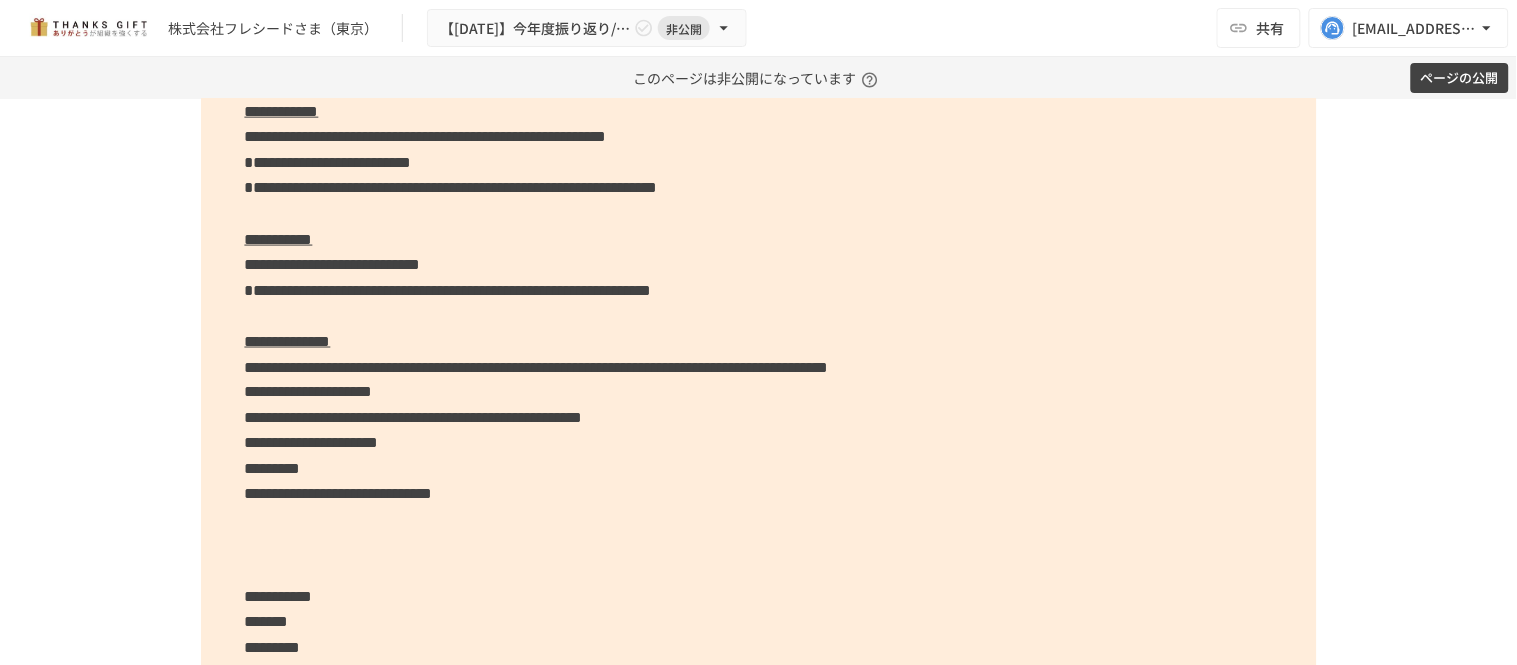 click on "**********" at bounding box center (339, 494) 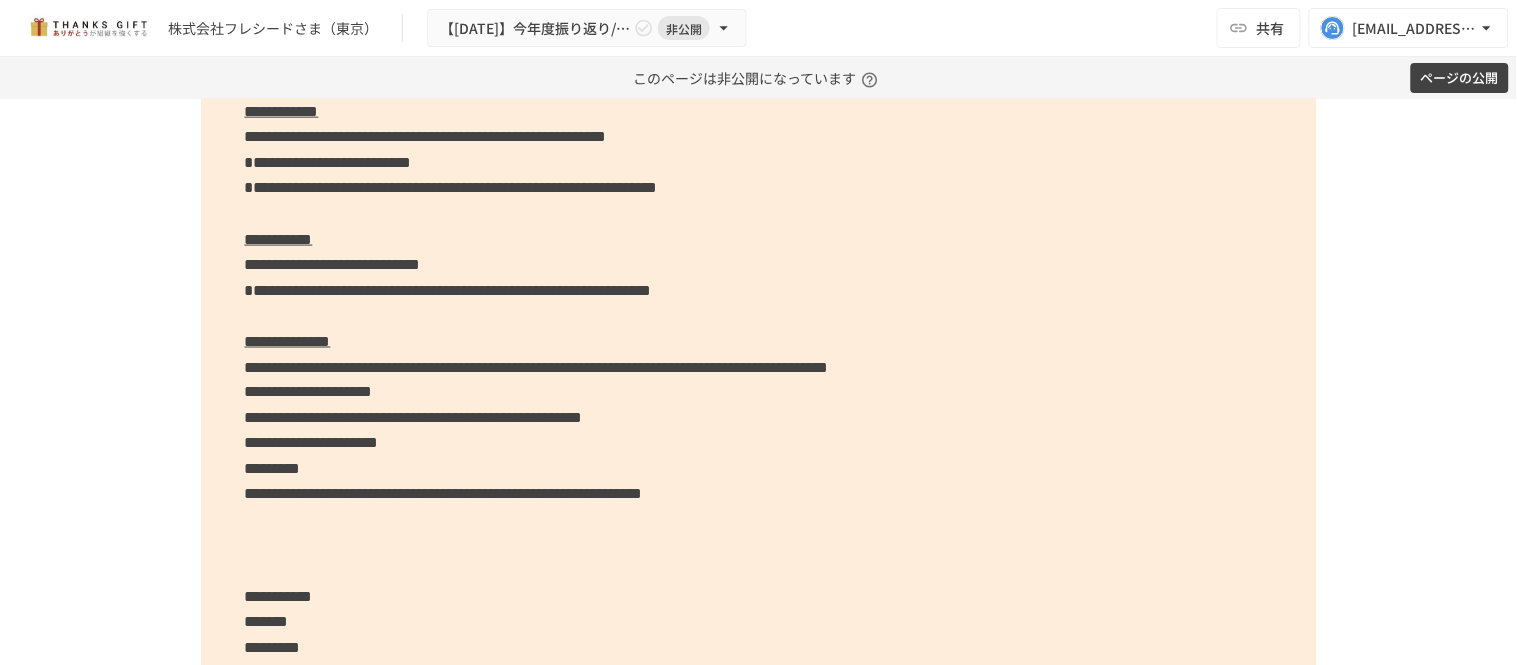 click on "**********" at bounding box center (759, 392) 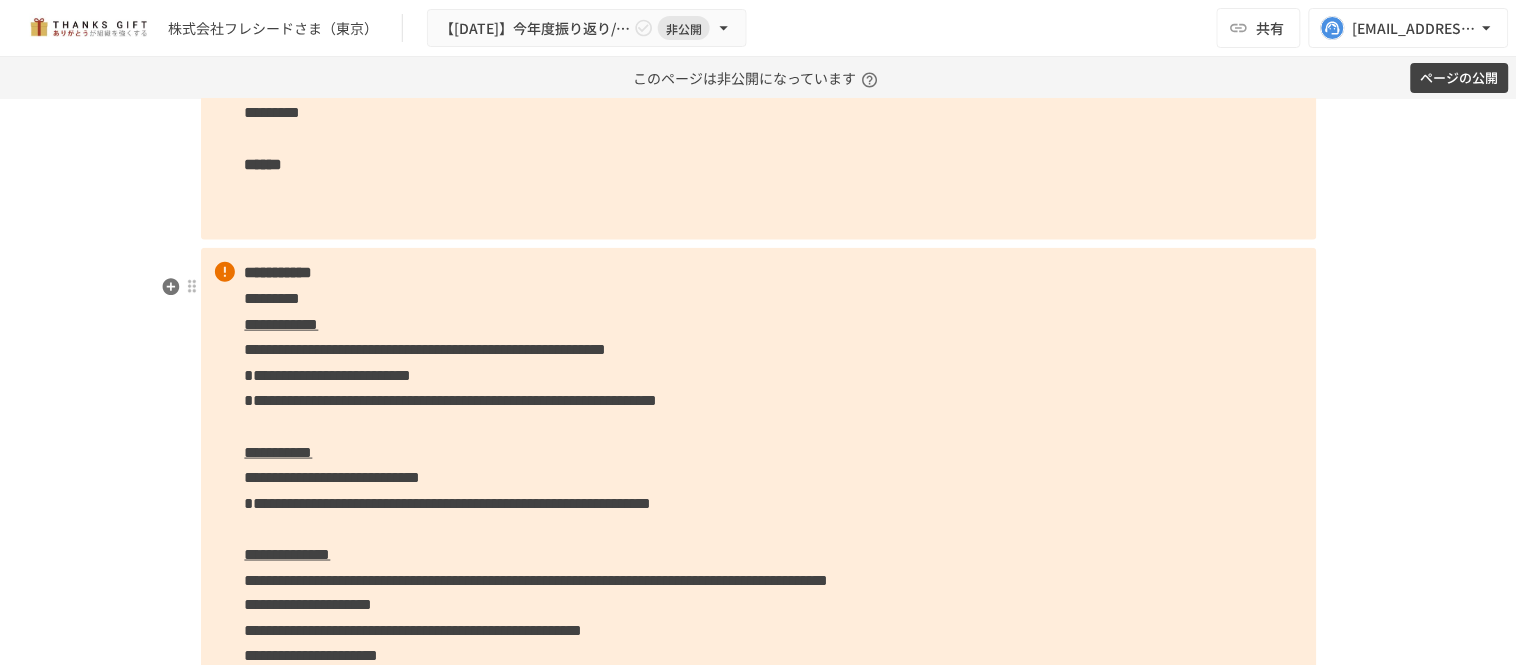 scroll, scrollTop: 6333, scrollLeft: 0, axis: vertical 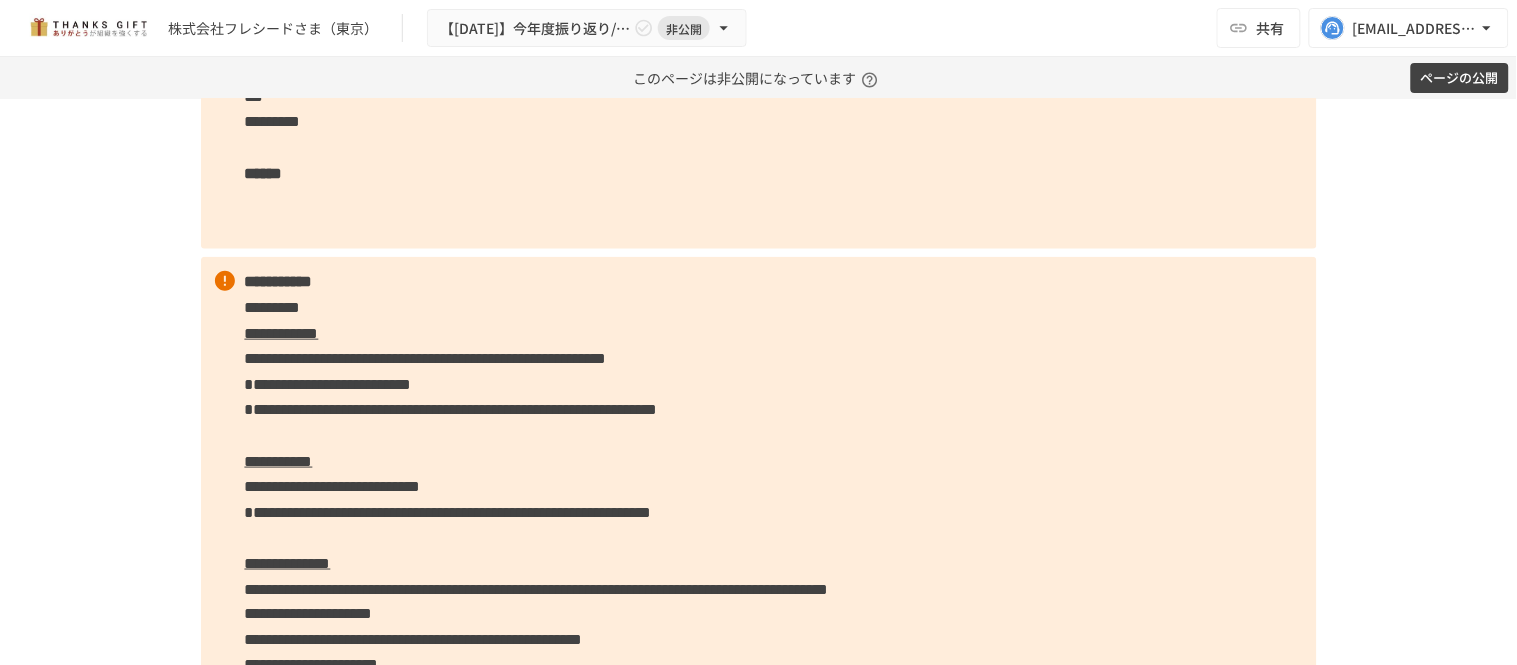 click on "**********" at bounding box center [759, 97] 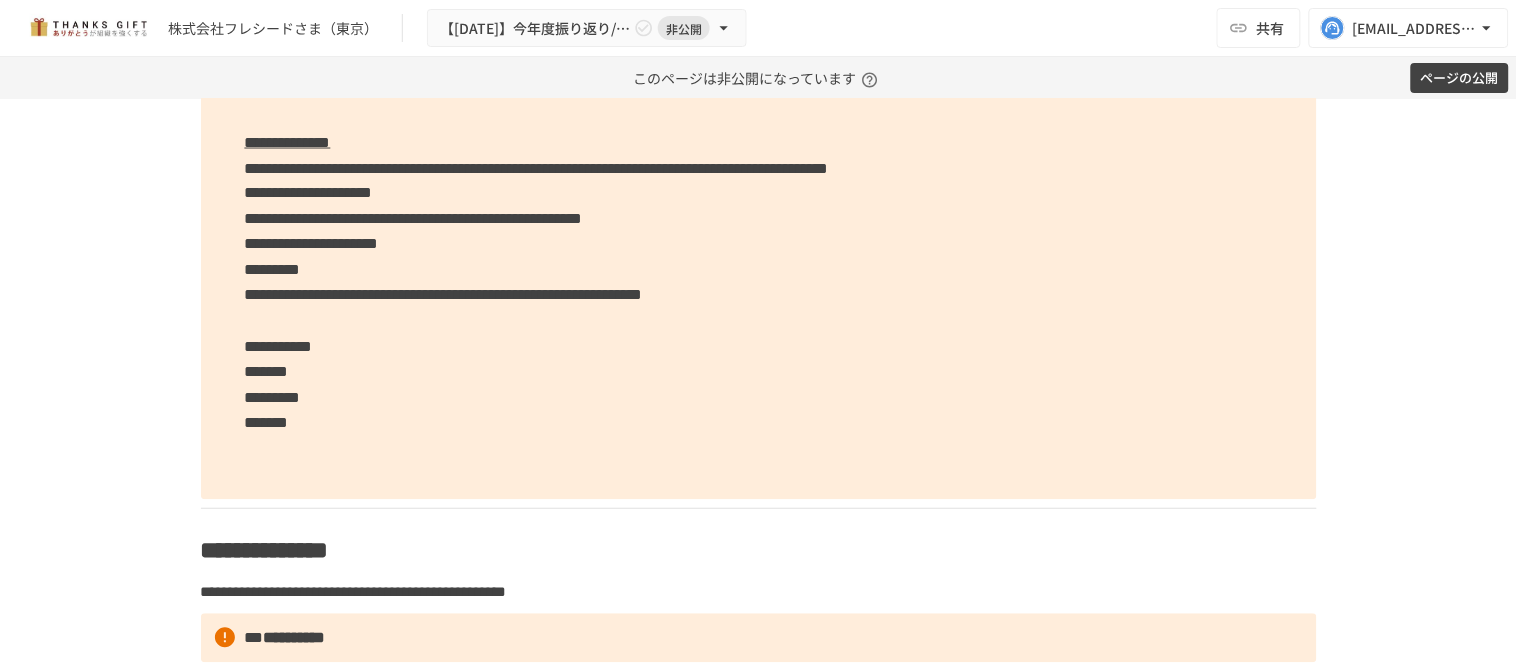 scroll, scrollTop: 6777, scrollLeft: 0, axis: vertical 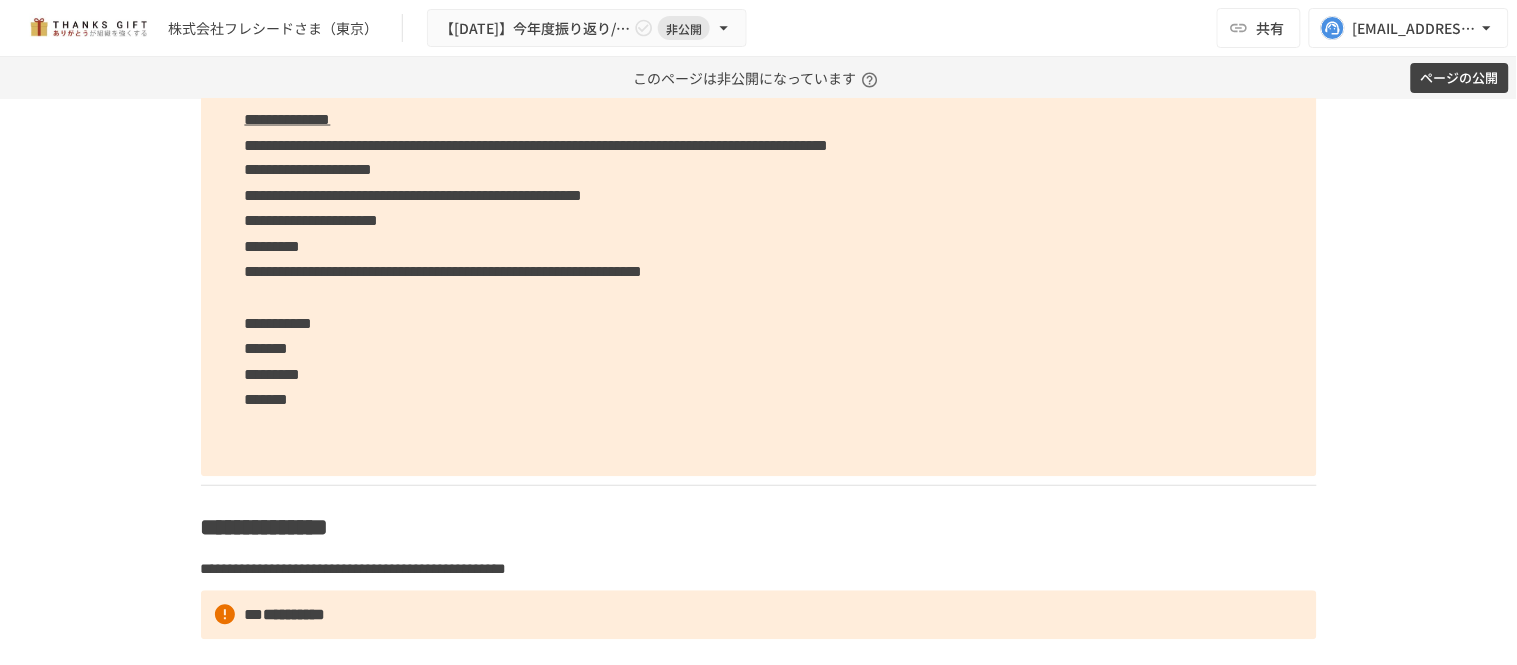 click on "**********" at bounding box center (759, 145) 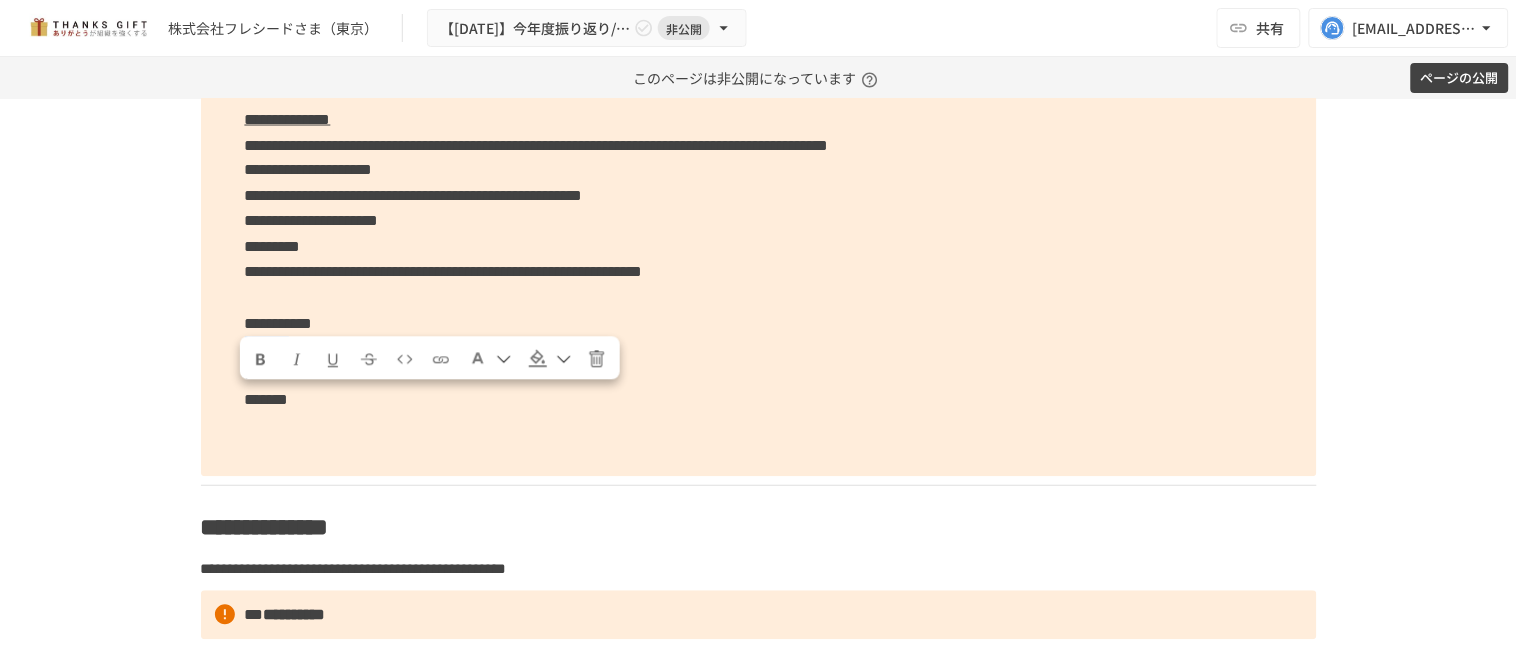 drag, startPoint x: 376, startPoint y: 395, endPoint x: 236, endPoint y: 402, distance: 140.1749 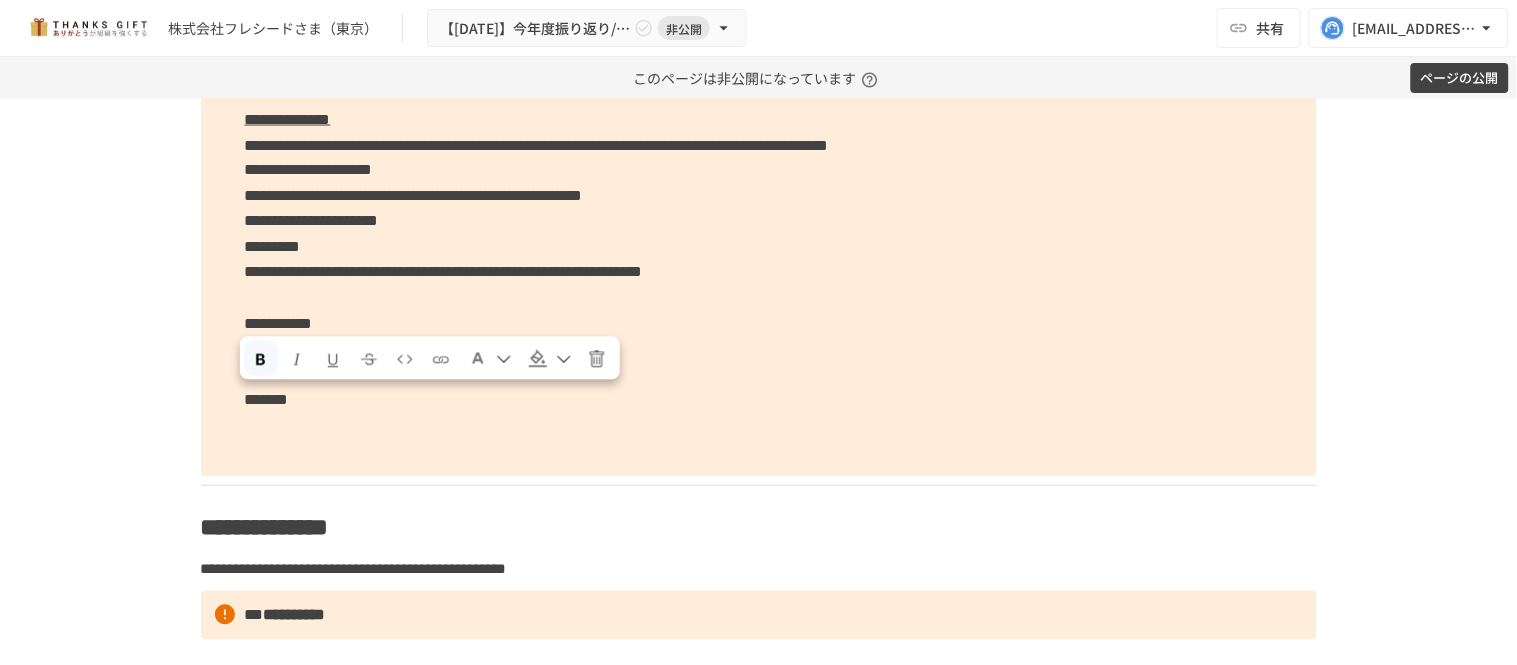click on "**********" at bounding box center (759, 145) 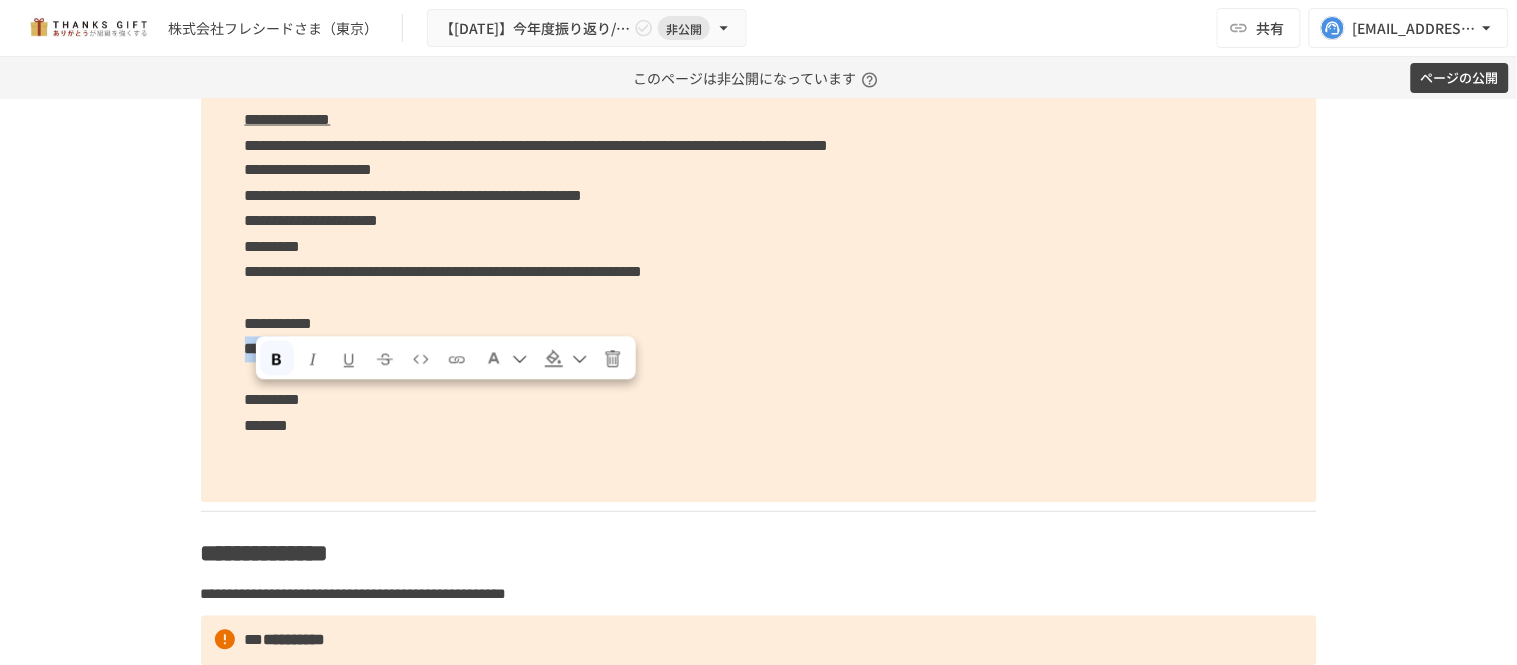drag, startPoint x: 326, startPoint y: 406, endPoint x: 233, endPoint y: 402, distance: 93.08598 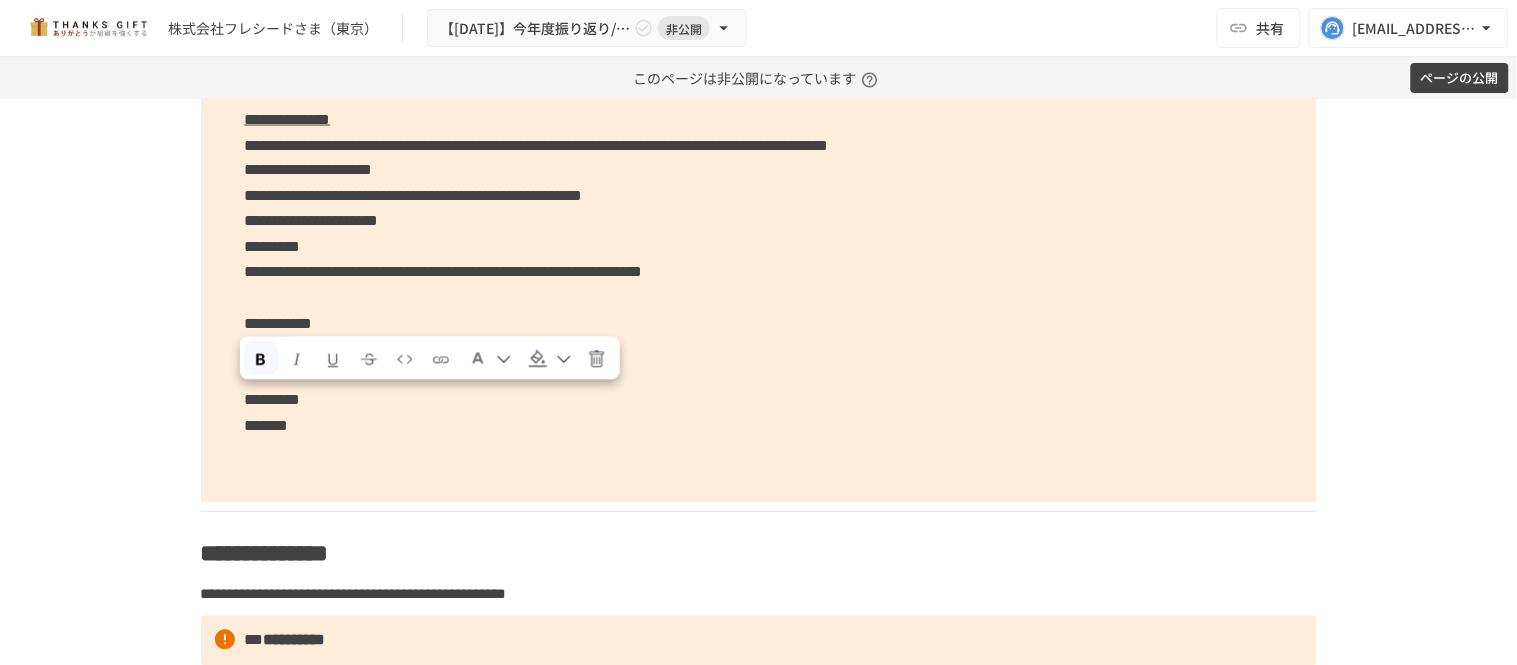 click at bounding box center (260, 360) 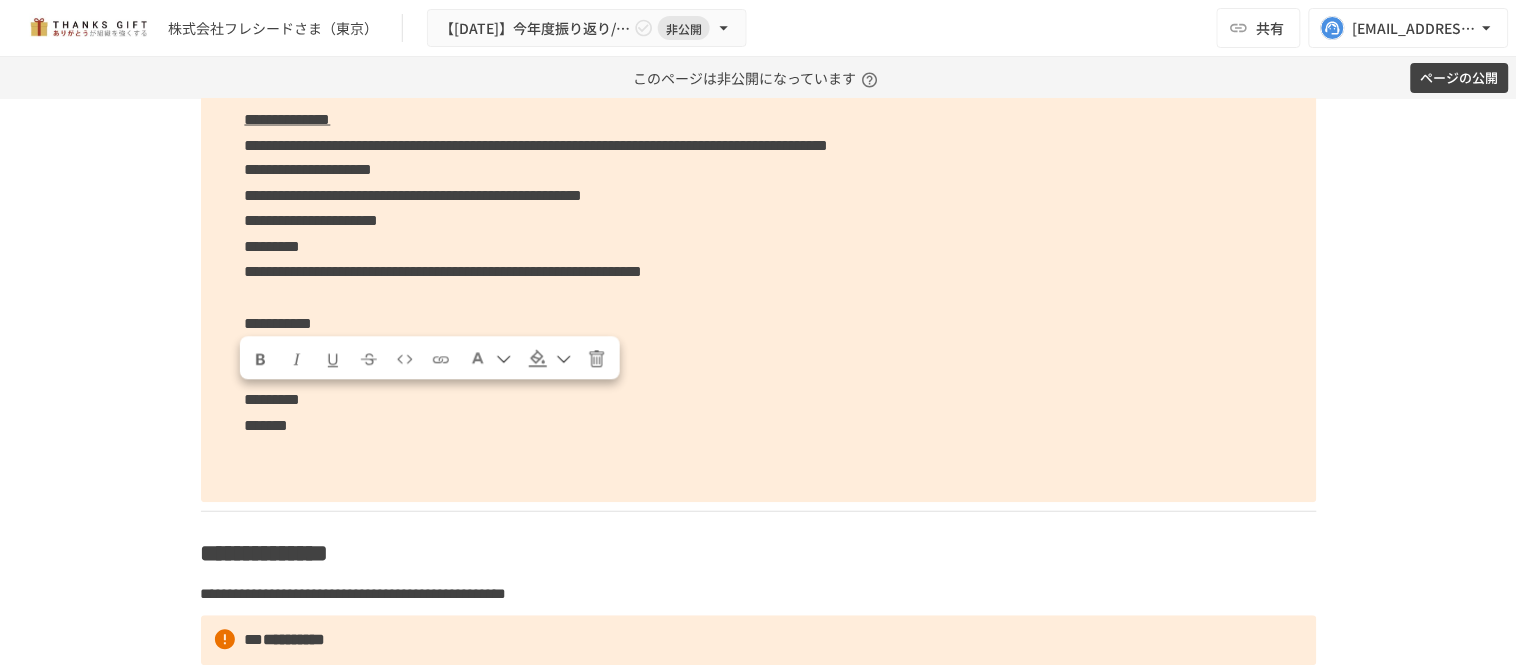 click at bounding box center (332, 358) 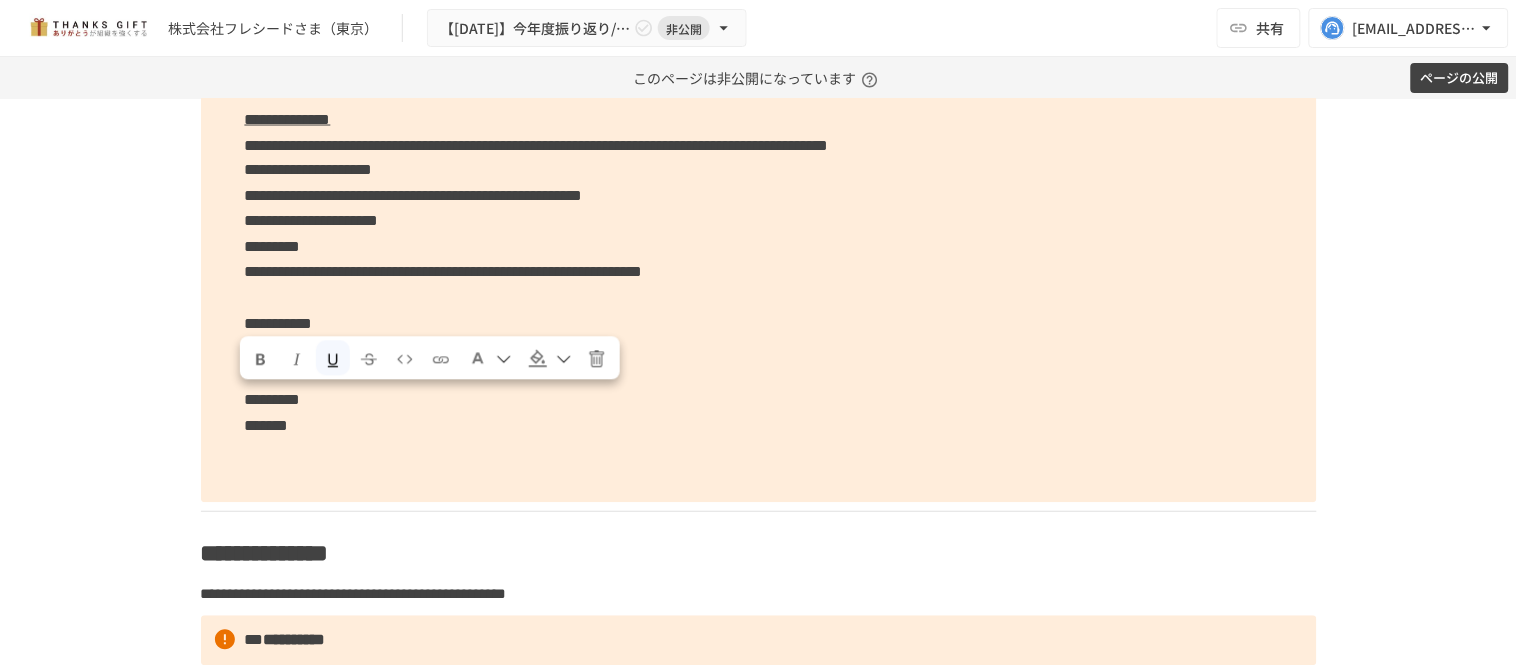 click on "**********" at bounding box center [759, 157] 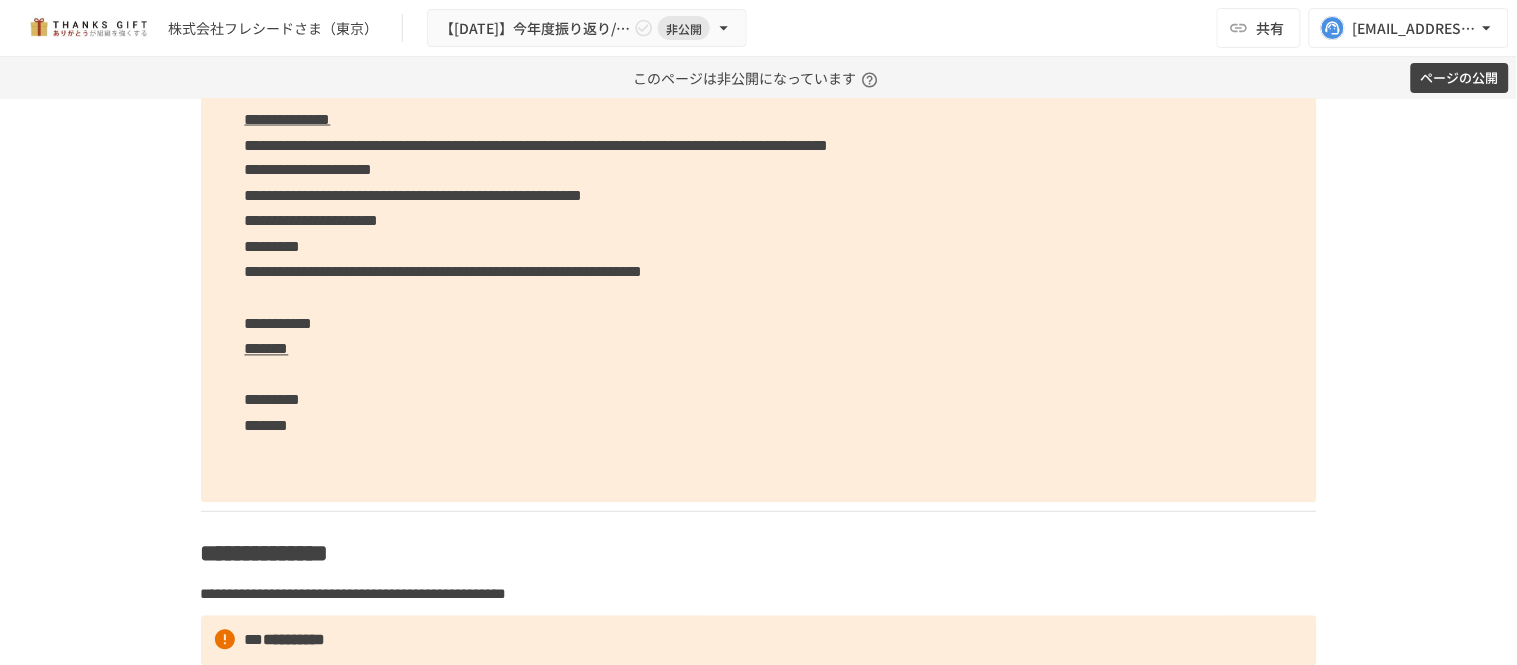 click on "**********" at bounding box center [759, 157] 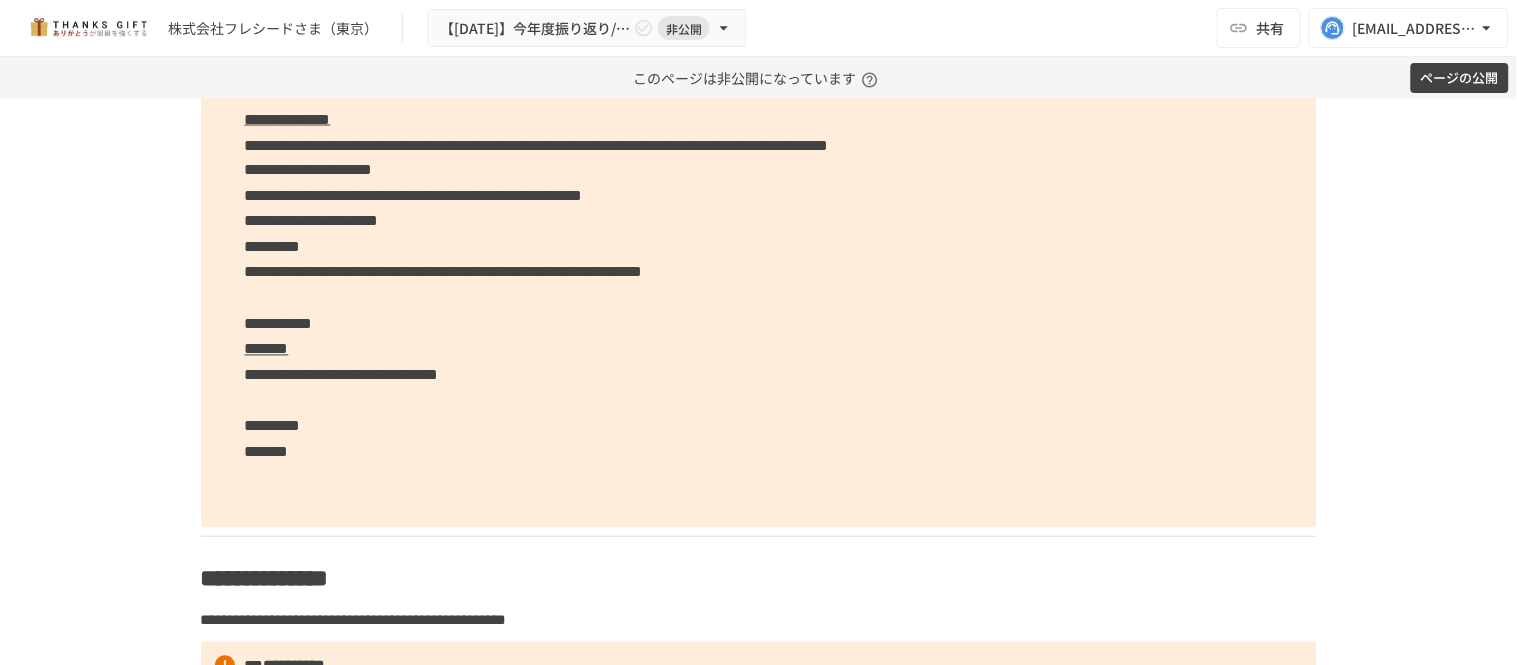 click on "**********" at bounding box center [759, 170] 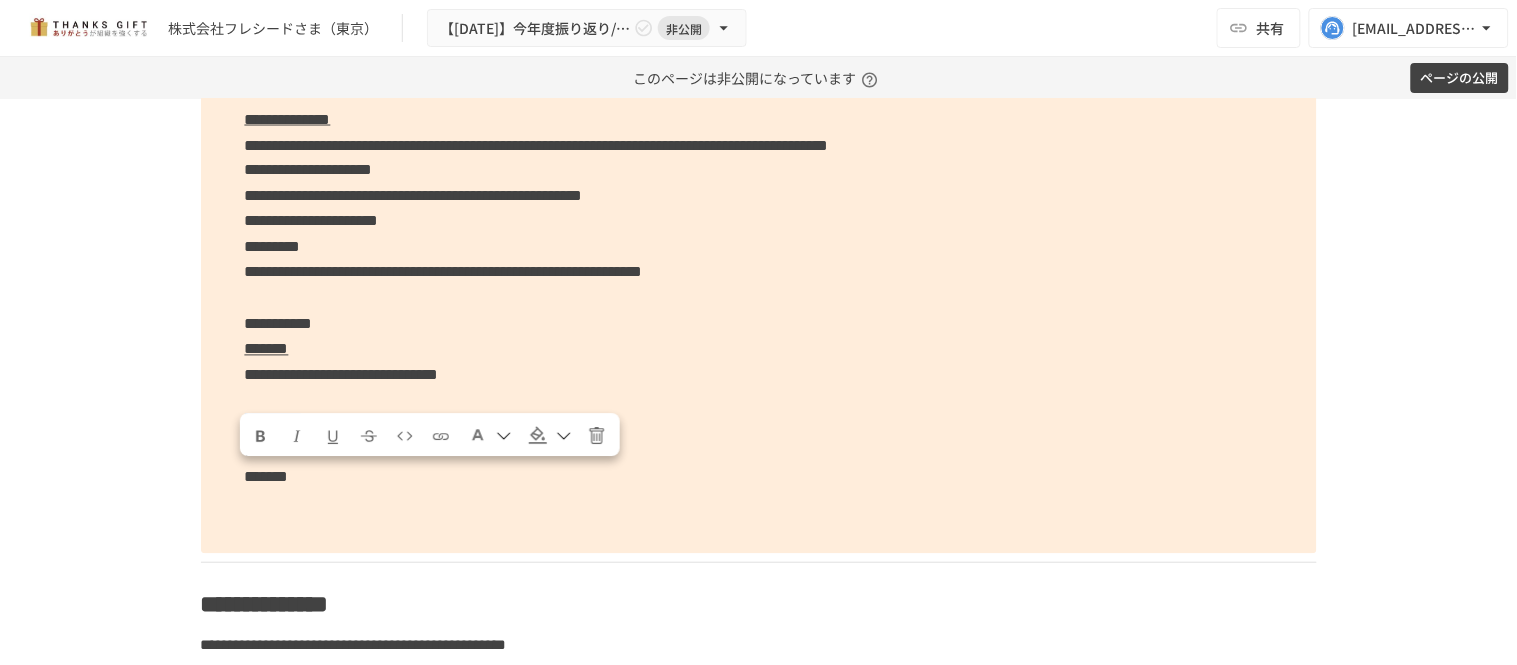 drag, startPoint x: 408, startPoint y: 467, endPoint x: 232, endPoint y: 484, distance: 176.81912 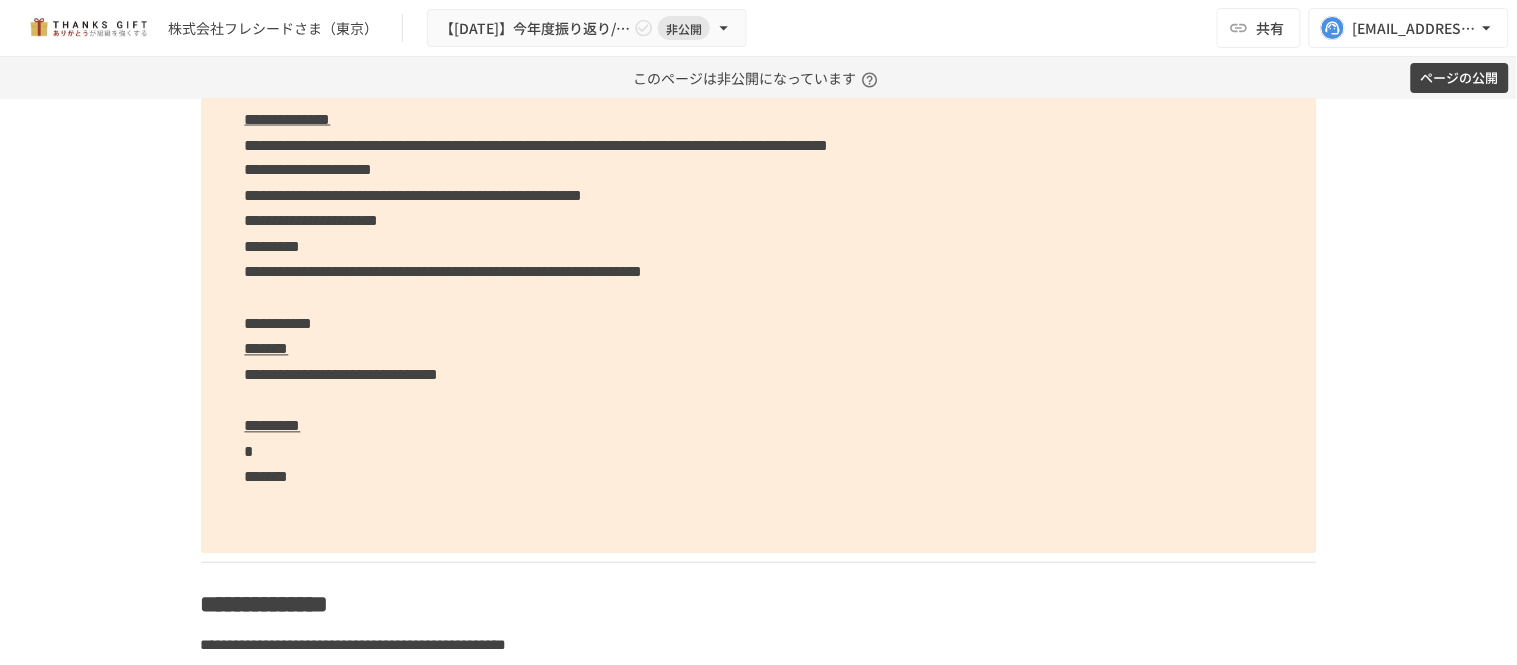 click on "**********" at bounding box center (759, 183) 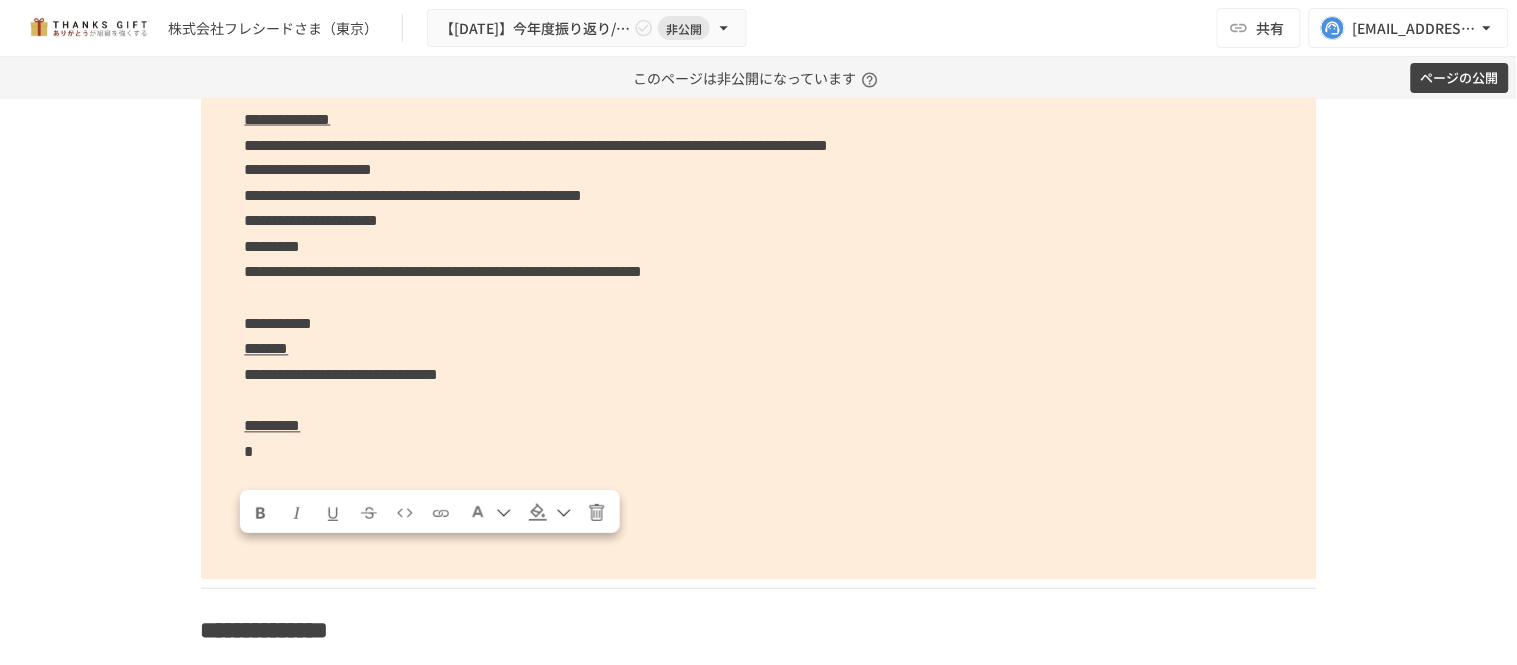 drag, startPoint x: 373, startPoint y: 555, endPoint x: 248, endPoint y: 531, distance: 127.28315 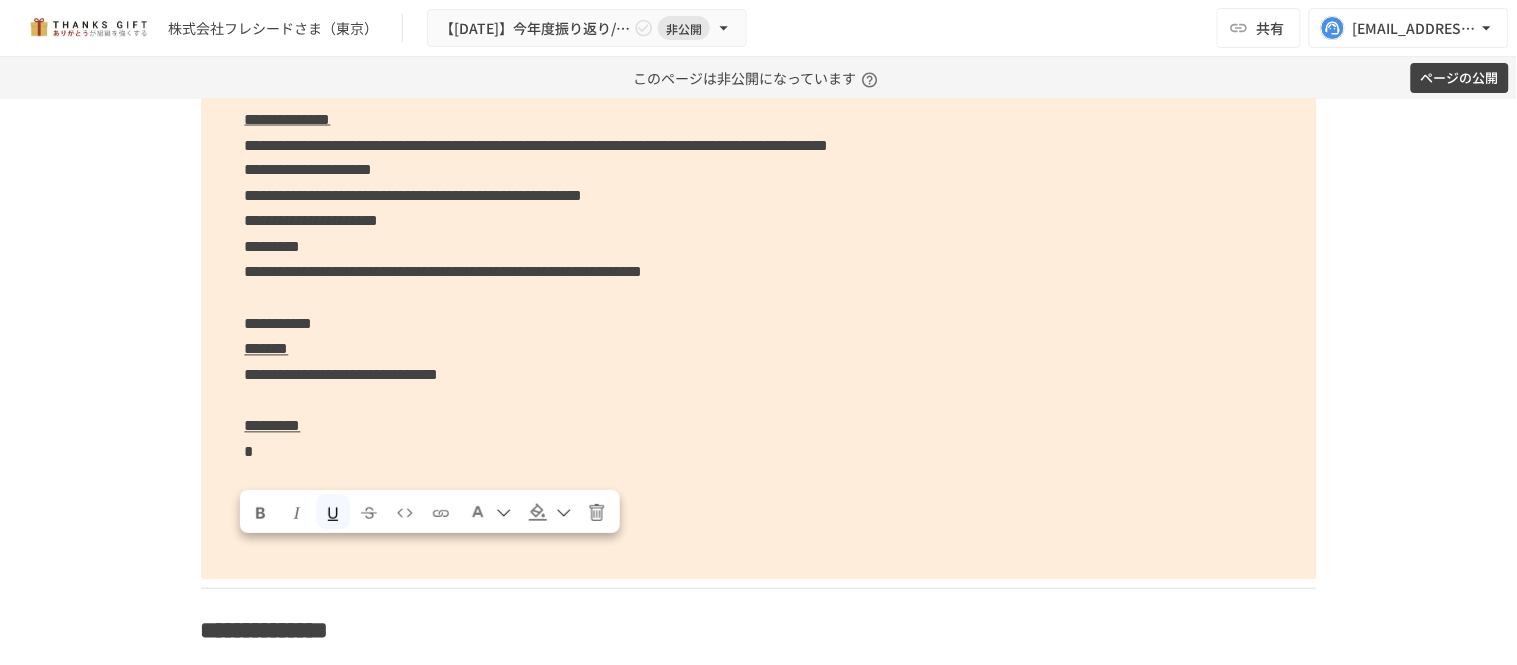 click on "**********" at bounding box center (759, 196) 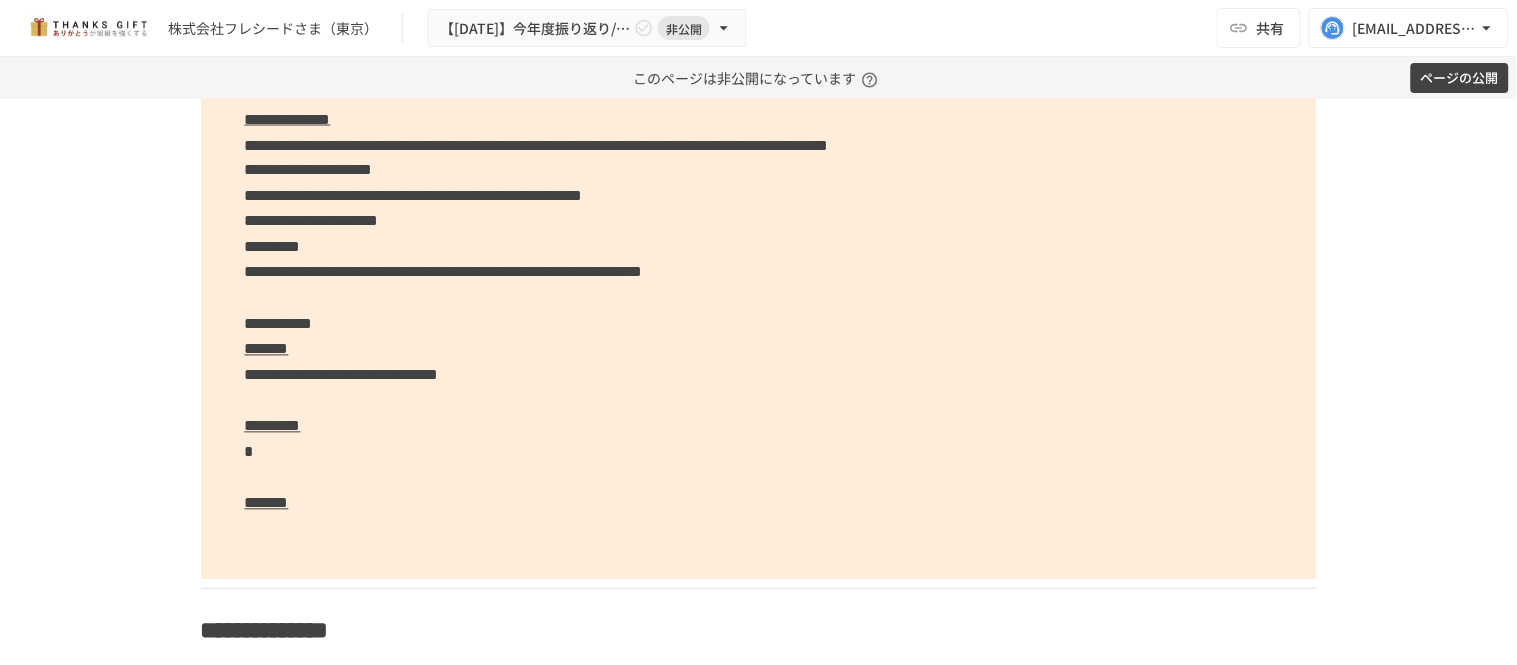 click on "**********" at bounding box center (759, 196) 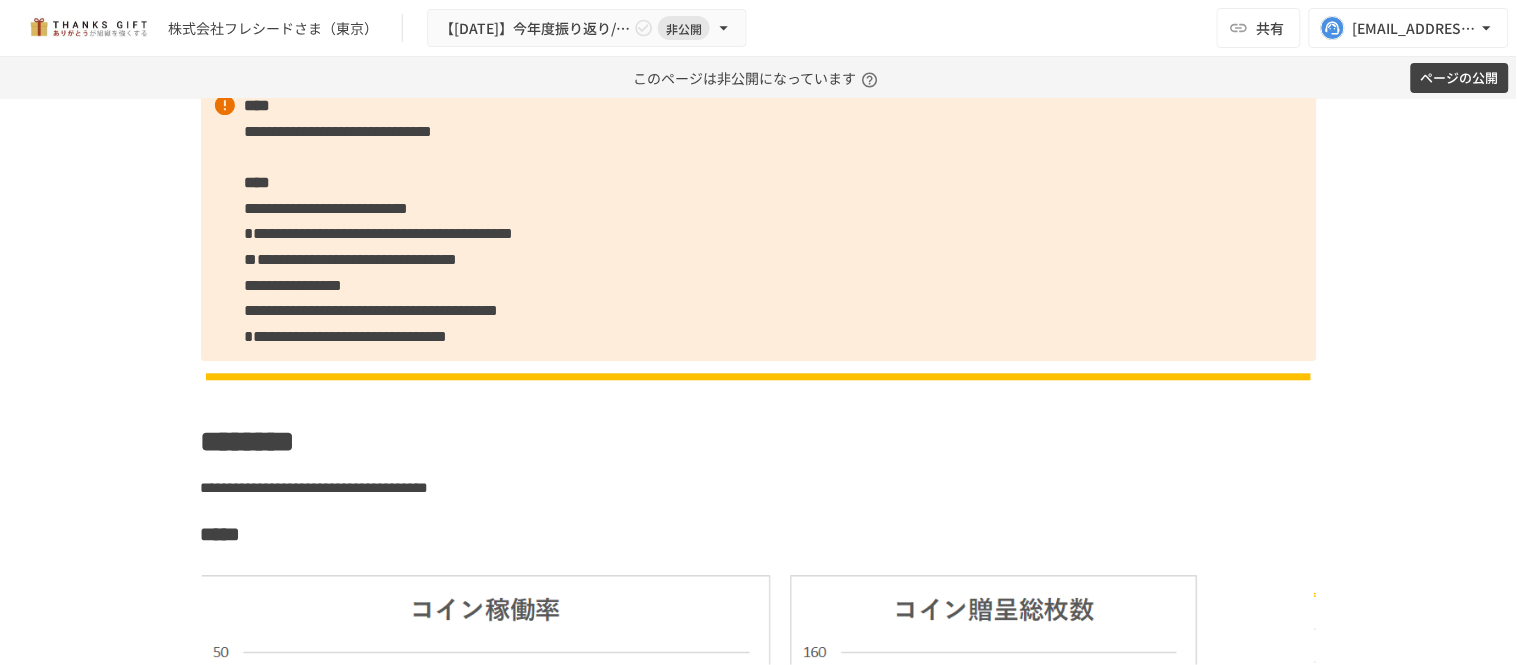 scroll, scrollTop: 1555, scrollLeft: 0, axis: vertical 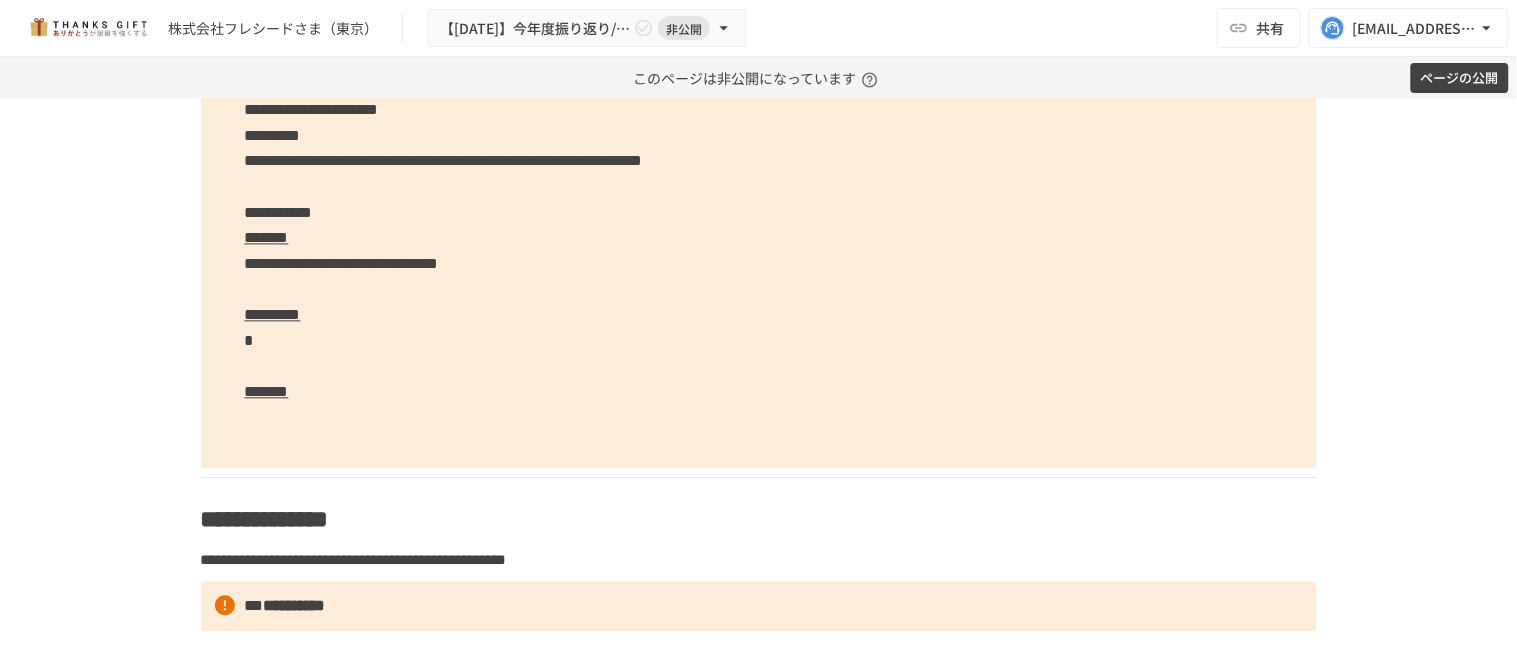 click on "**********" at bounding box center (759, 85) 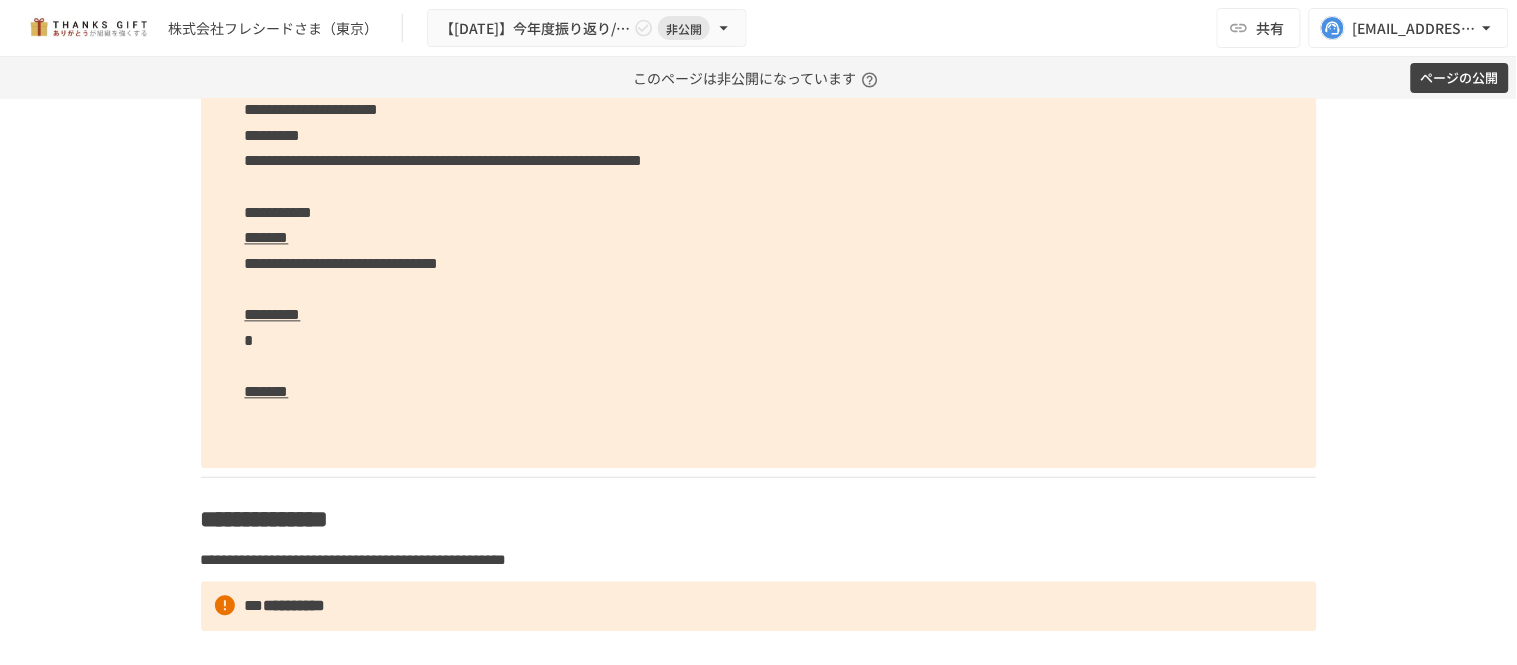 click on "**********" at bounding box center (759, 85) 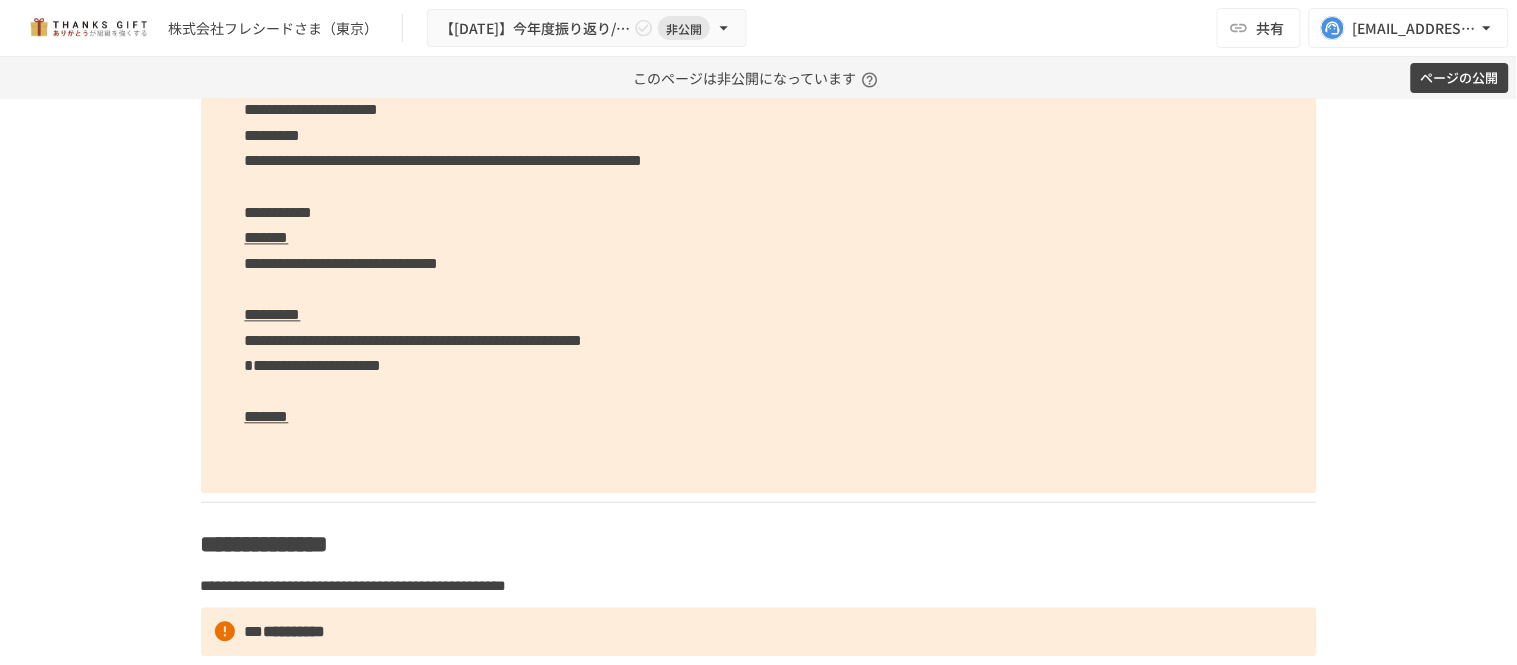 click on "**********" at bounding box center (759, 98) 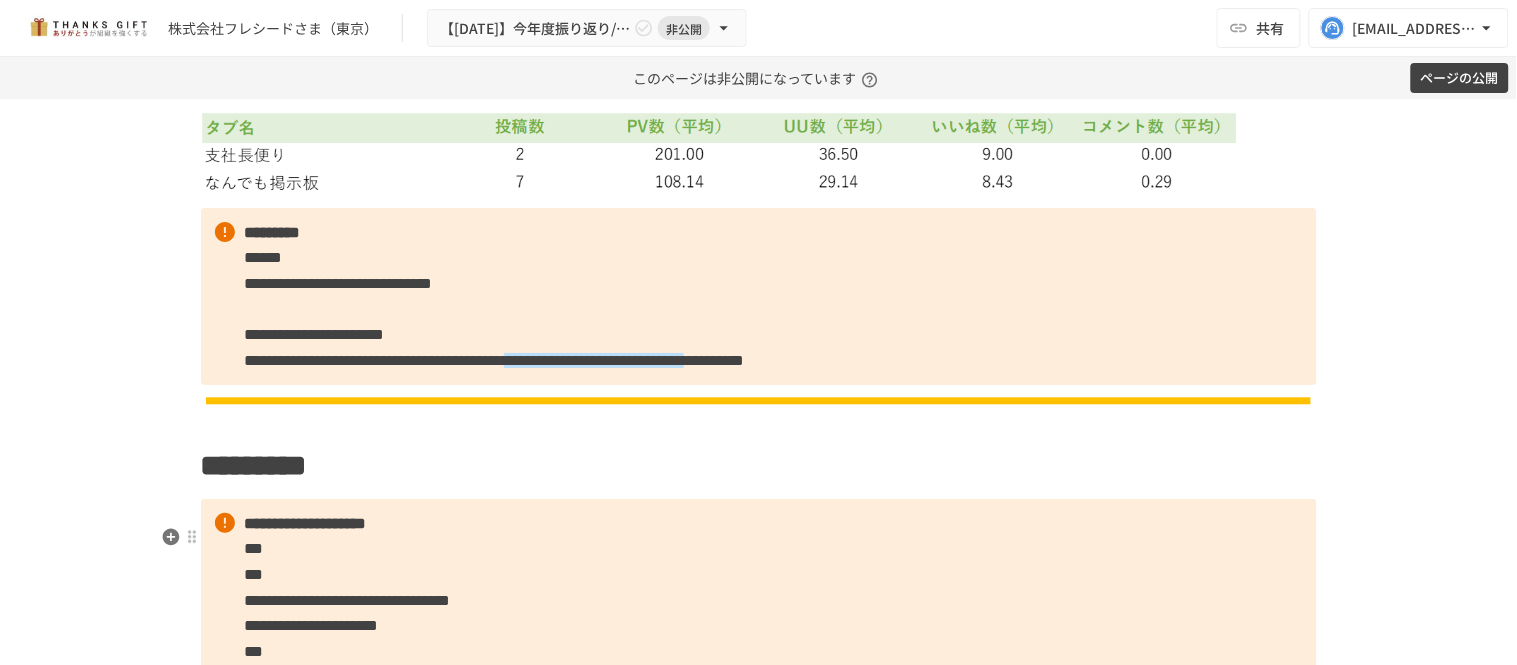 scroll, scrollTop: 5777, scrollLeft: 0, axis: vertical 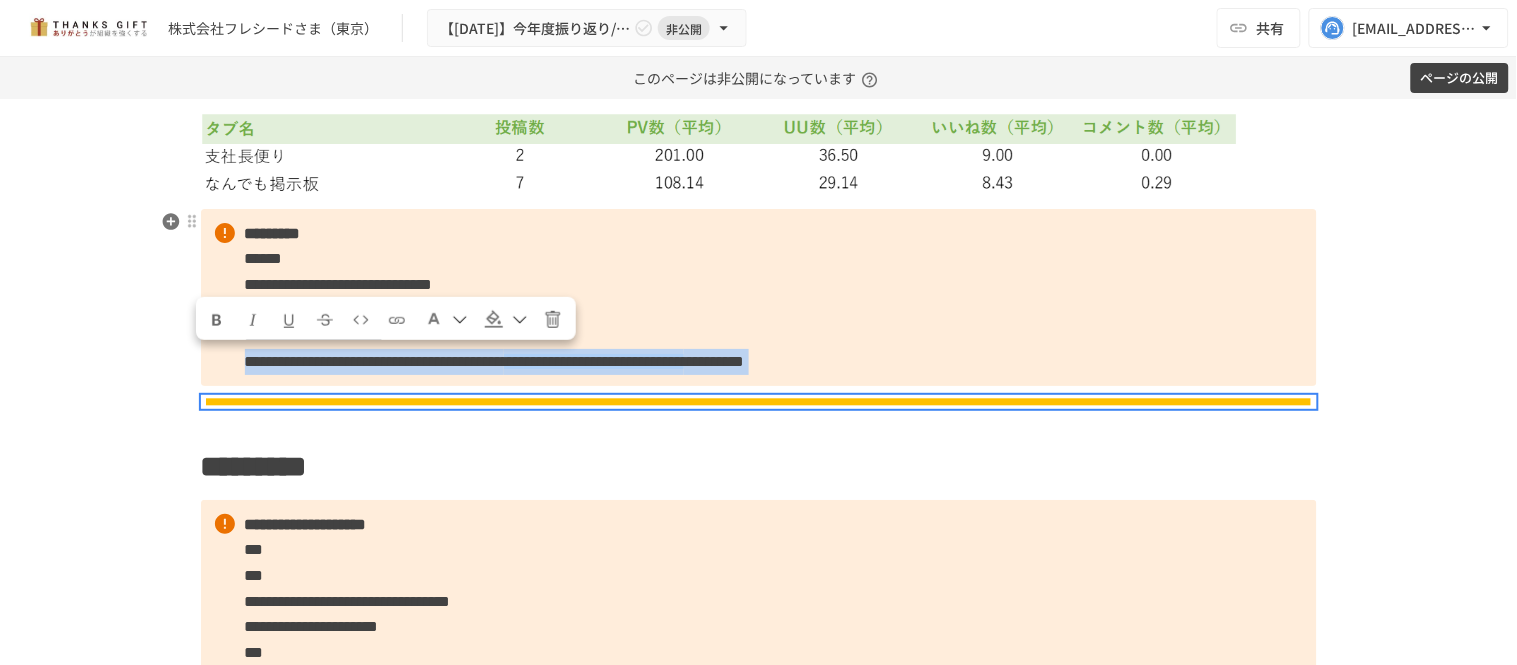 drag, startPoint x: 230, startPoint y: 350, endPoint x: 513, endPoint y: 412, distance: 289.7119 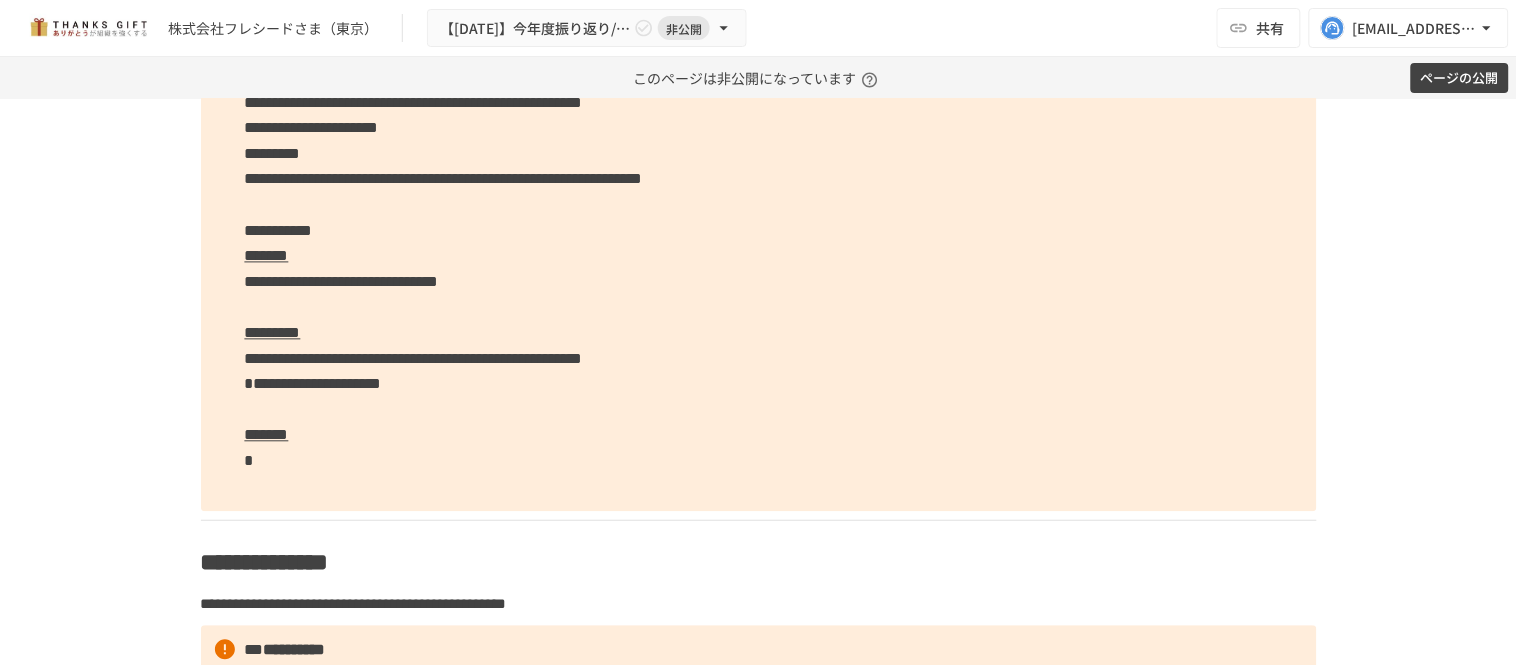 scroll, scrollTop: 6888, scrollLeft: 0, axis: vertical 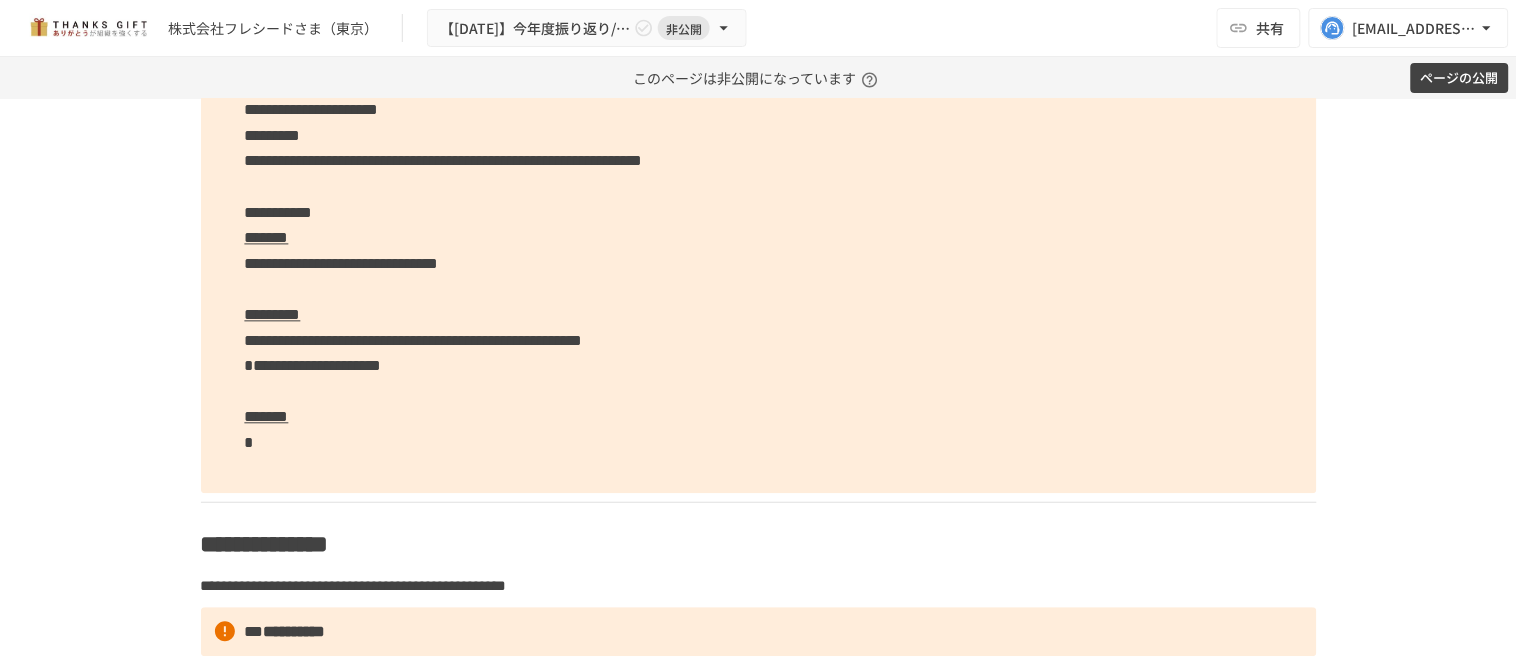 click on "**********" at bounding box center [759, 98] 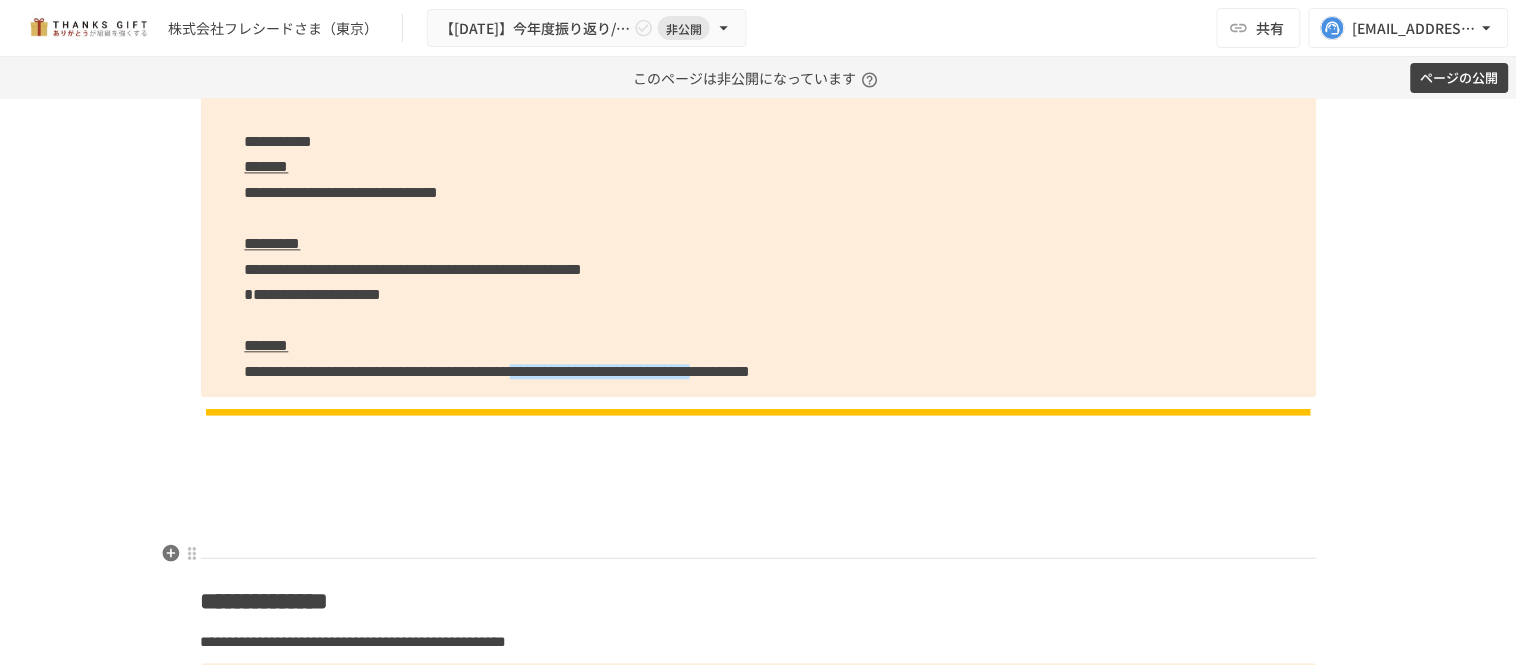 scroll, scrollTop: 7000, scrollLeft: 0, axis: vertical 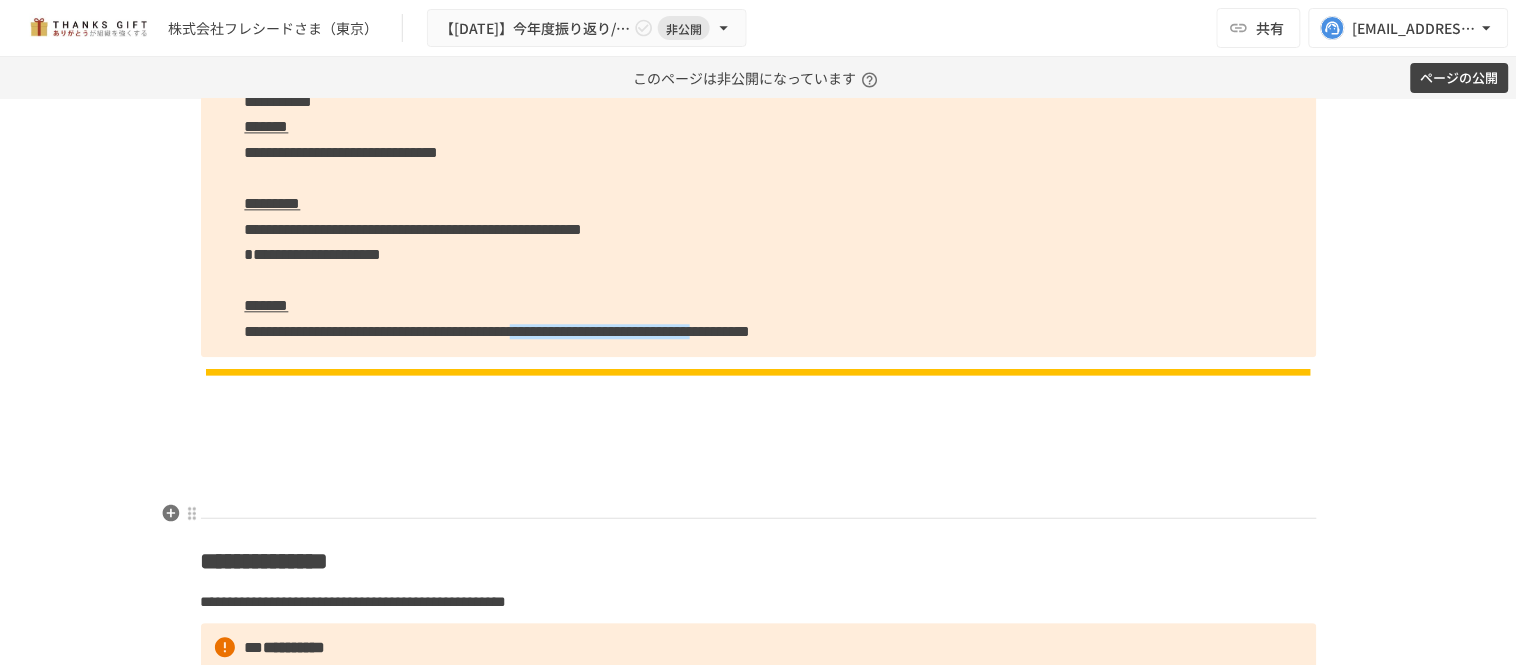 click at bounding box center (759, 461) 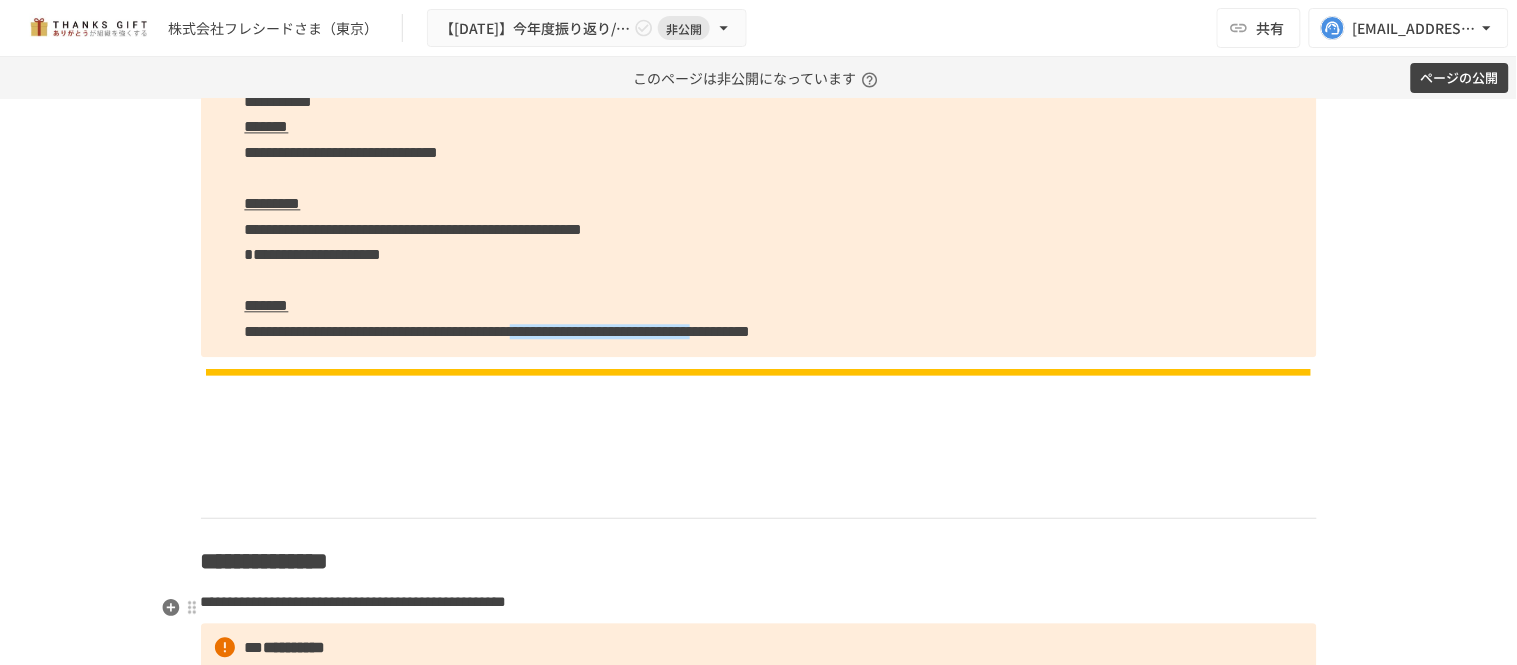 click on "**********" at bounding box center [759, -965] 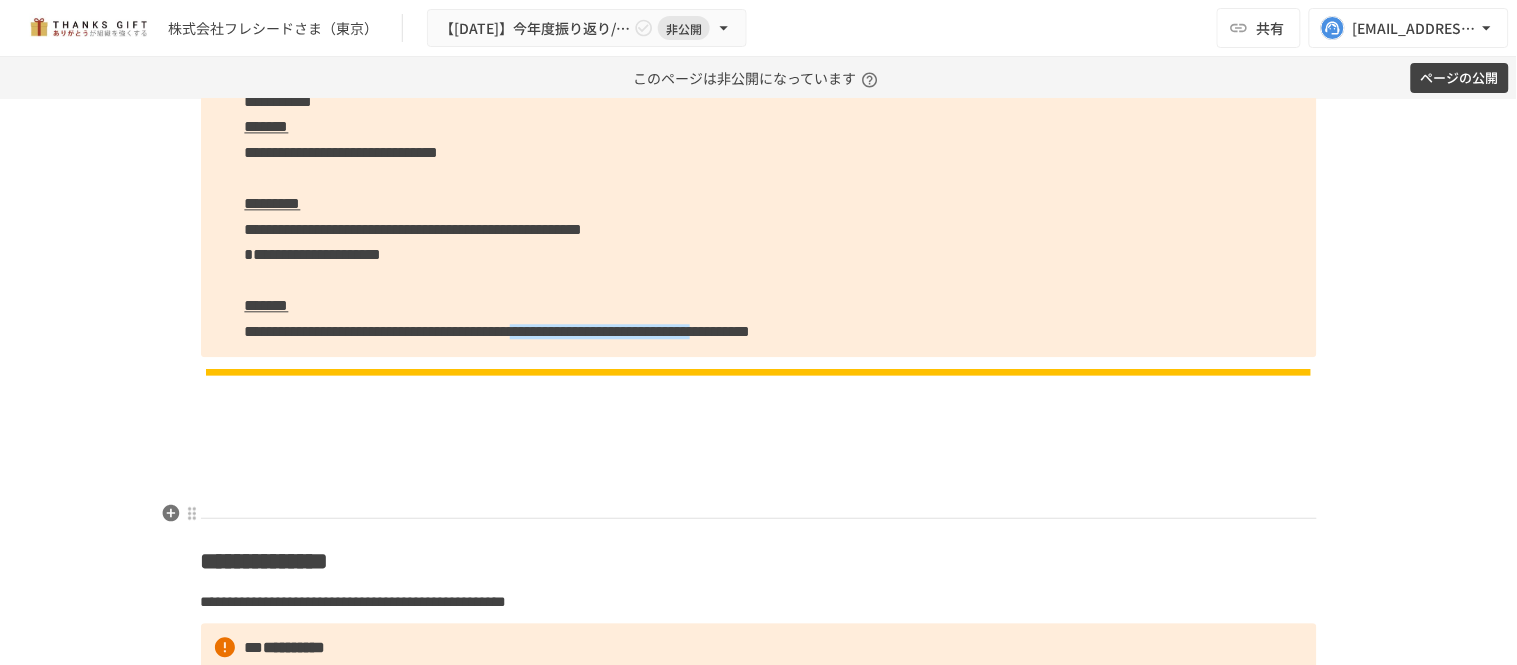 click on "**********" at bounding box center (759, -965) 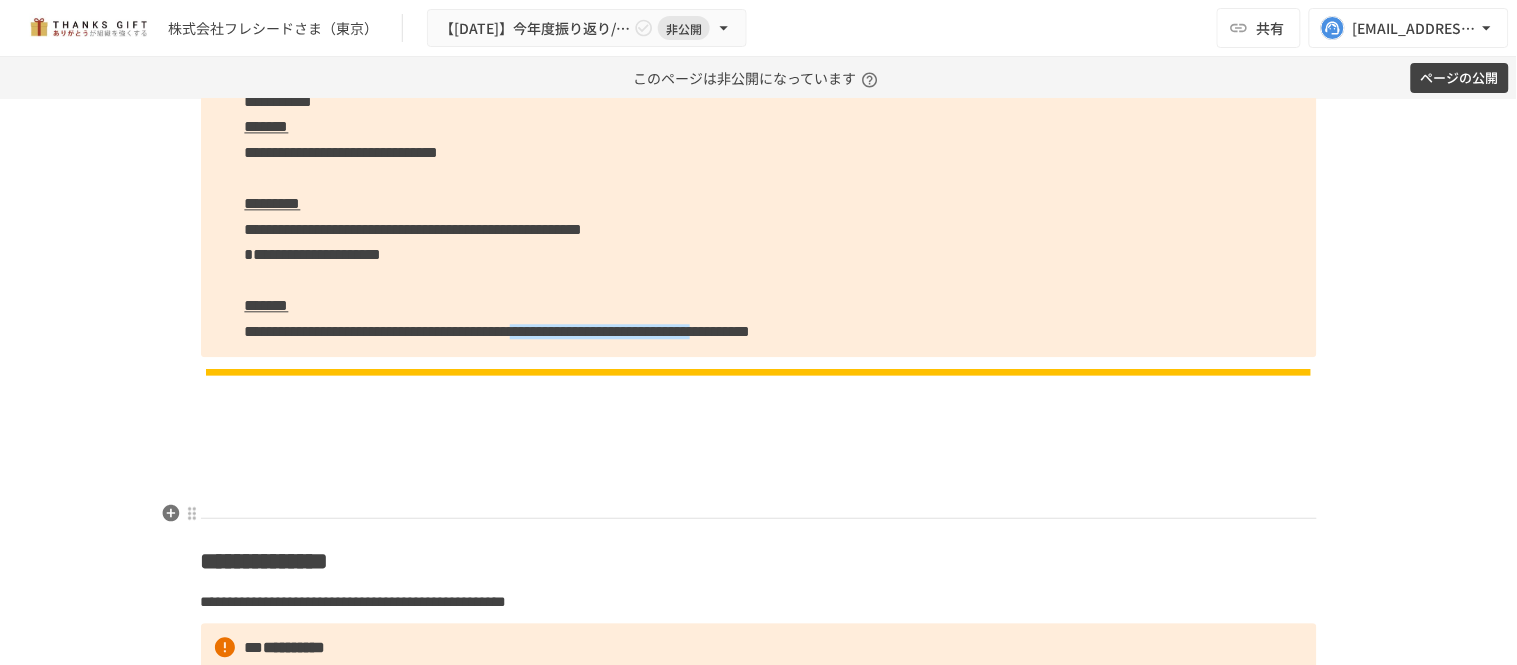 click at bounding box center (759, 461) 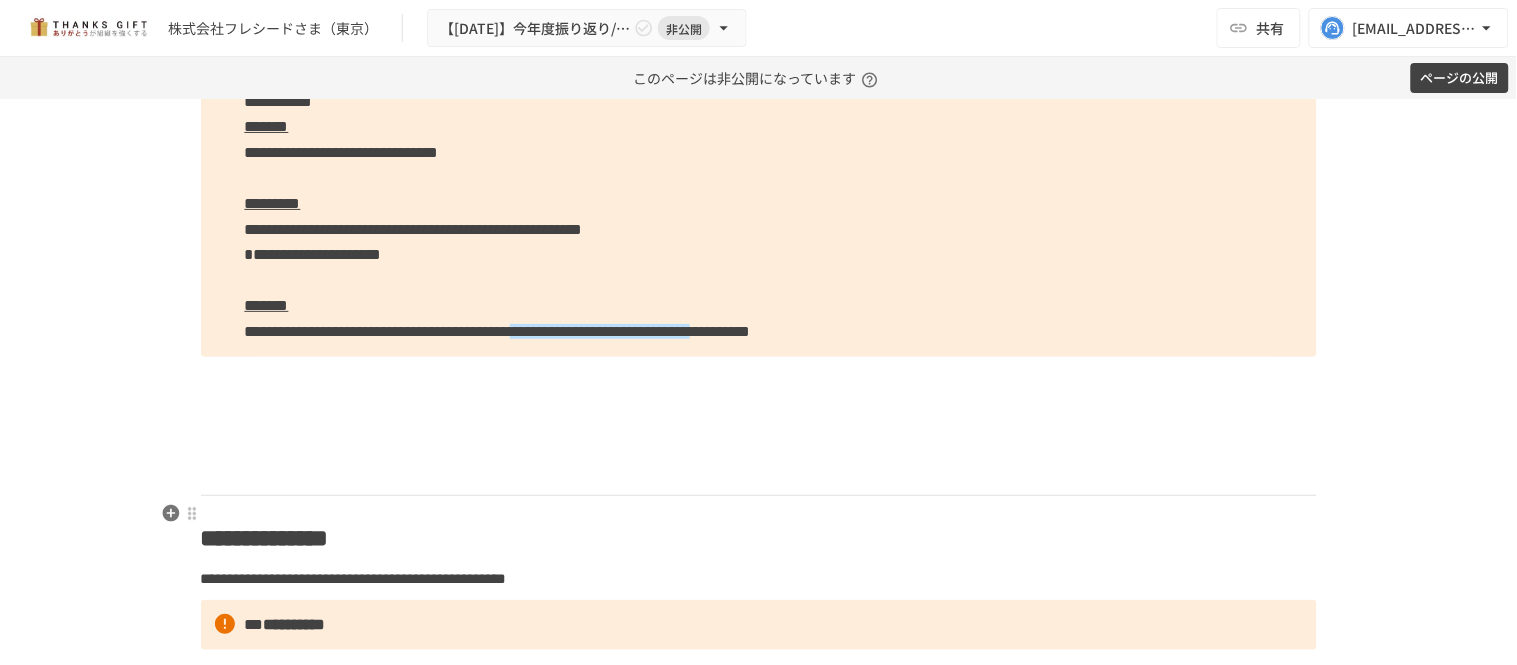 click at bounding box center [759, 438] 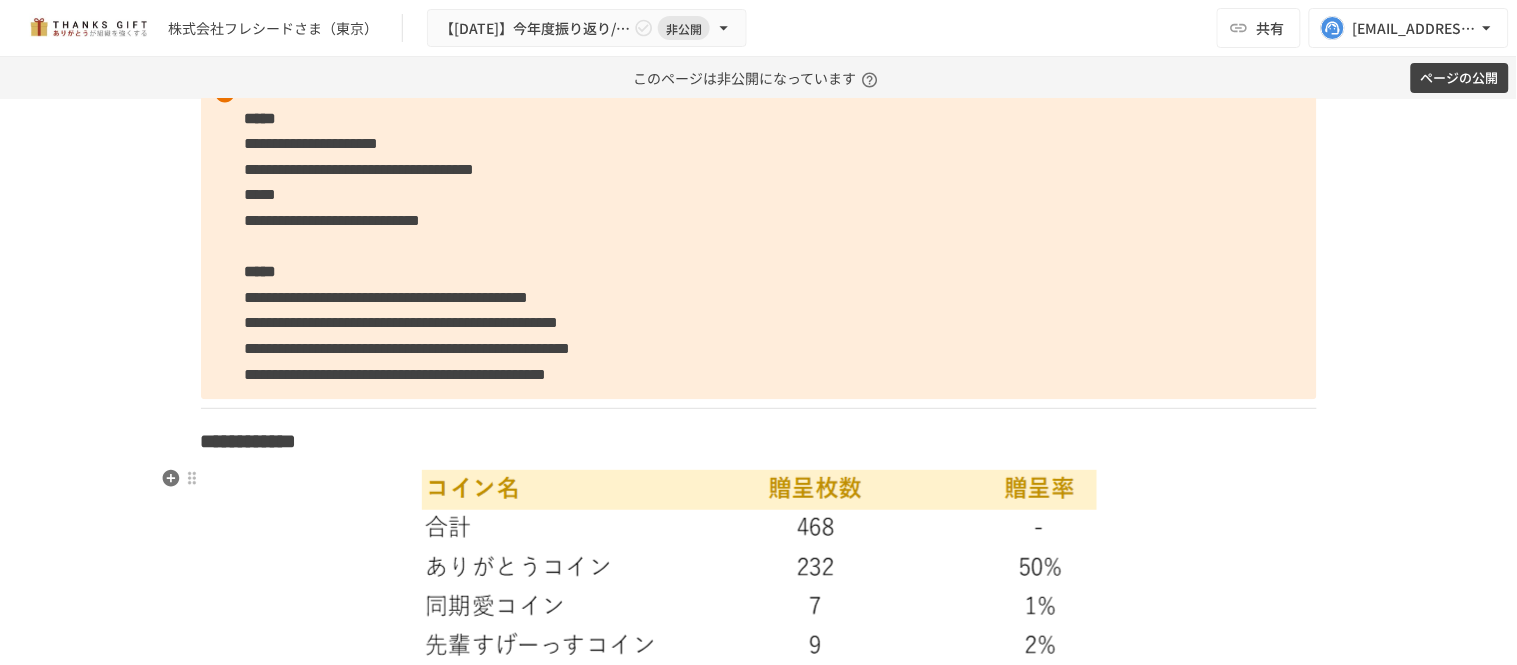 scroll, scrollTop: 2888, scrollLeft: 0, axis: vertical 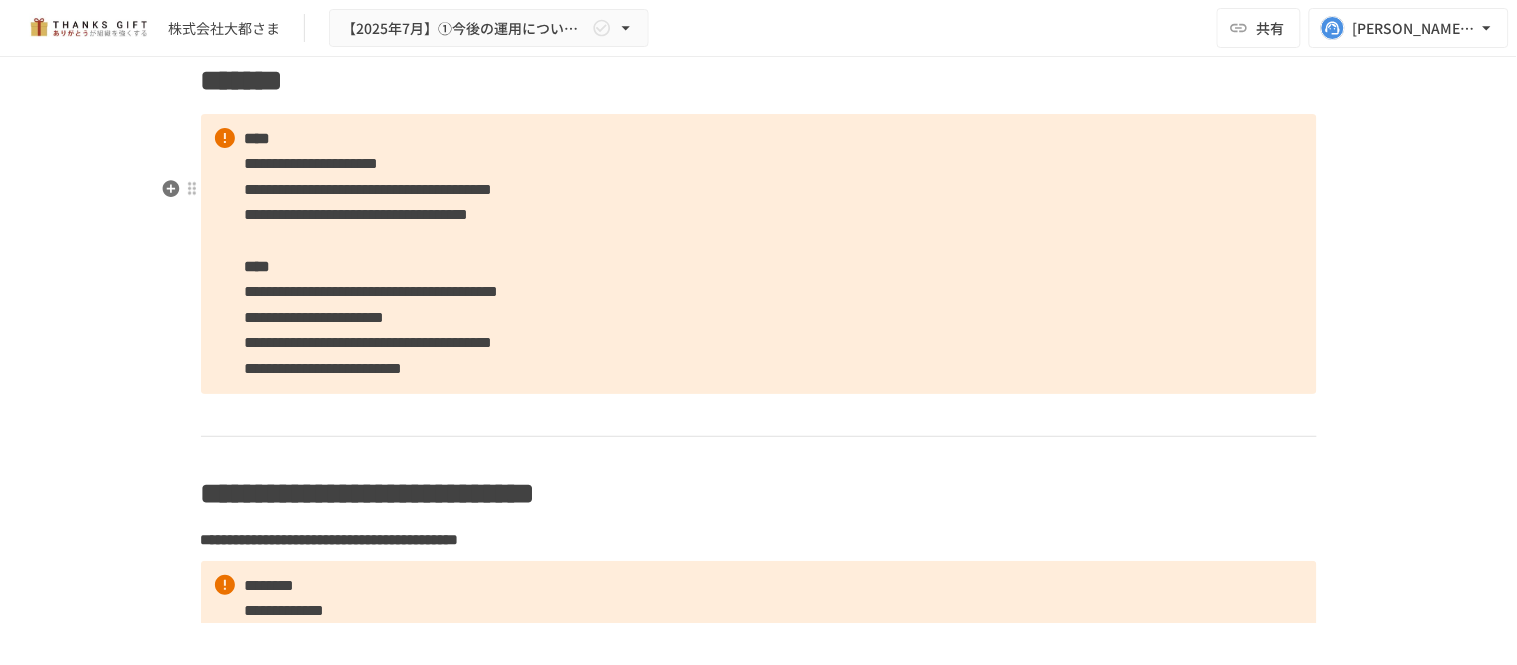 click on "**********" at bounding box center (759, 254) 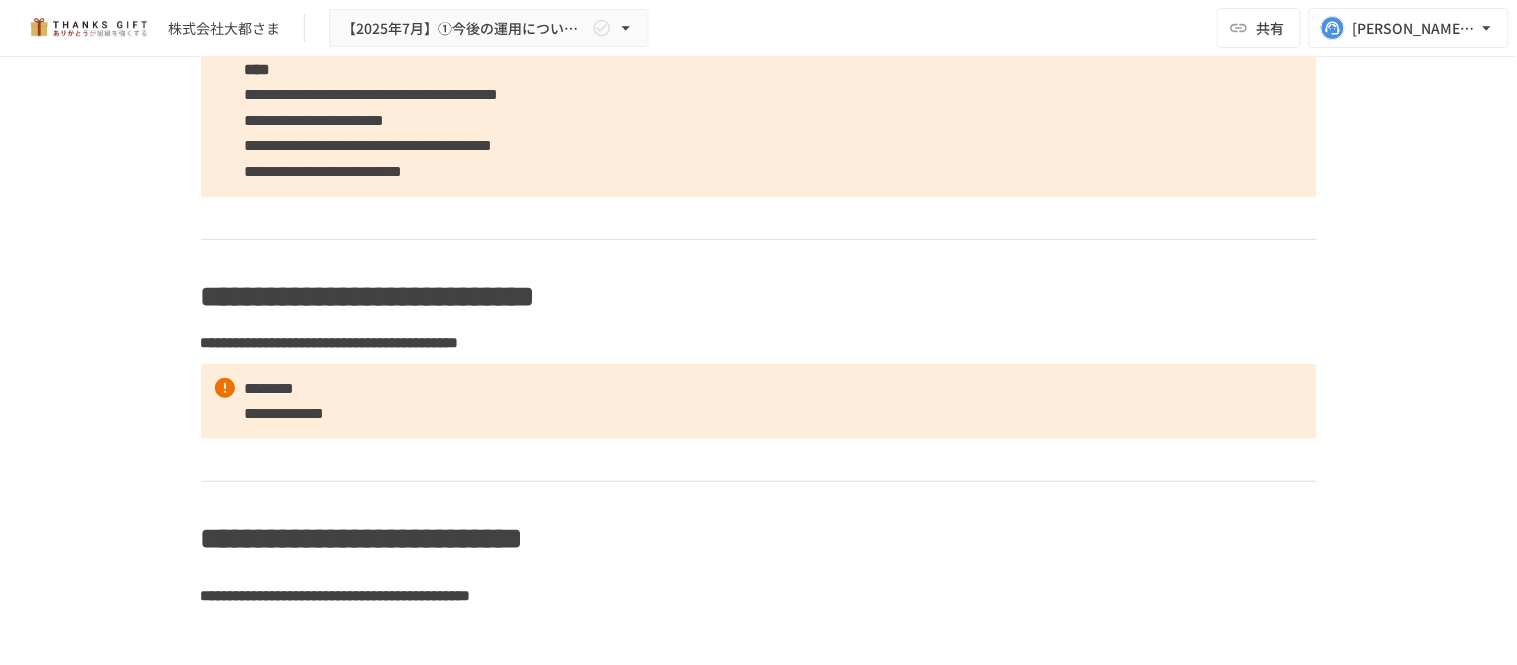 scroll, scrollTop: 3975, scrollLeft: 0, axis: vertical 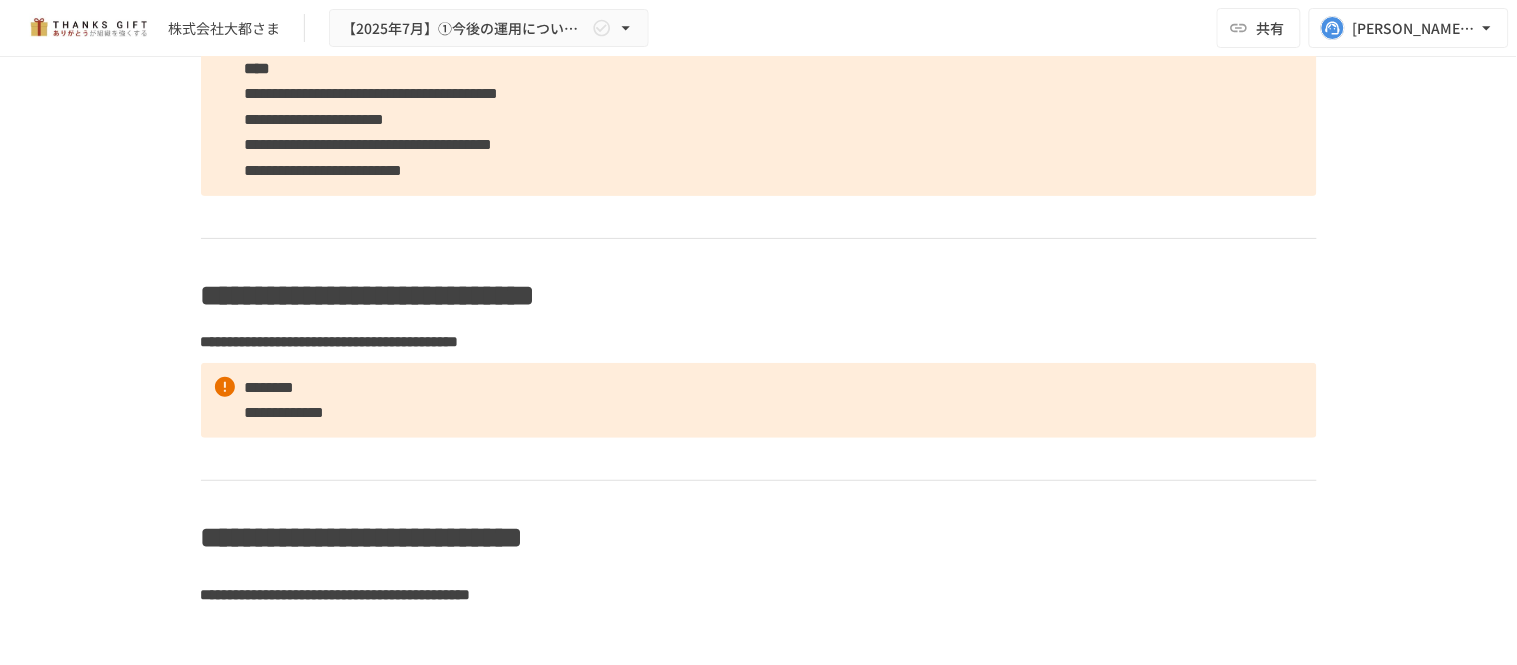 click on "**********" at bounding box center [759, 56] 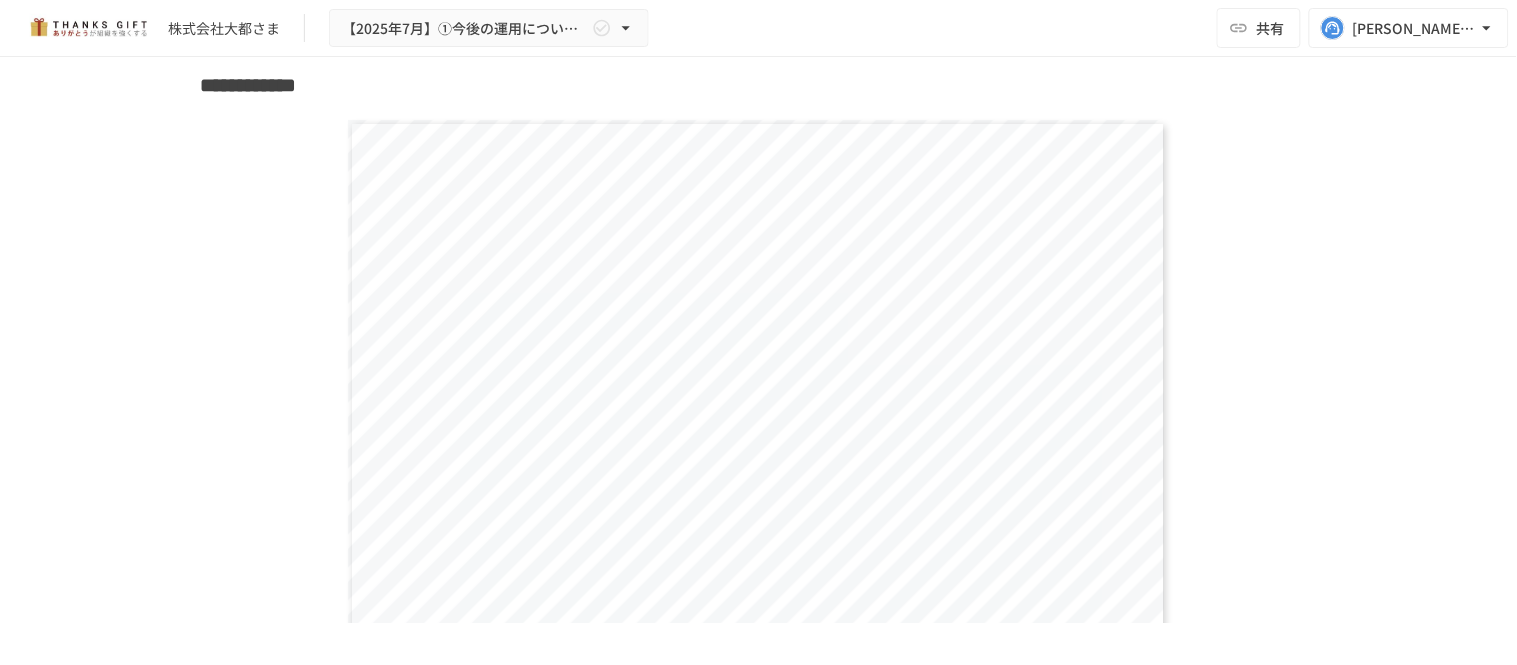 scroll, scrollTop: 8267, scrollLeft: 0, axis: vertical 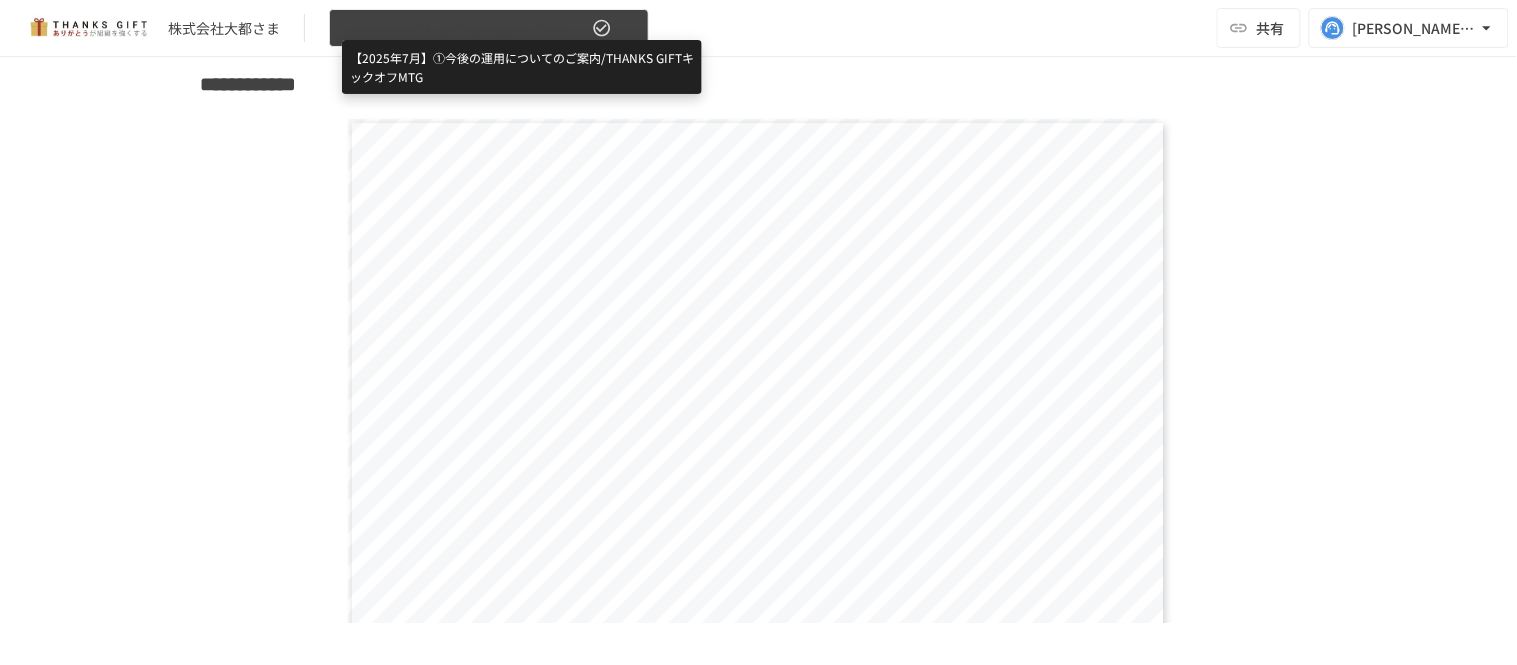 click on "【2025年7月】①今後の運用についてのご案内/THANKS GIFTキックオフMTG" at bounding box center [465, 28] 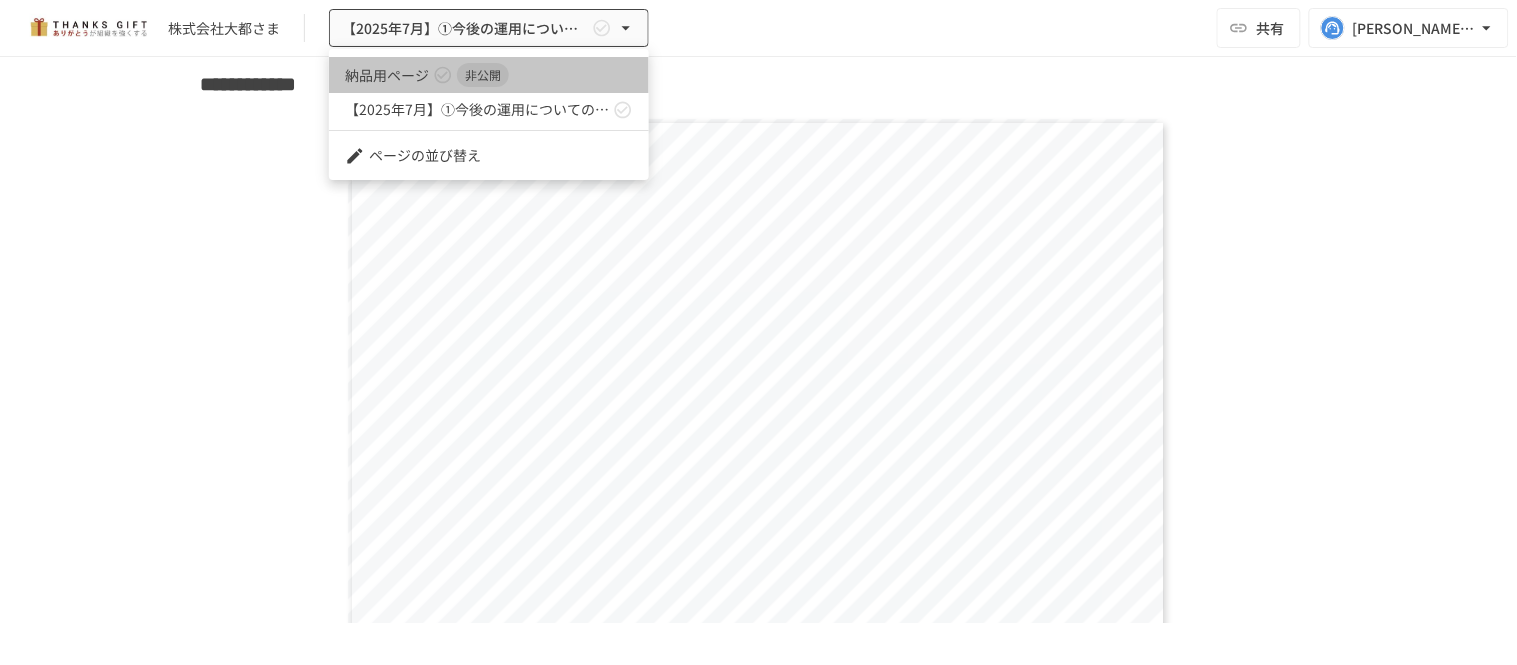 click on "納品用ページ" at bounding box center [387, 75] 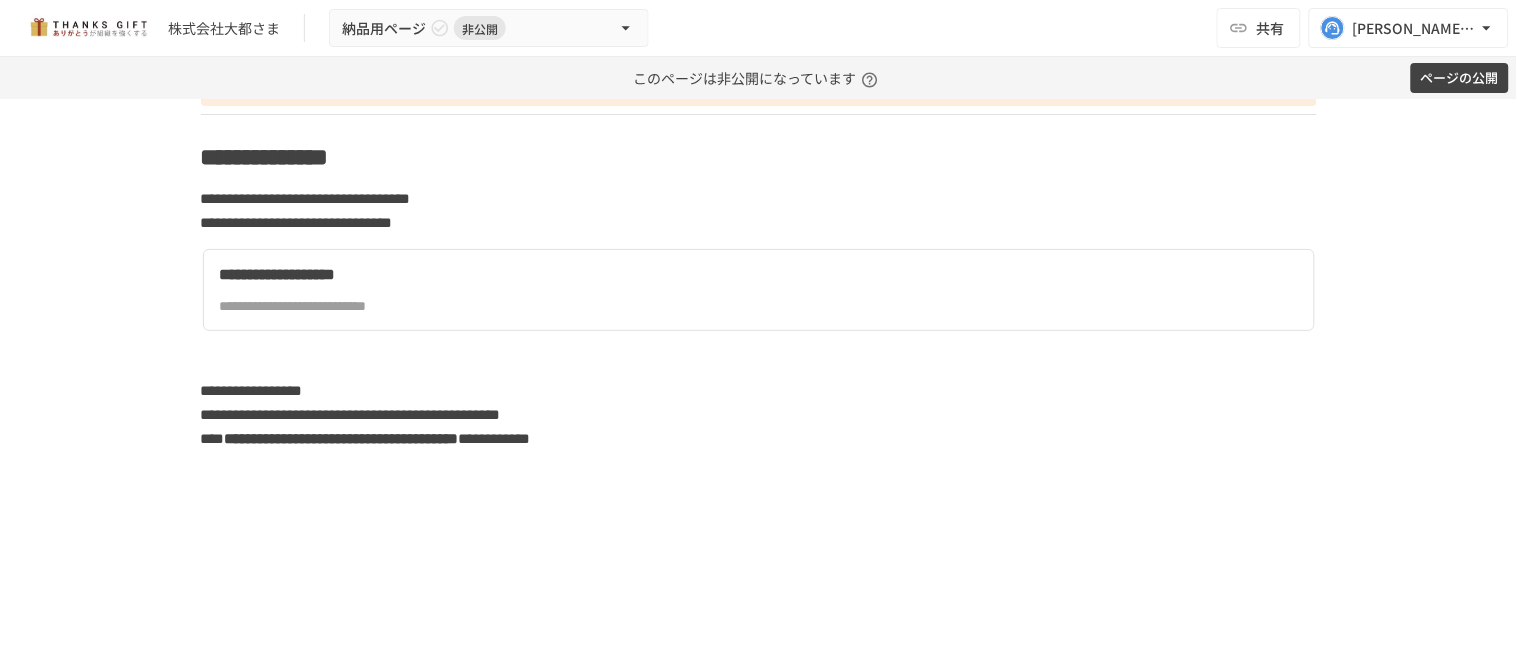 scroll, scrollTop: 5697, scrollLeft: 0, axis: vertical 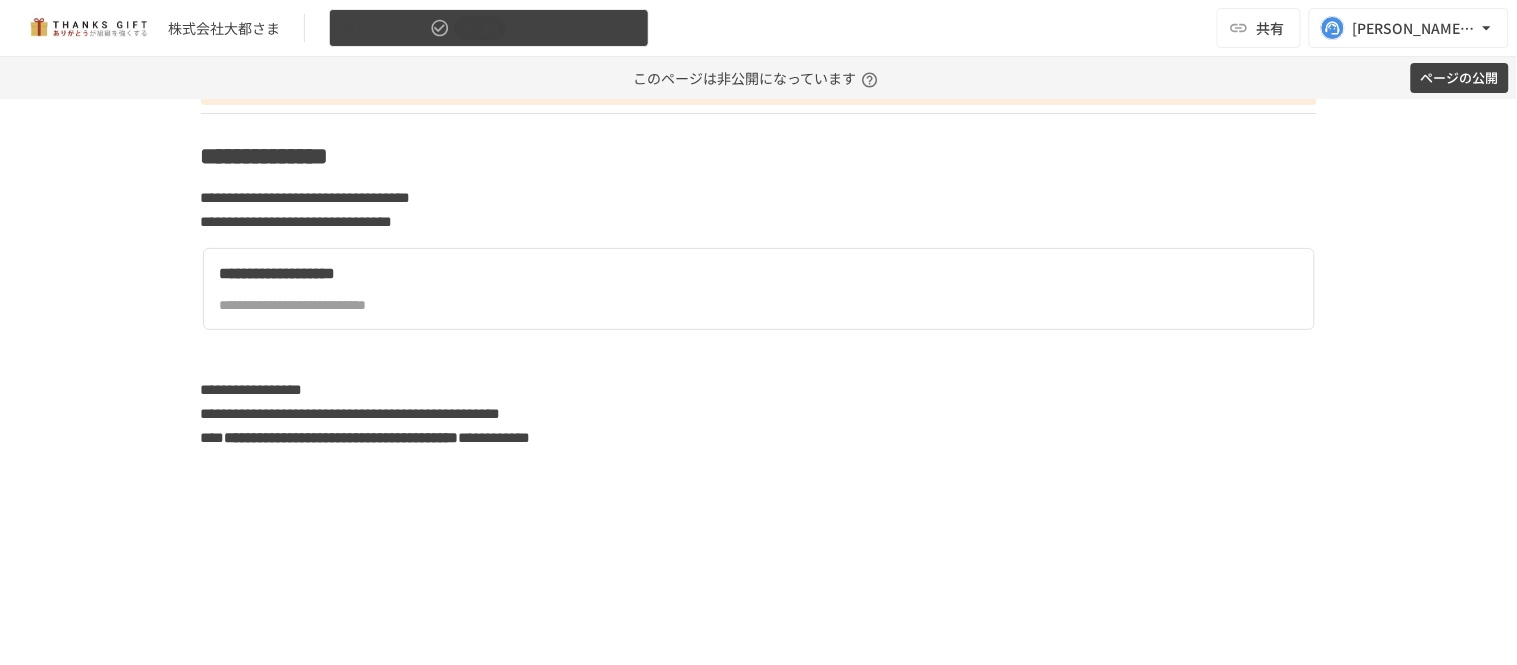 click on "納品用ページ 非公開" at bounding box center [489, 28] 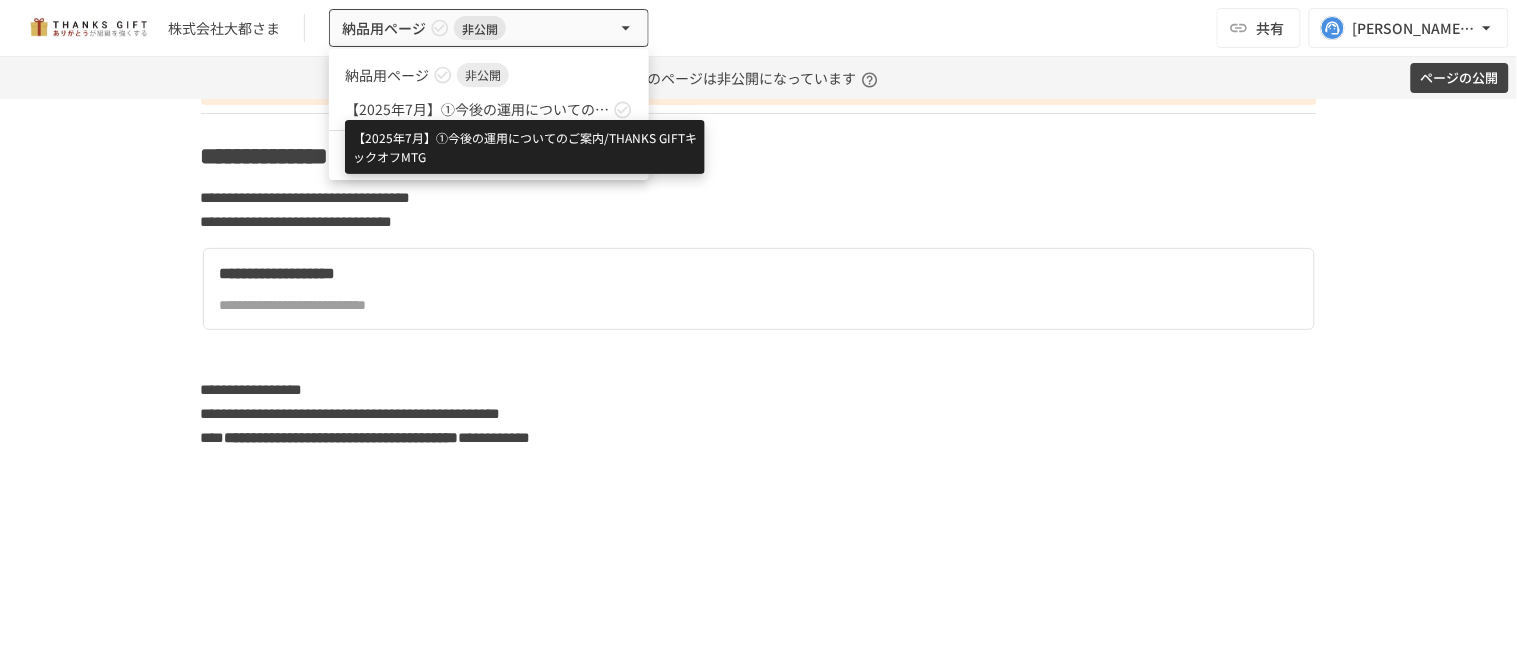 click on "【2025年7月】①今後の運用についてのご案内/THANKS GIFTキックオフMTG" at bounding box center (477, 109) 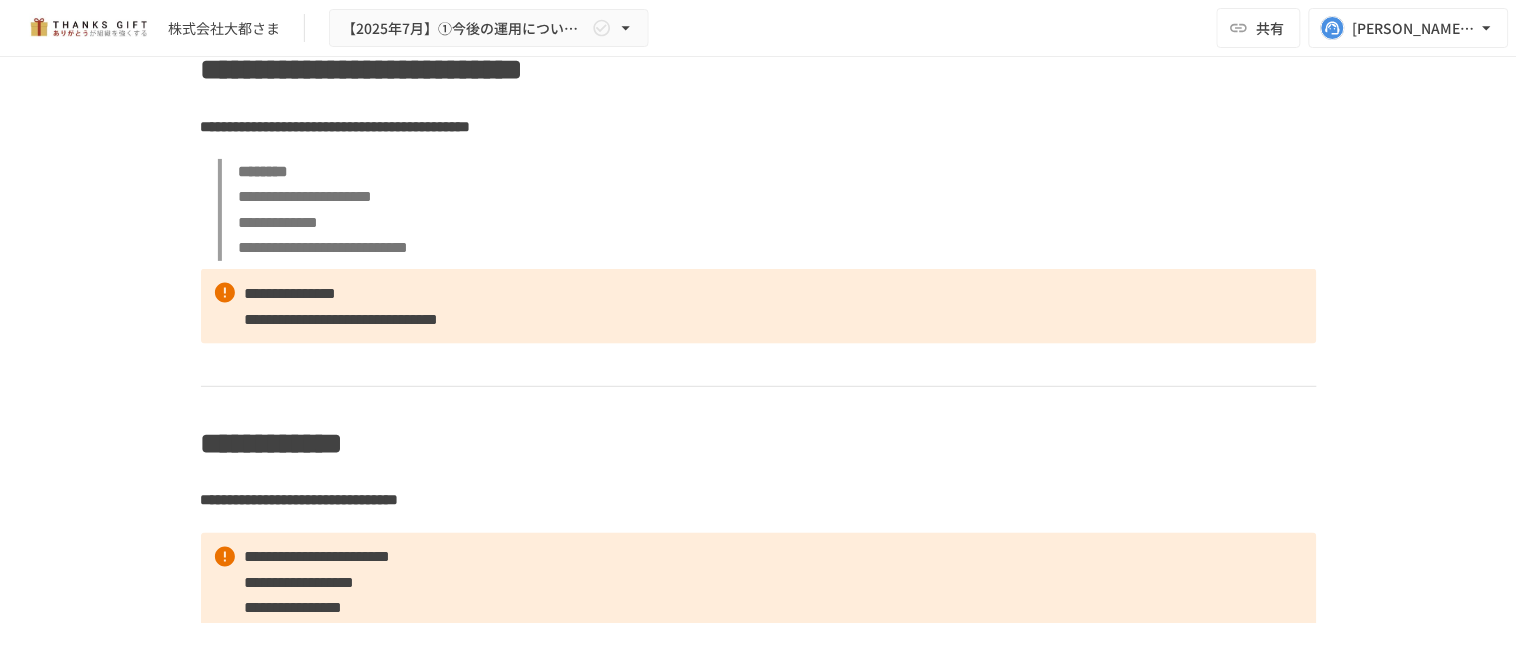 scroll, scrollTop: 4442, scrollLeft: 0, axis: vertical 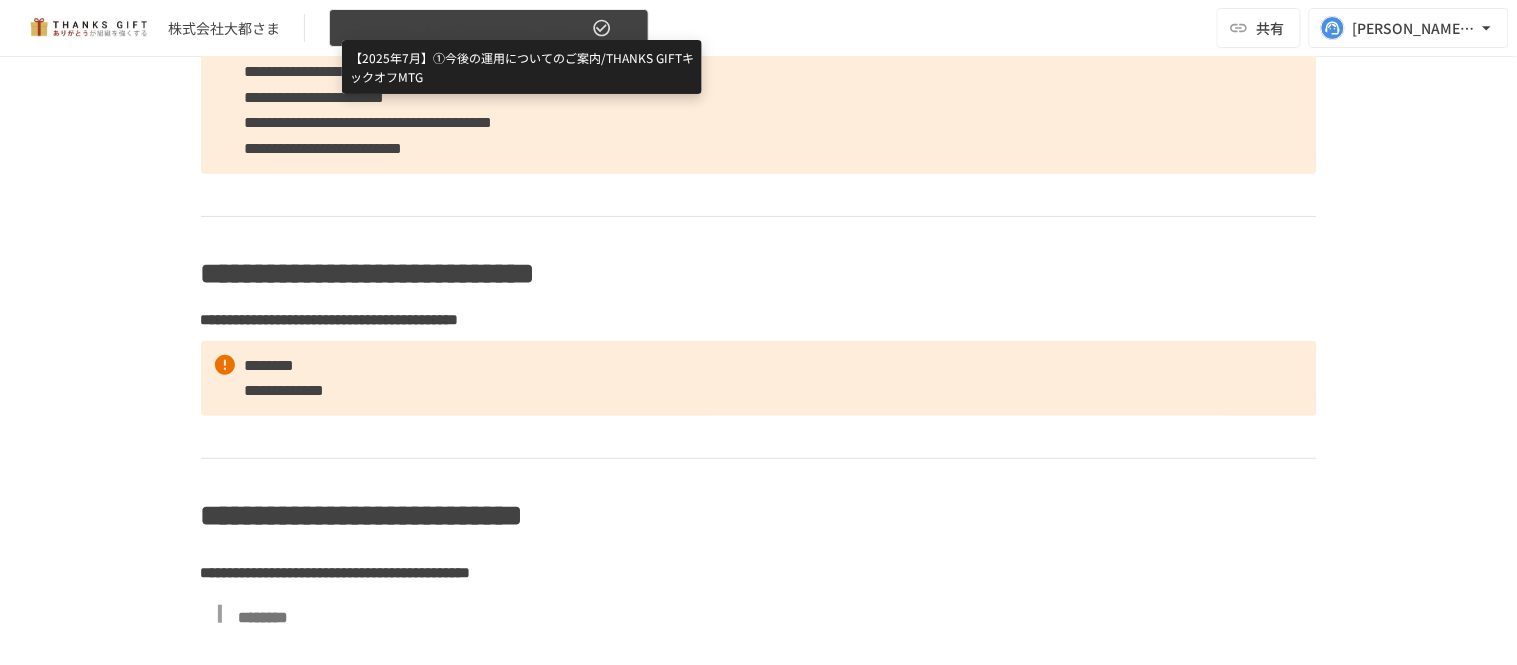 click on "【2025年7月】①今後の運用についてのご案内/THANKS GIFTキックオフMTG" at bounding box center [465, 28] 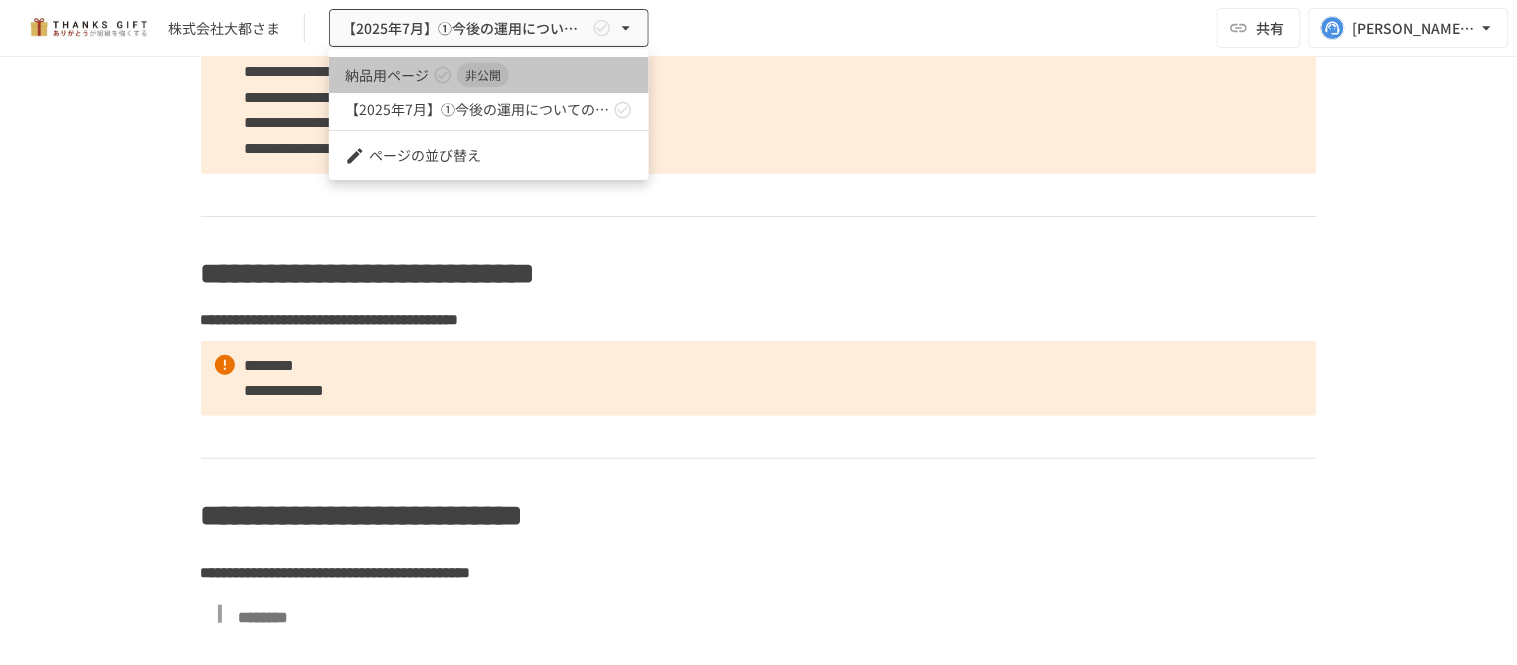 click on "納品用ページ 非公開" at bounding box center [489, 75] 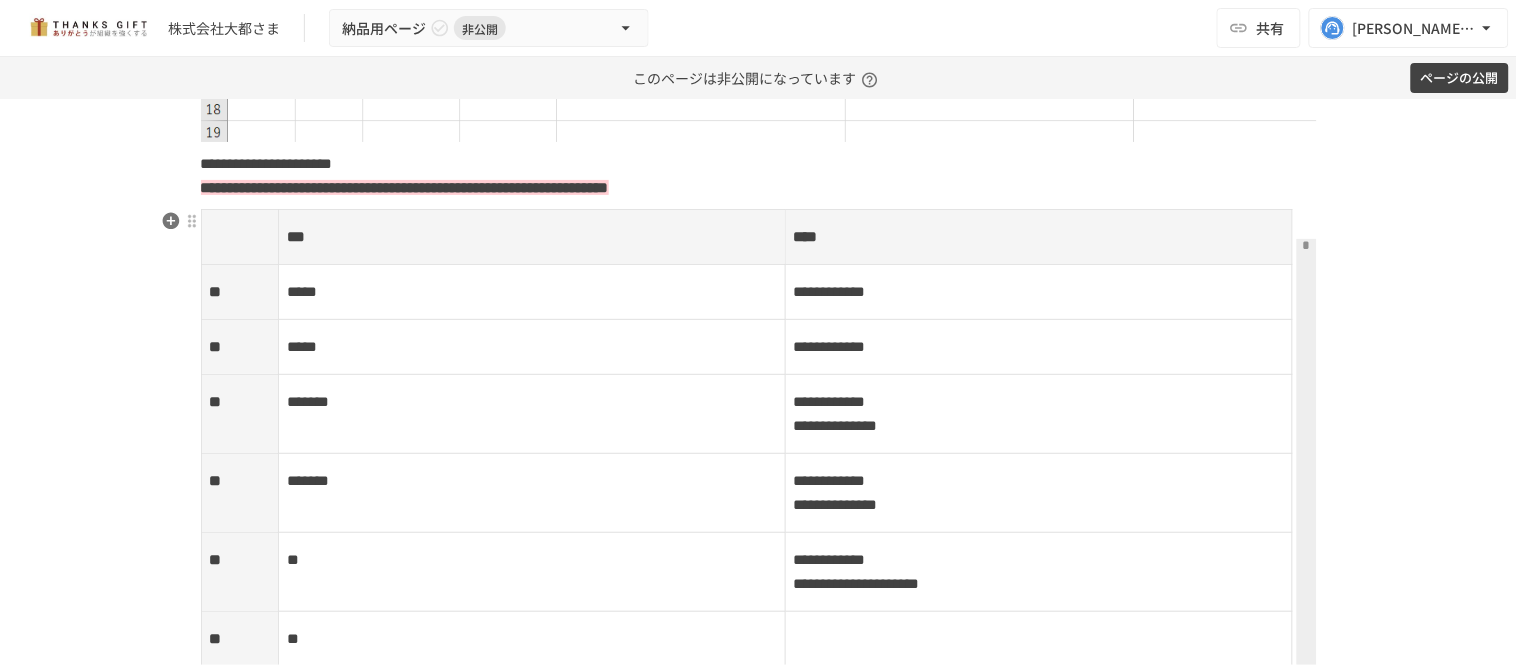 scroll, scrollTop: 2972, scrollLeft: 0, axis: vertical 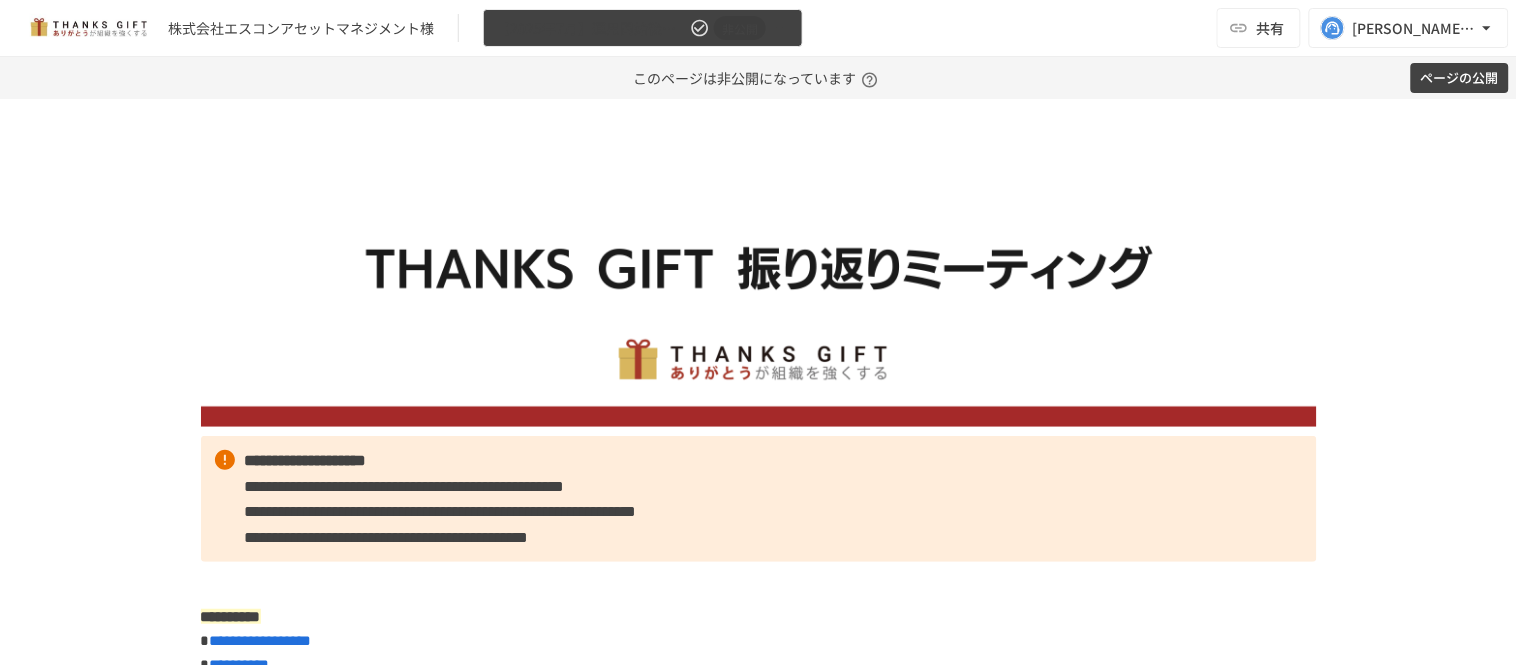 click 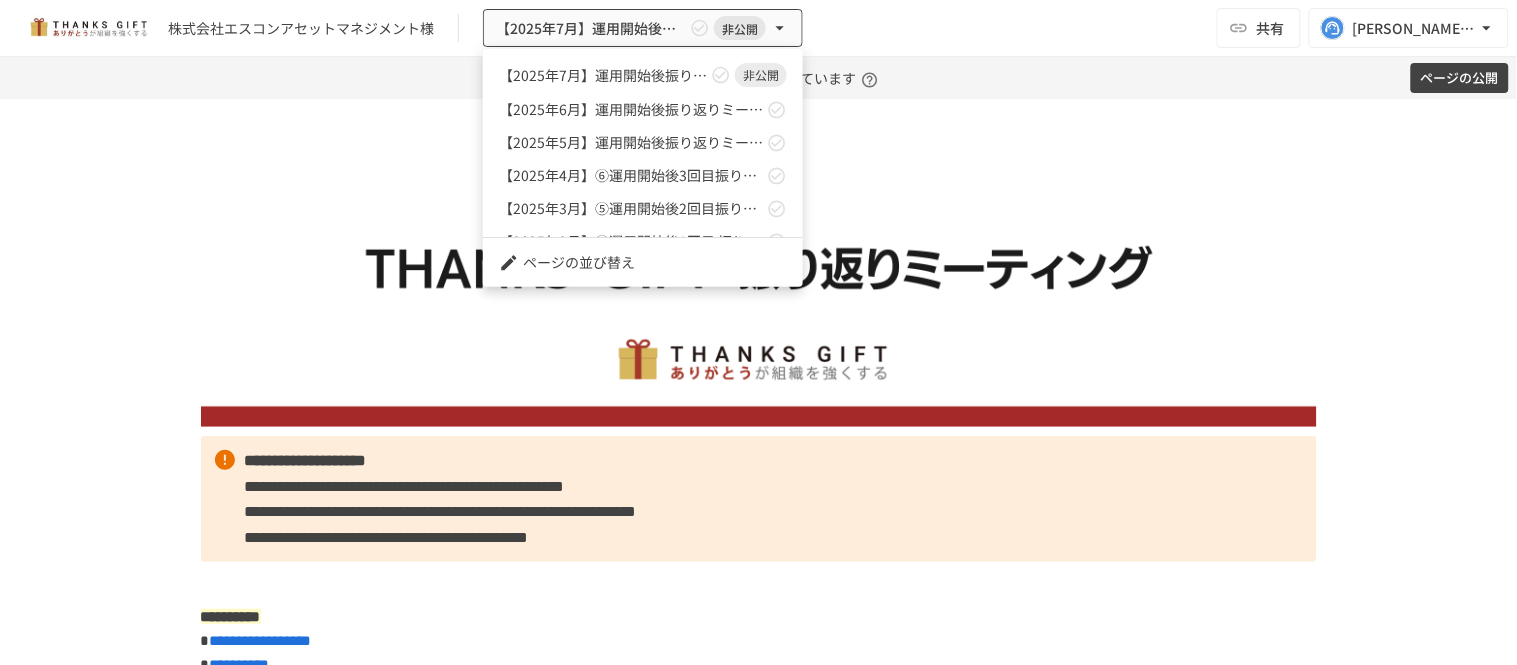 click at bounding box center (758, 332) 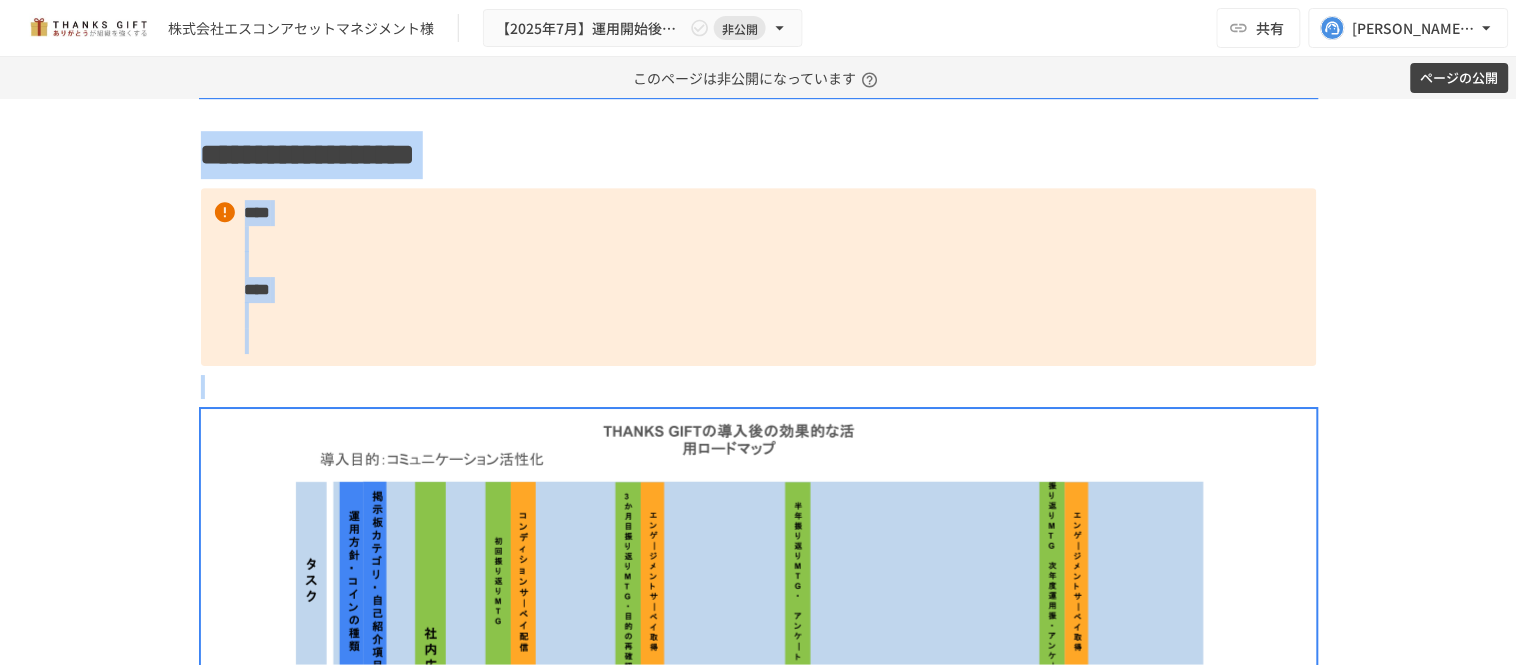 scroll, scrollTop: 1606, scrollLeft: 0, axis: vertical 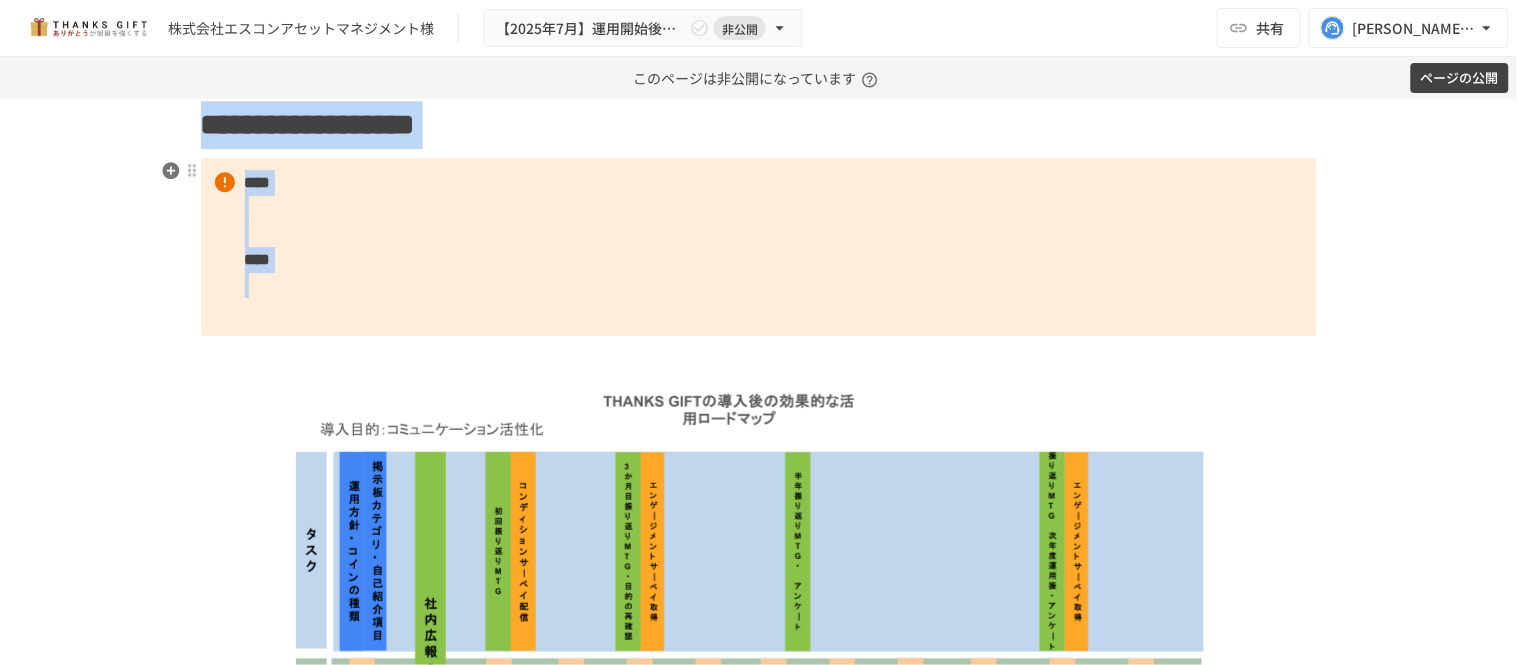 drag, startPoint x: 234, startPoint y: 461, endPoint x: 1326, endPoint y: 313, distance: 1101.9836 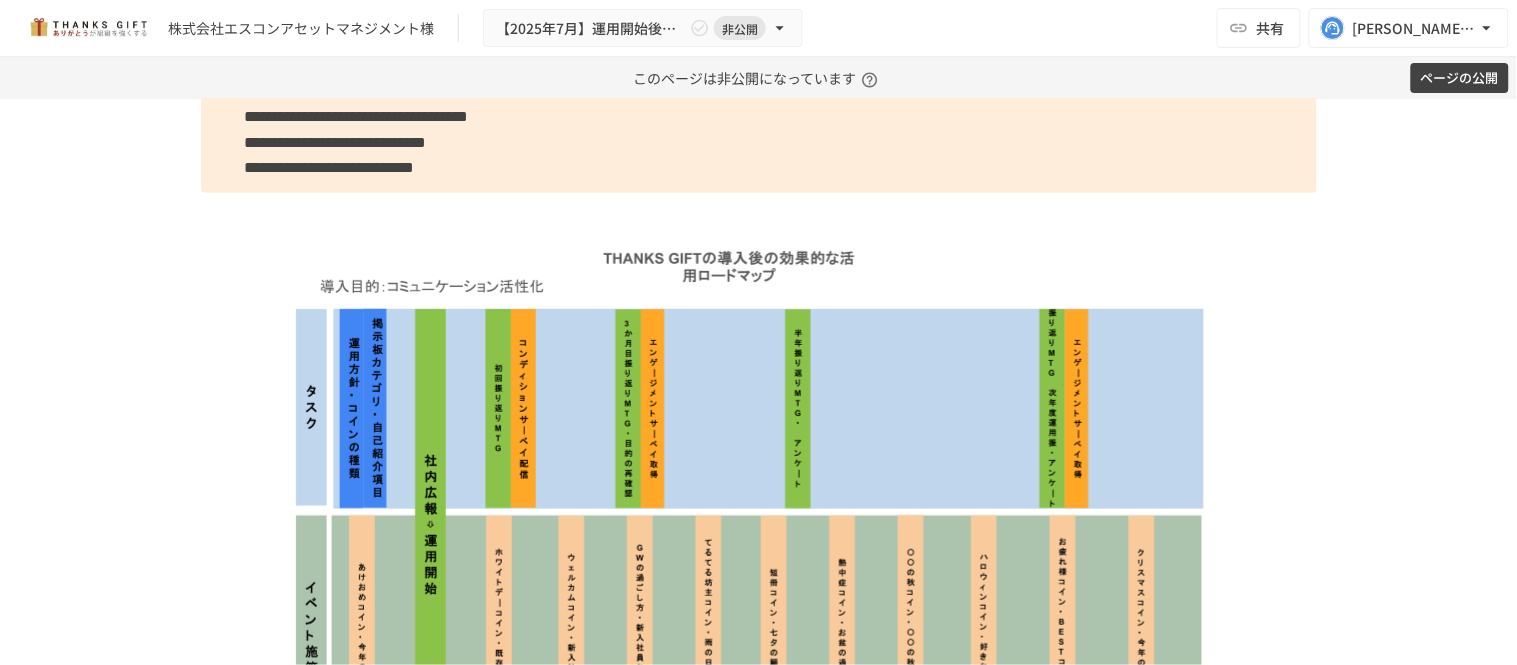 scroll, scrollTop: 2148, scrollLeft: 0, axis: vertical 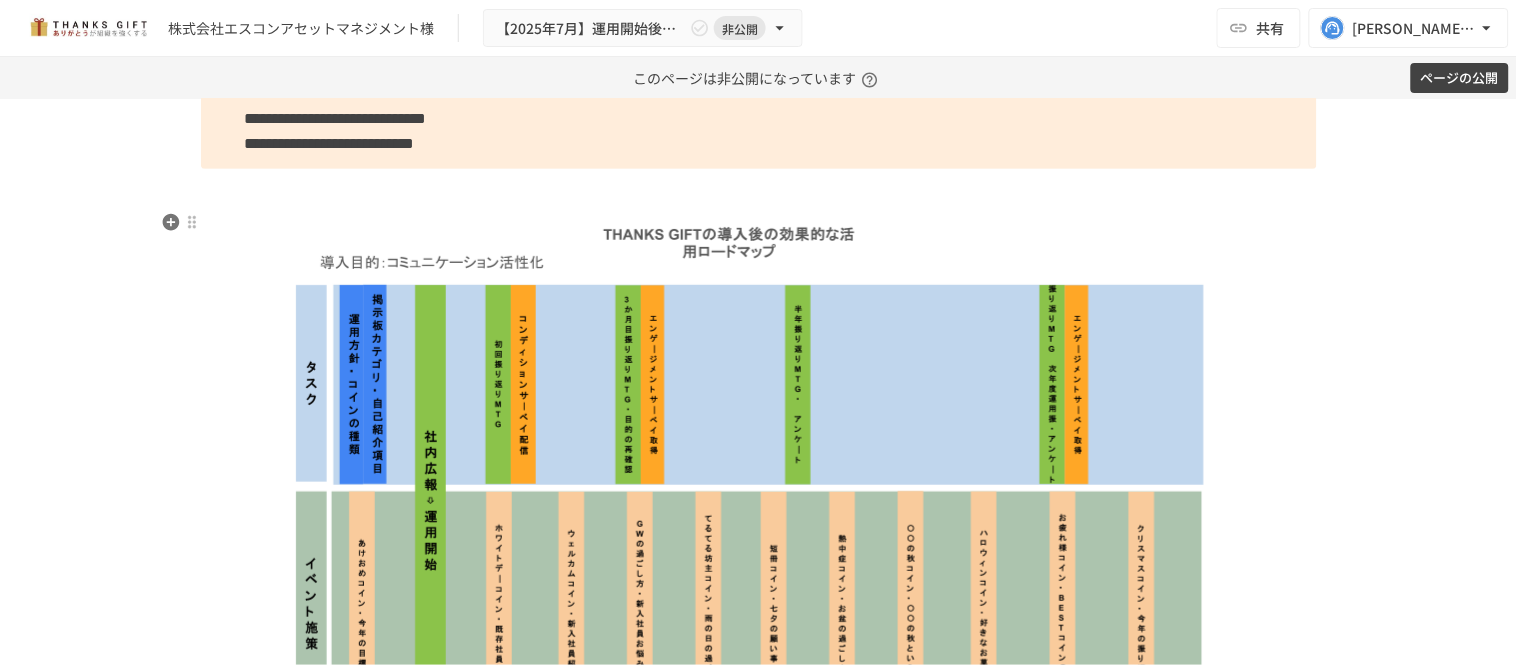 click at bounding box center (759, 482) 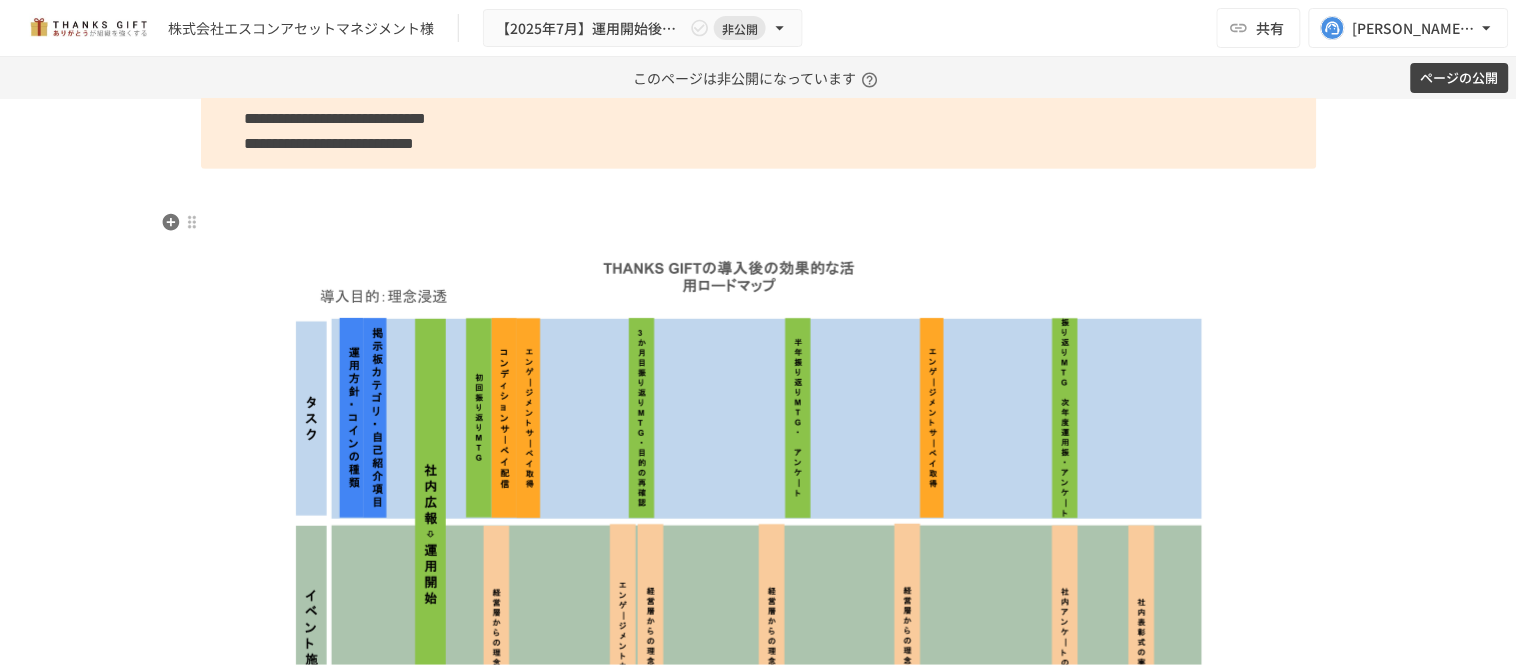 click at bounding box center (759, 516) 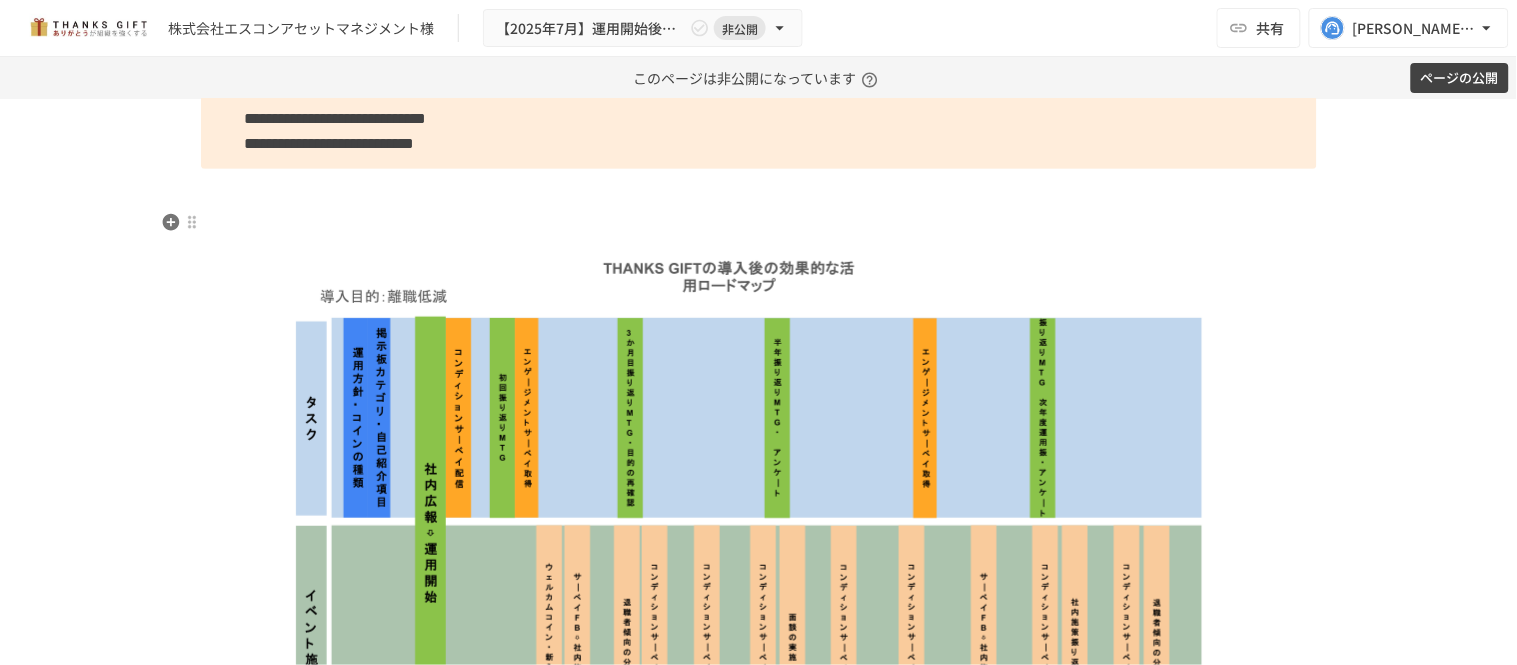 click at bounding box center (759, 516) 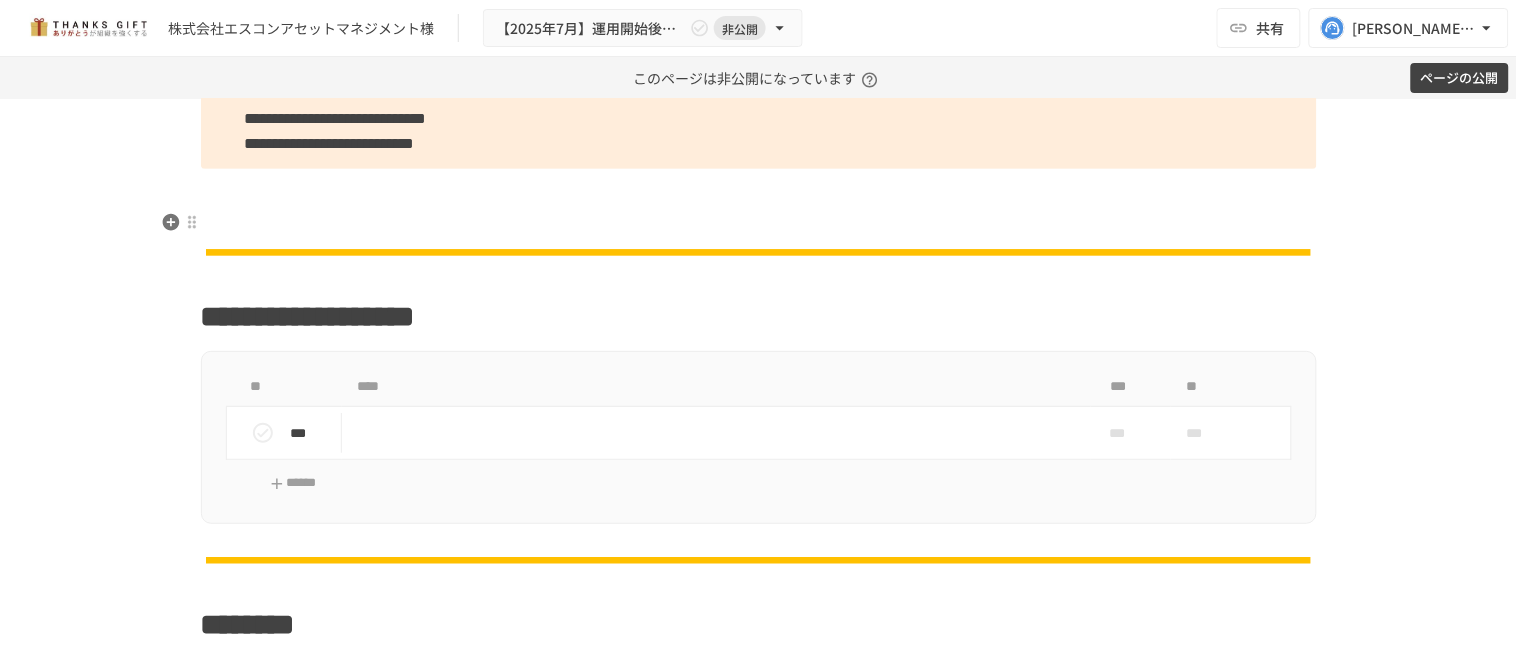 click at bounding box center [759, 224] 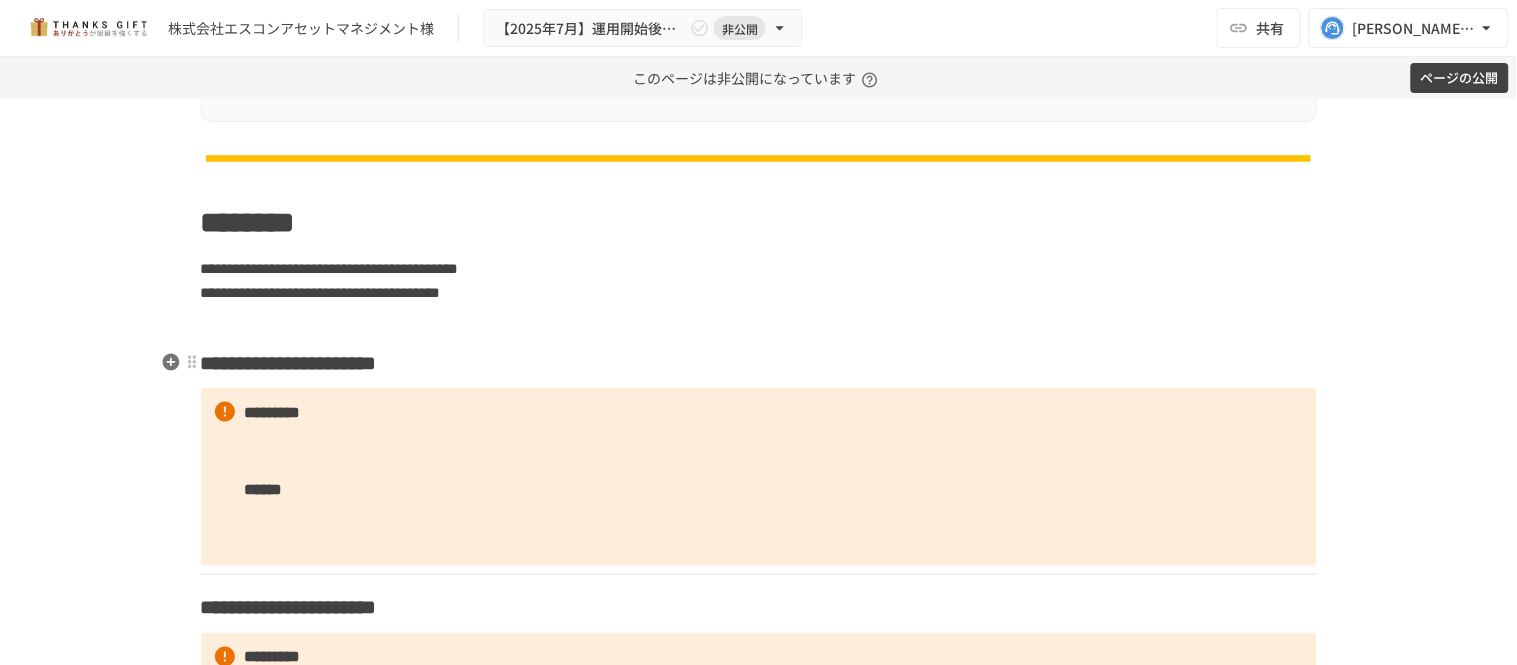 scroll, scrollTop: 2593, scrollLeft: 0, axis: vertical 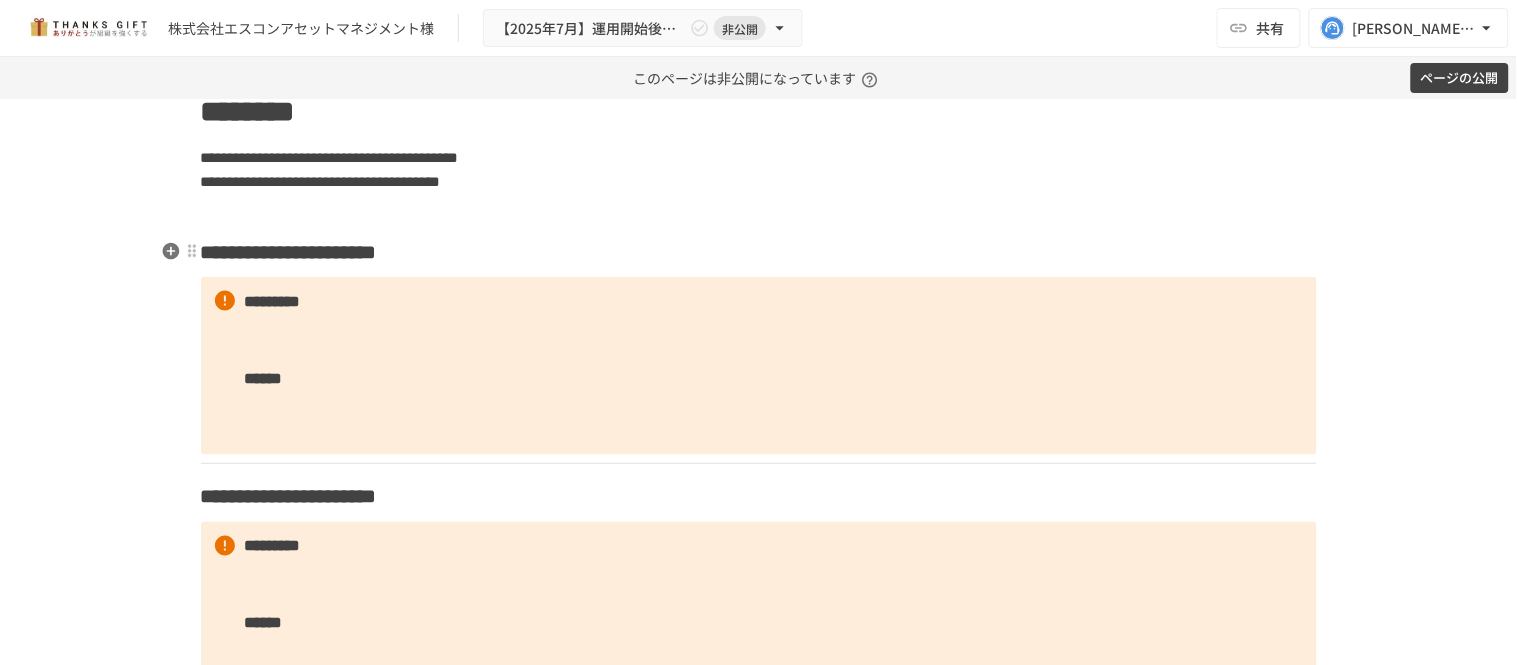 click on "**********" at bounding box center [759, 1926] 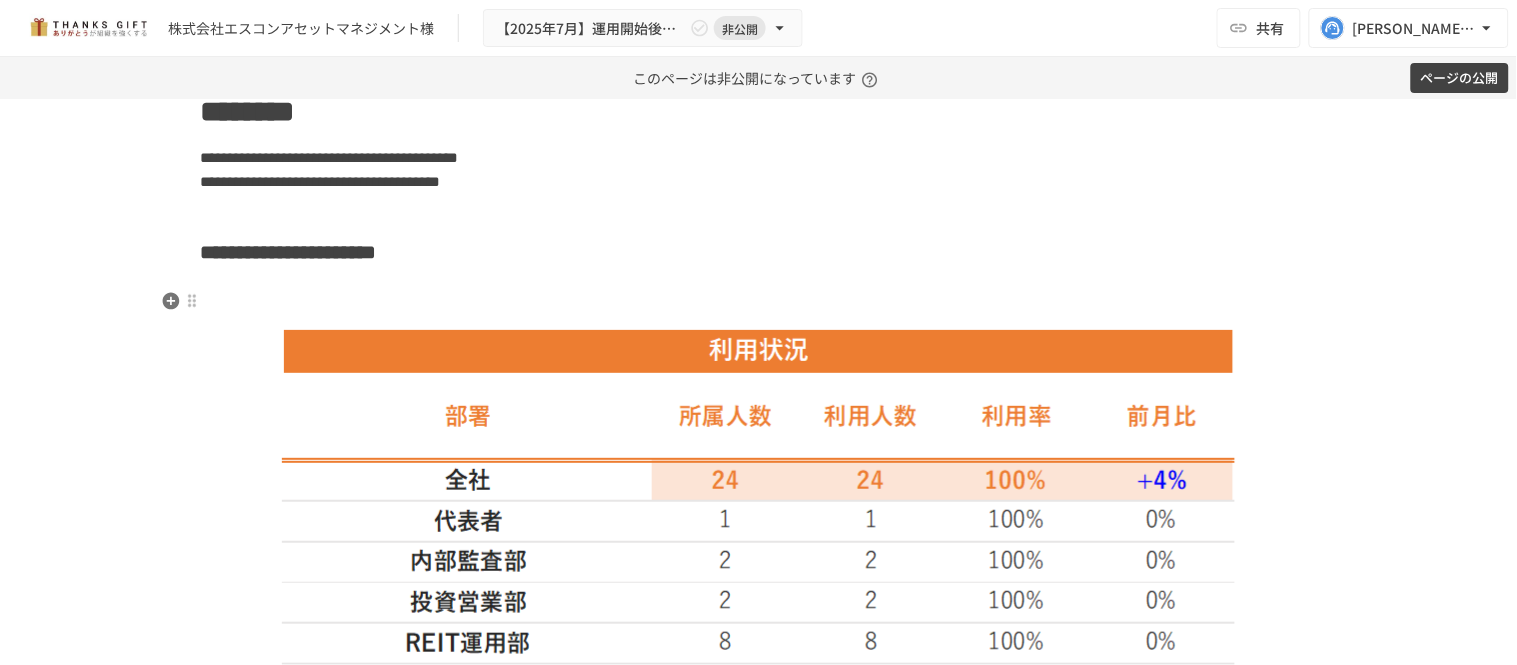 click at bounding box center [759, 302] 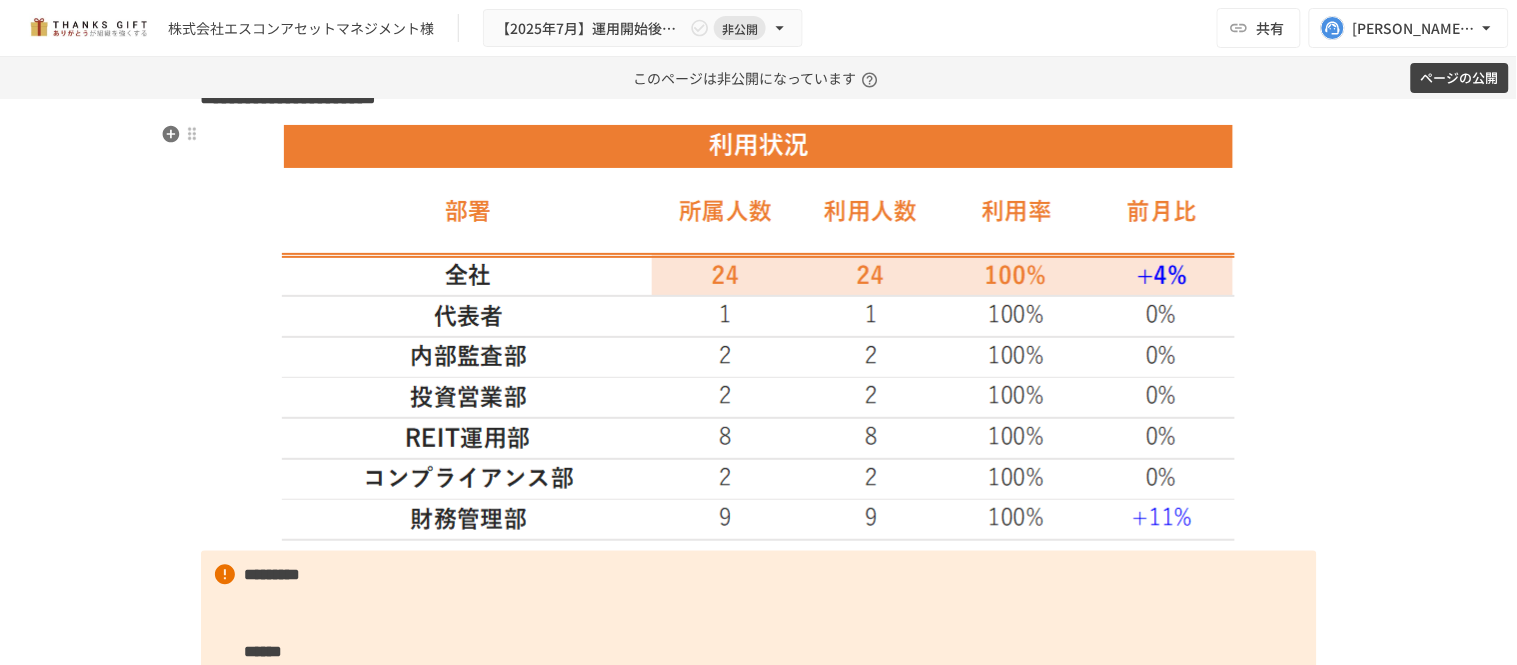 scroll, scrollTop: 3037, scrollLeft: 0, axis: vertical 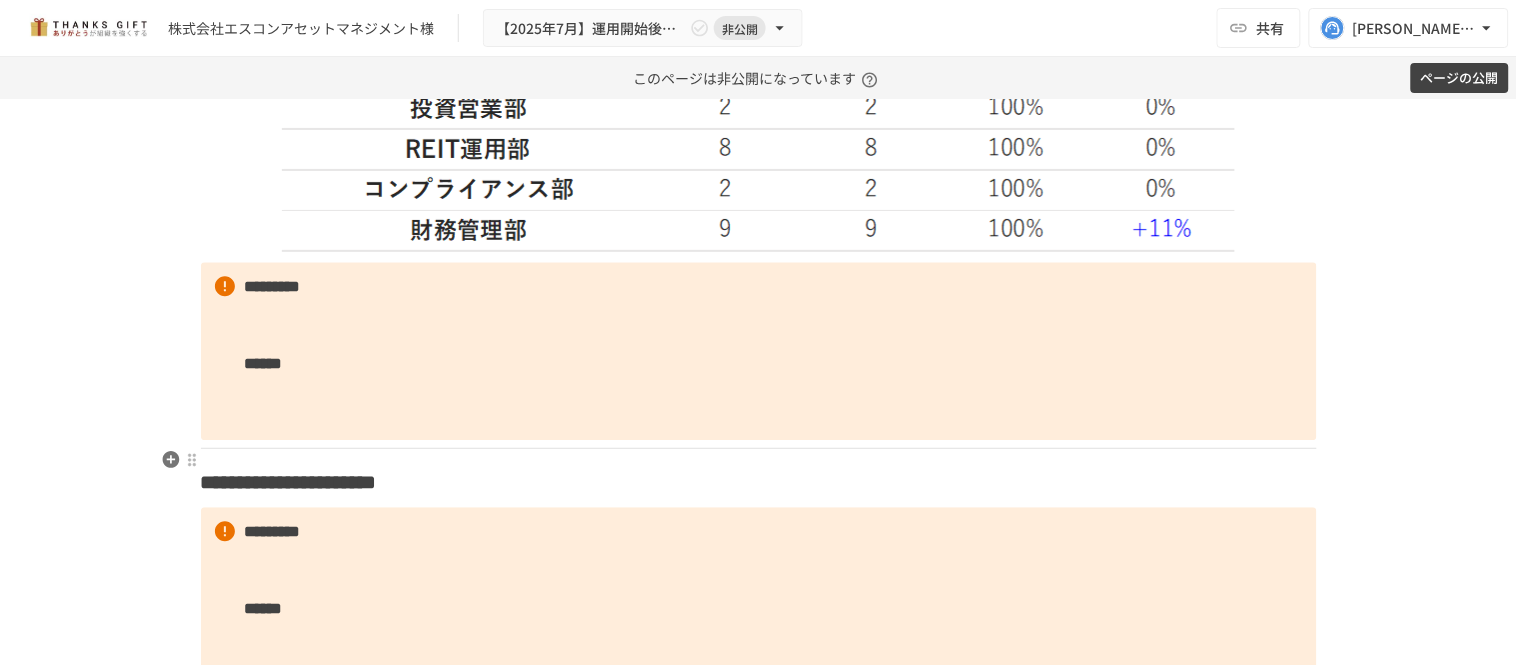 click on "**********" at bounding box center [759, 482] 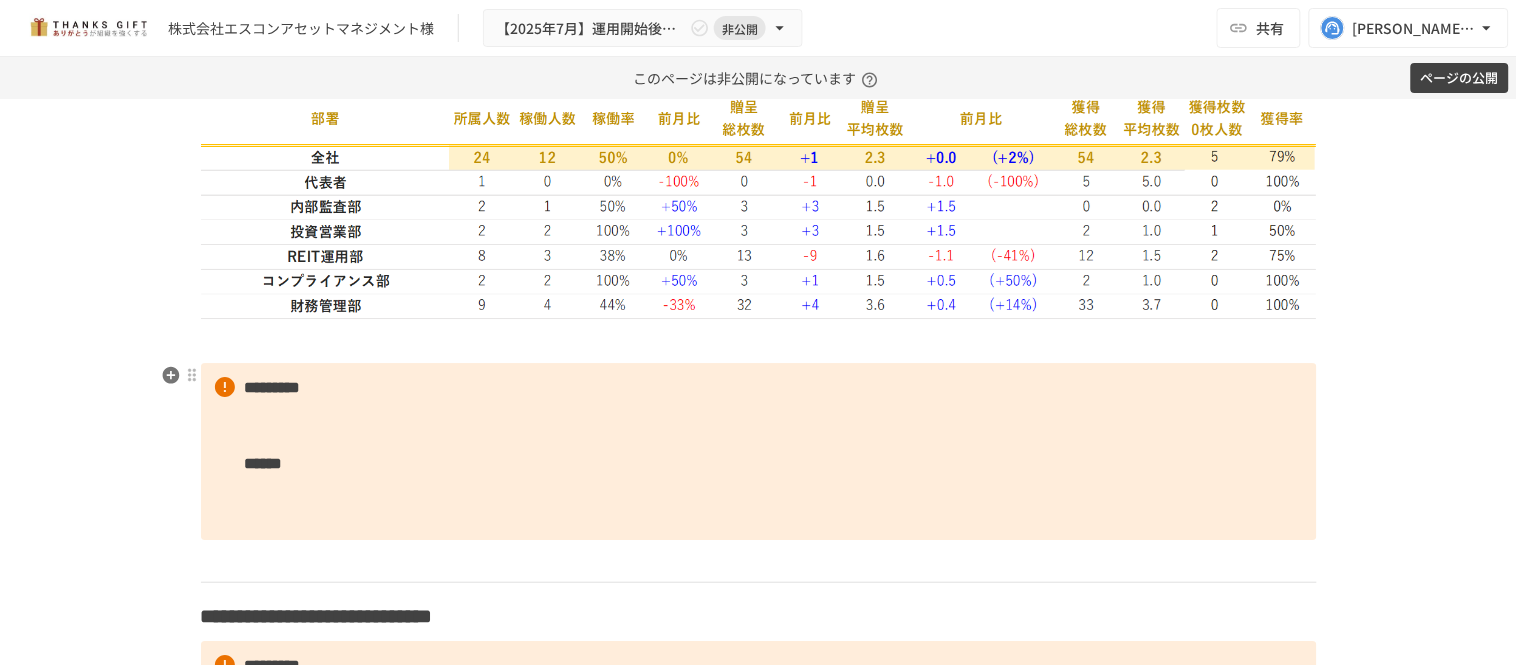 scroll, scrollTop: 3482, scrollLeft: 0, axis: vertical 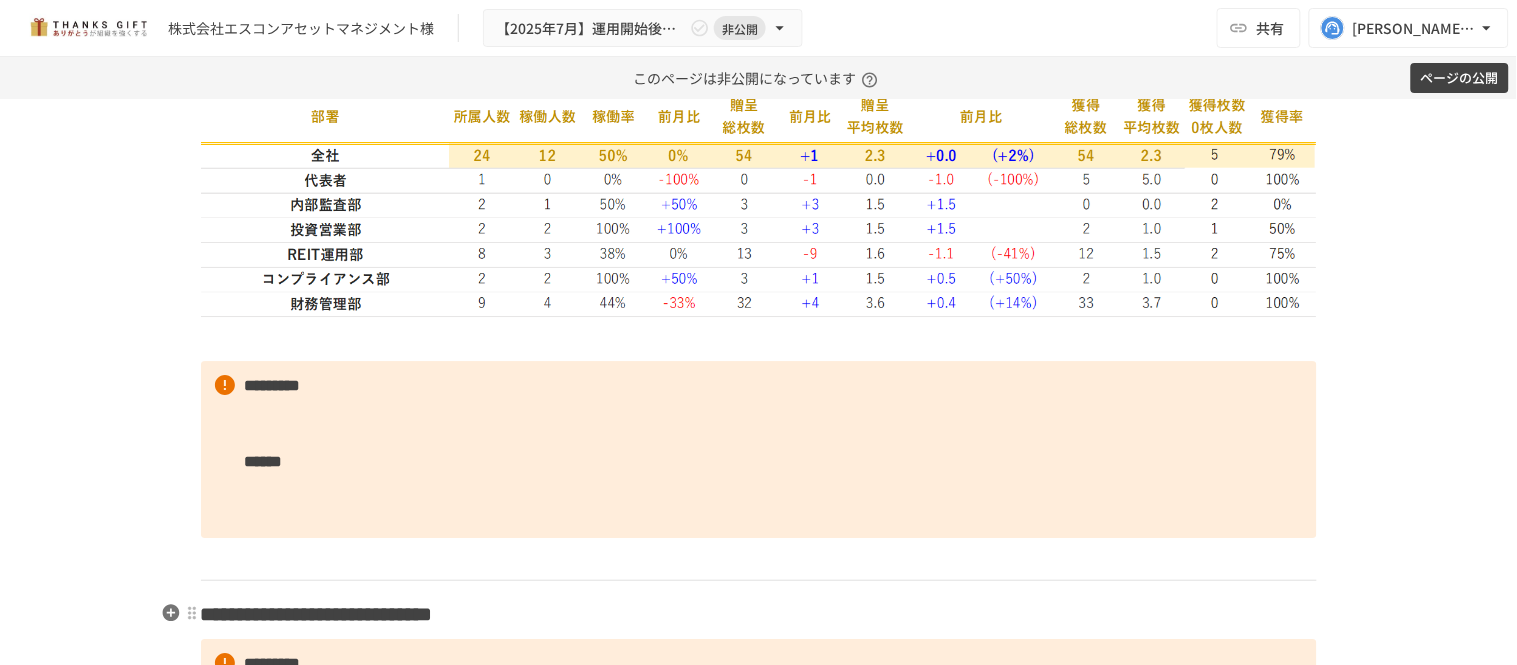 click on "**********" at bounding box center (759, 614) 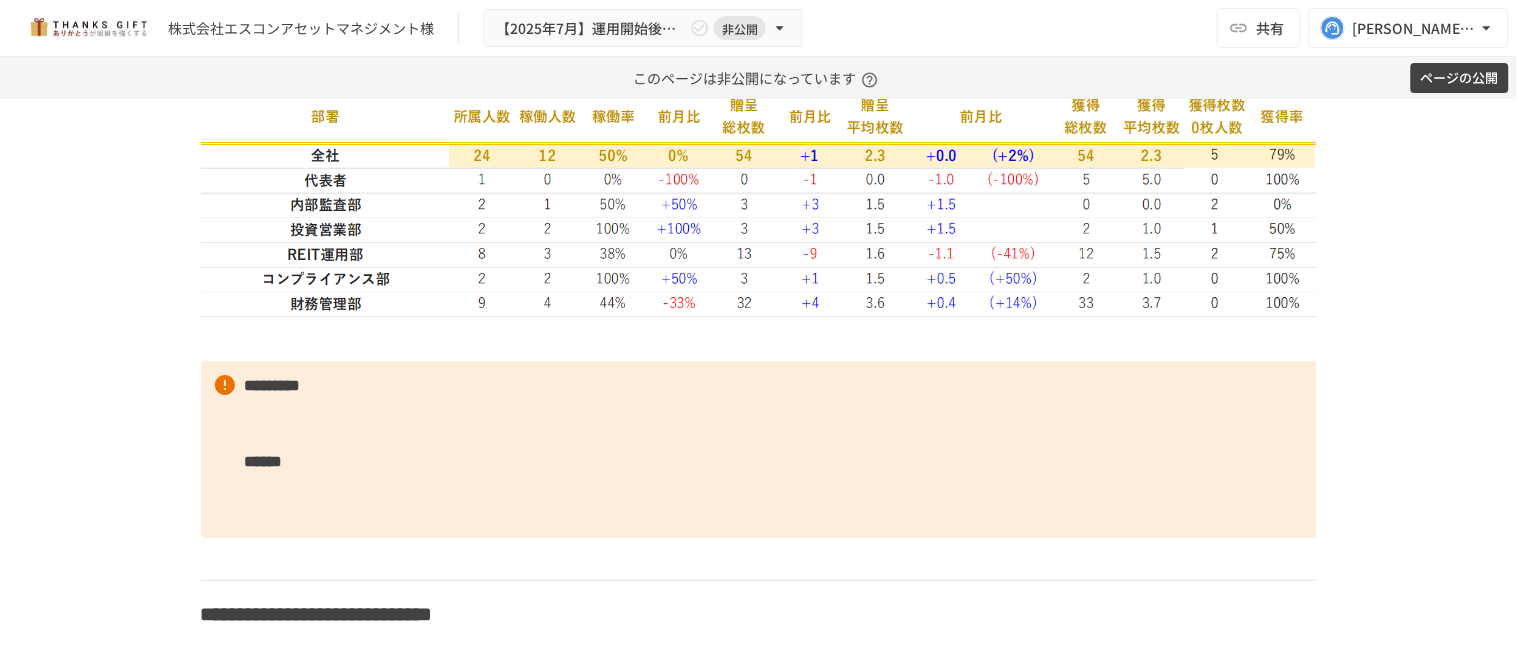scroll, scrollTop: 3494, scrollLeft: 0, axis: vertical 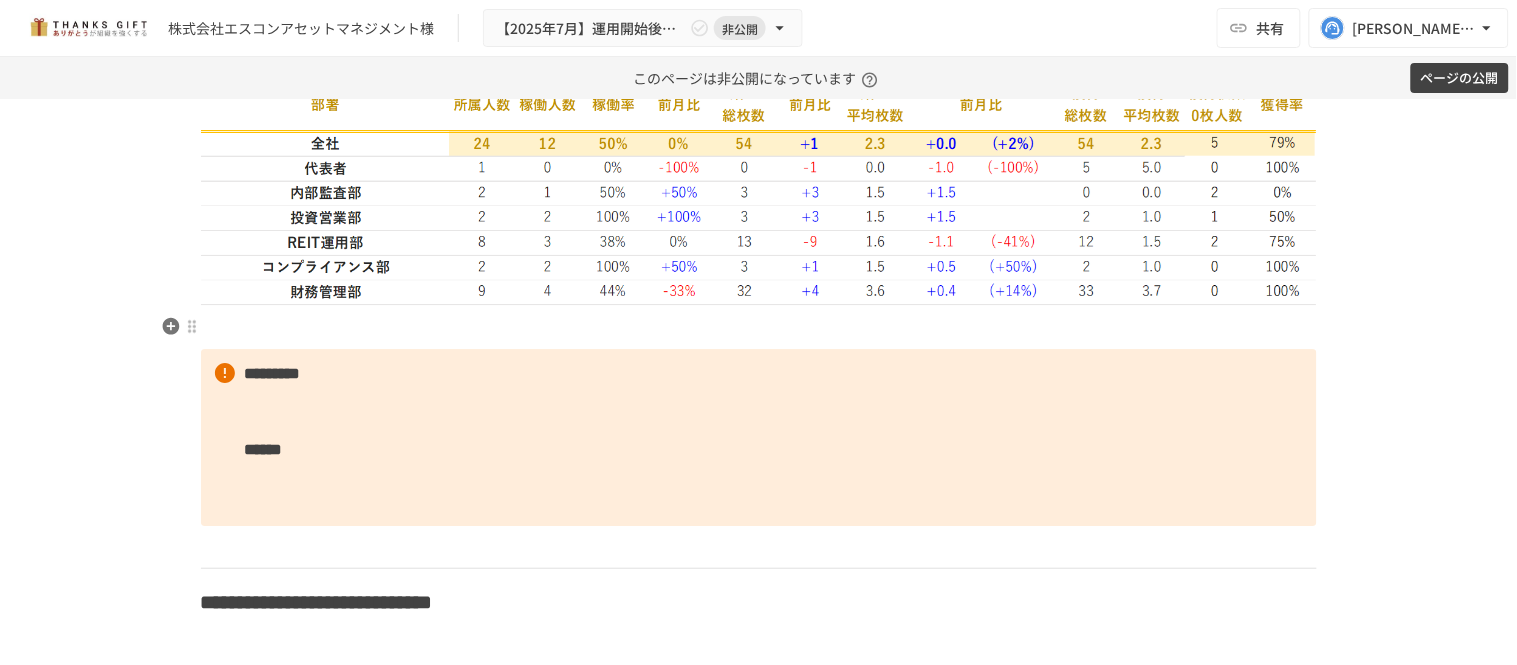 click at bounding box center [759, 328] 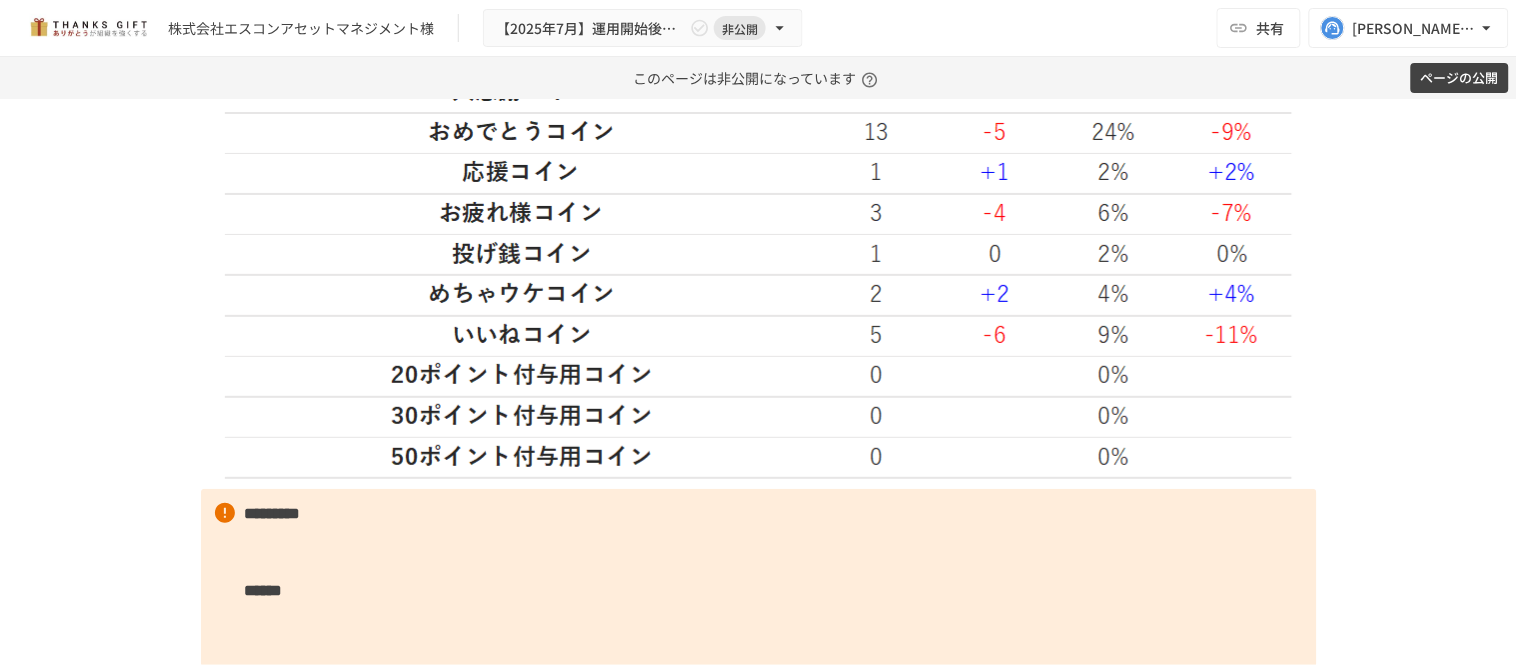 scroll, scrollTop: 5272, scrollLeft: 0, axis: vertical 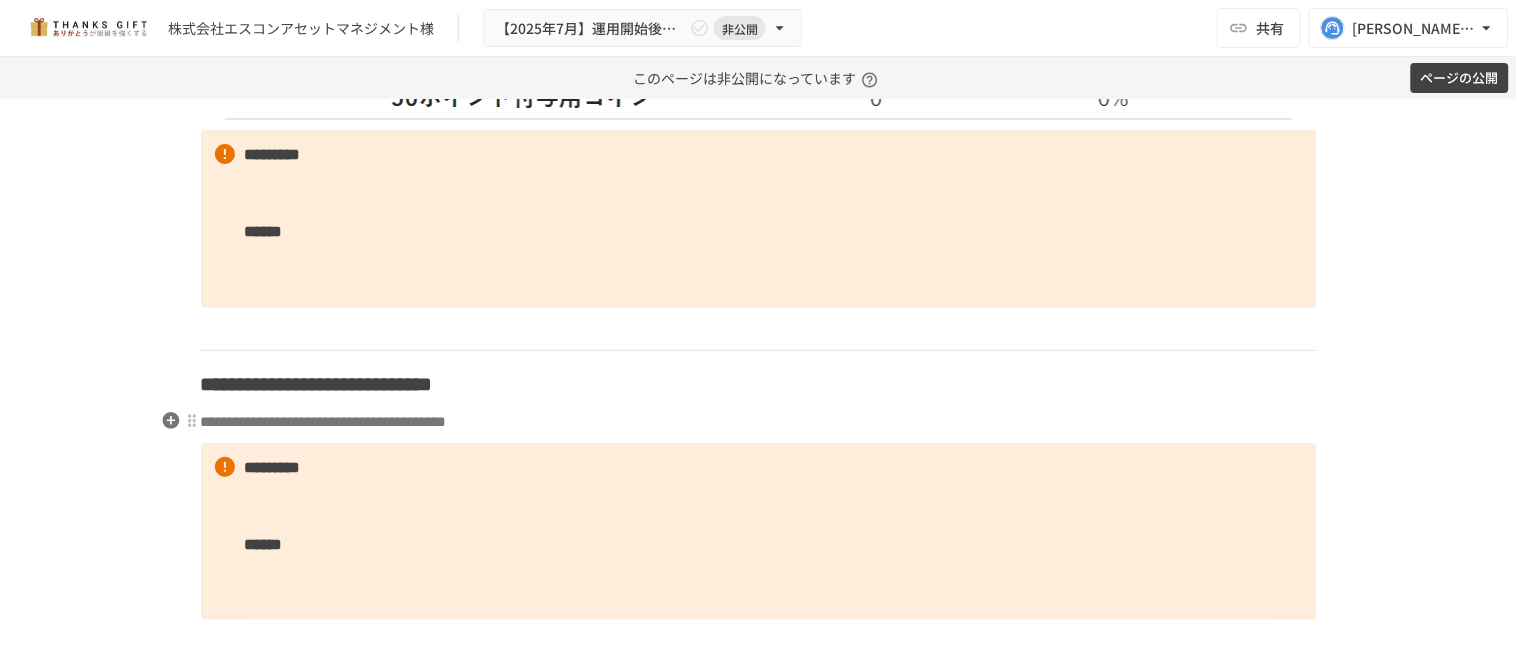 click on "**********" at bounding box center [759, 422] 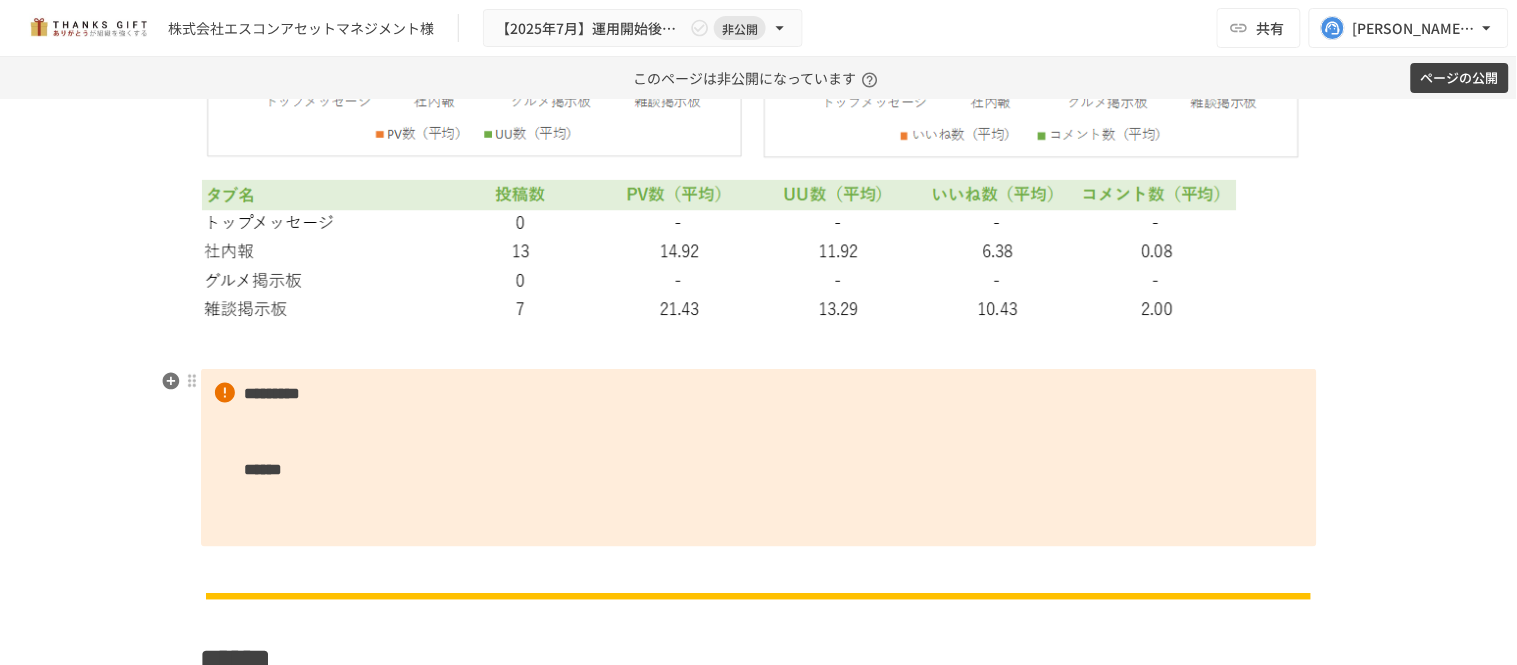 scroll, scrollTop: 6494, scrollLeft: 0, axis: vertical 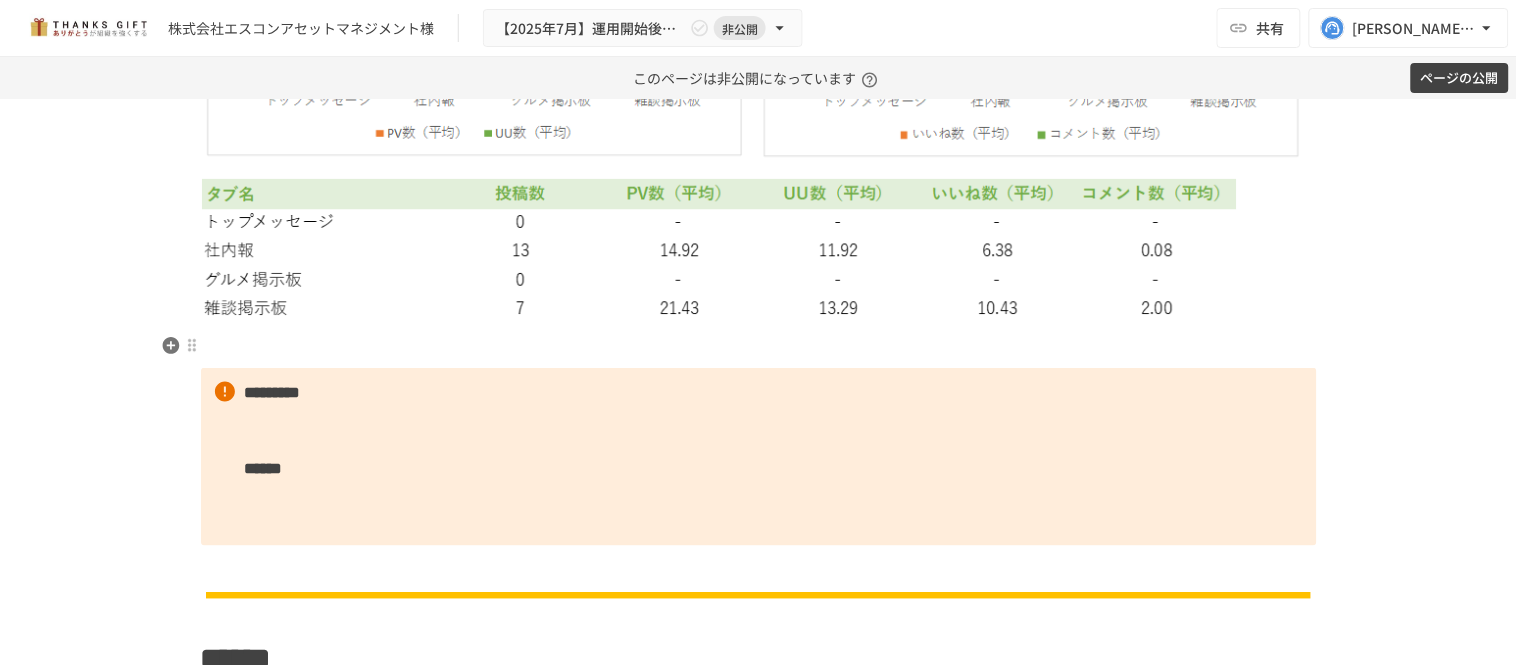 click on "**********" at bounding box center [759, -398] 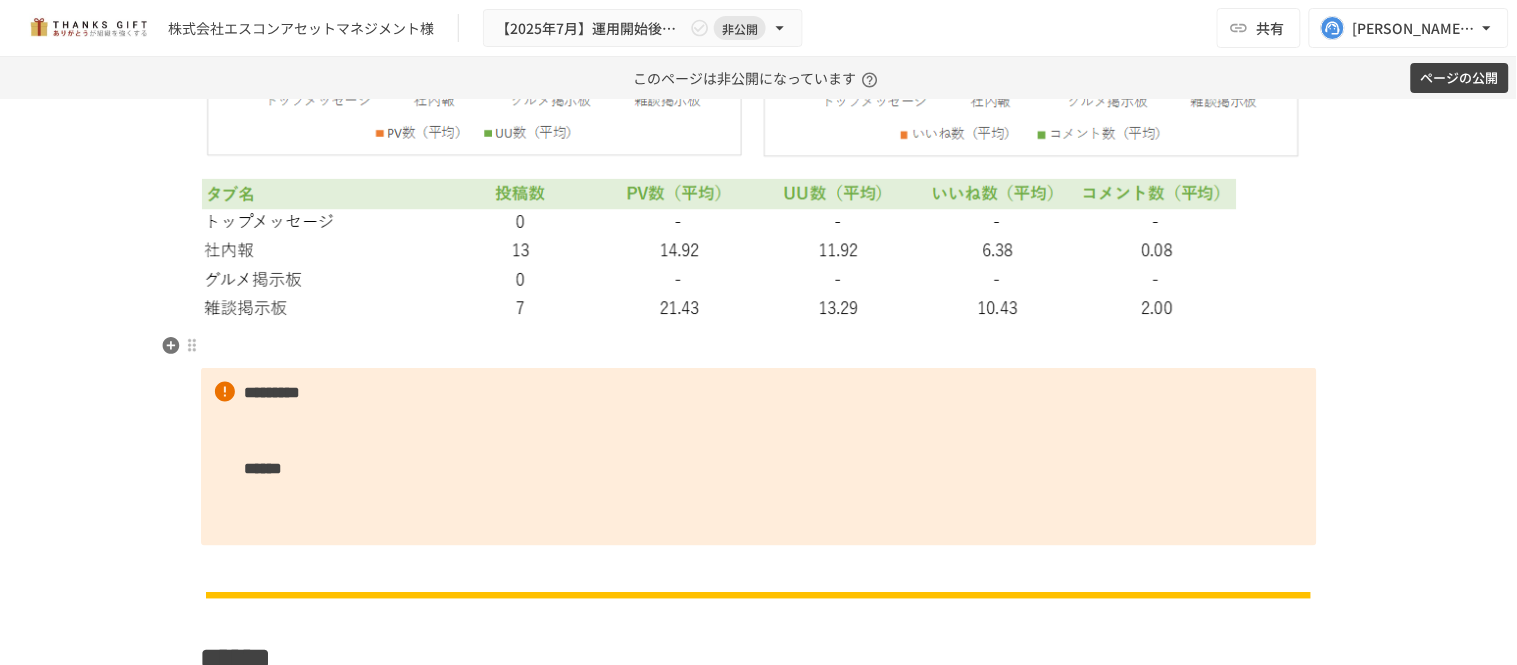 click at bounding box center [759, 347] 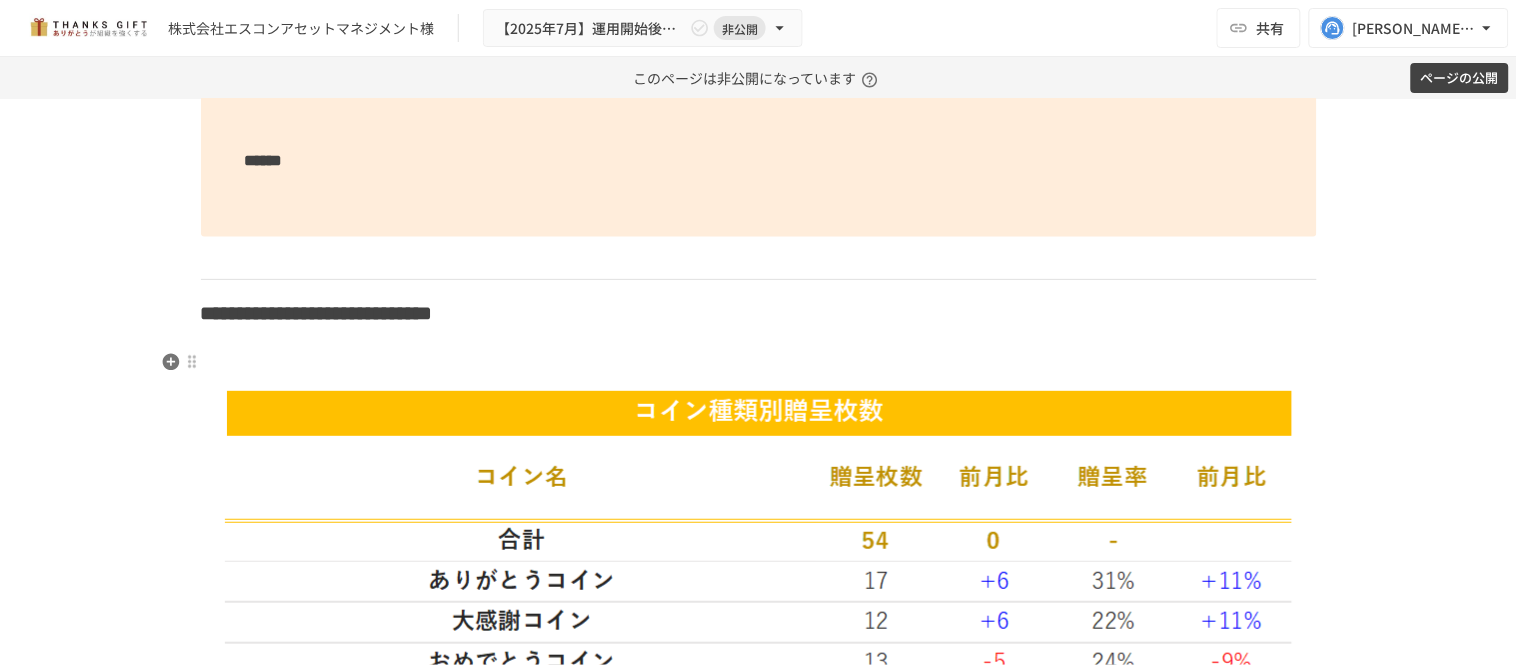 click at bounding box center (759, 363) 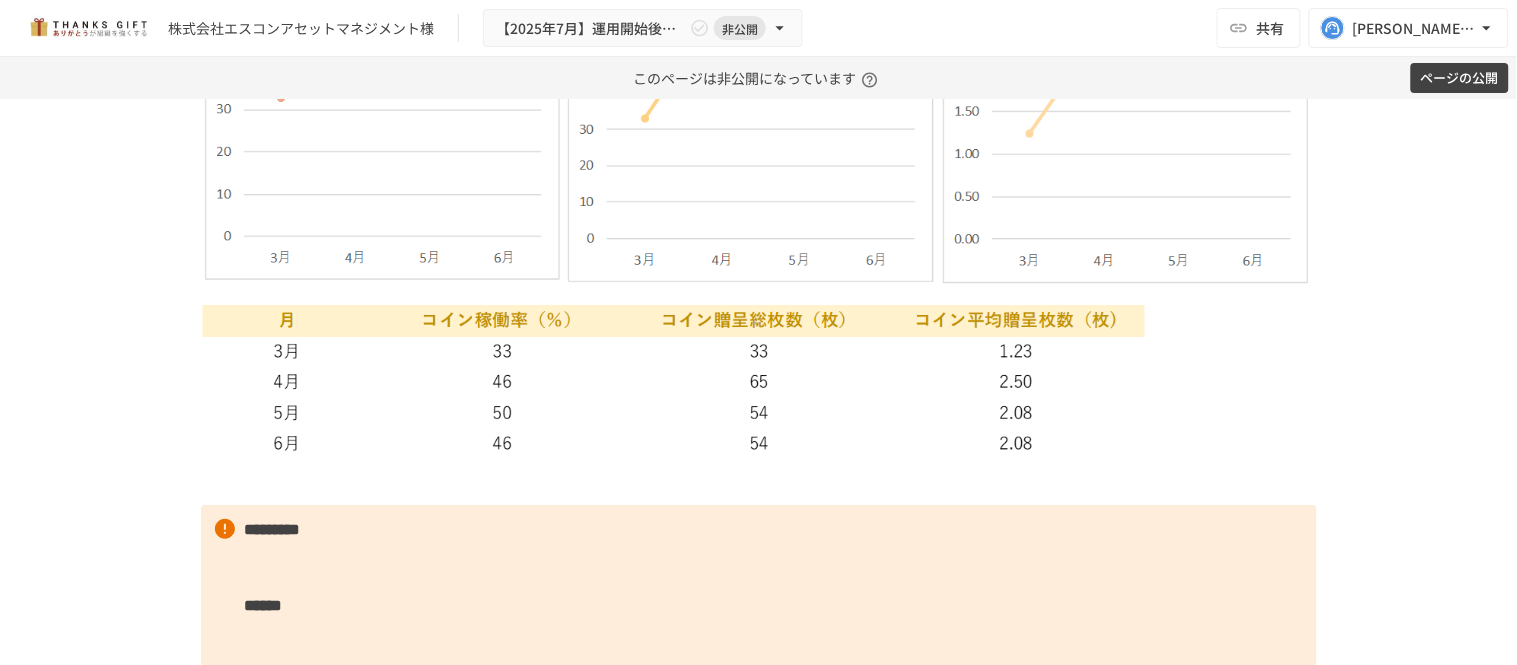 click on "**********" at bounding box center [759, 2116] 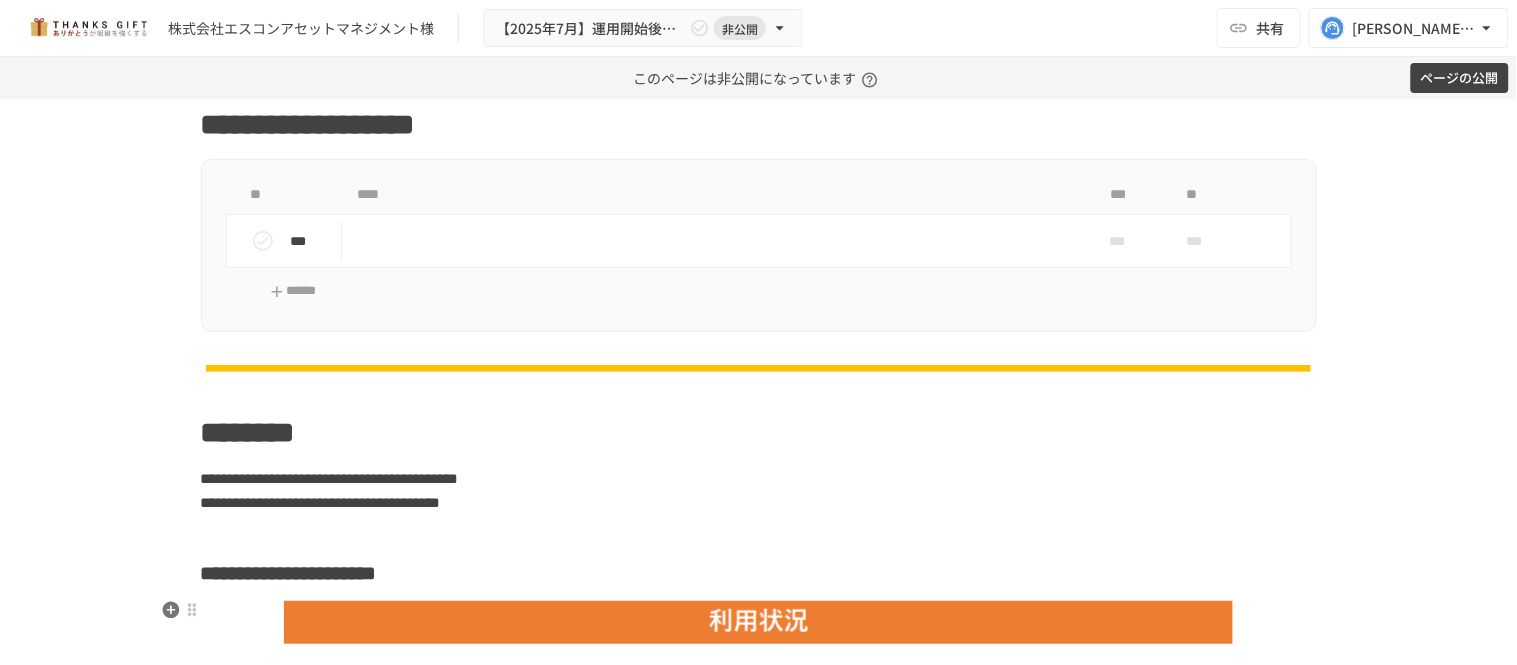 scroll, scrollTop: 1938, scrollLeft: 0, axis: vertical 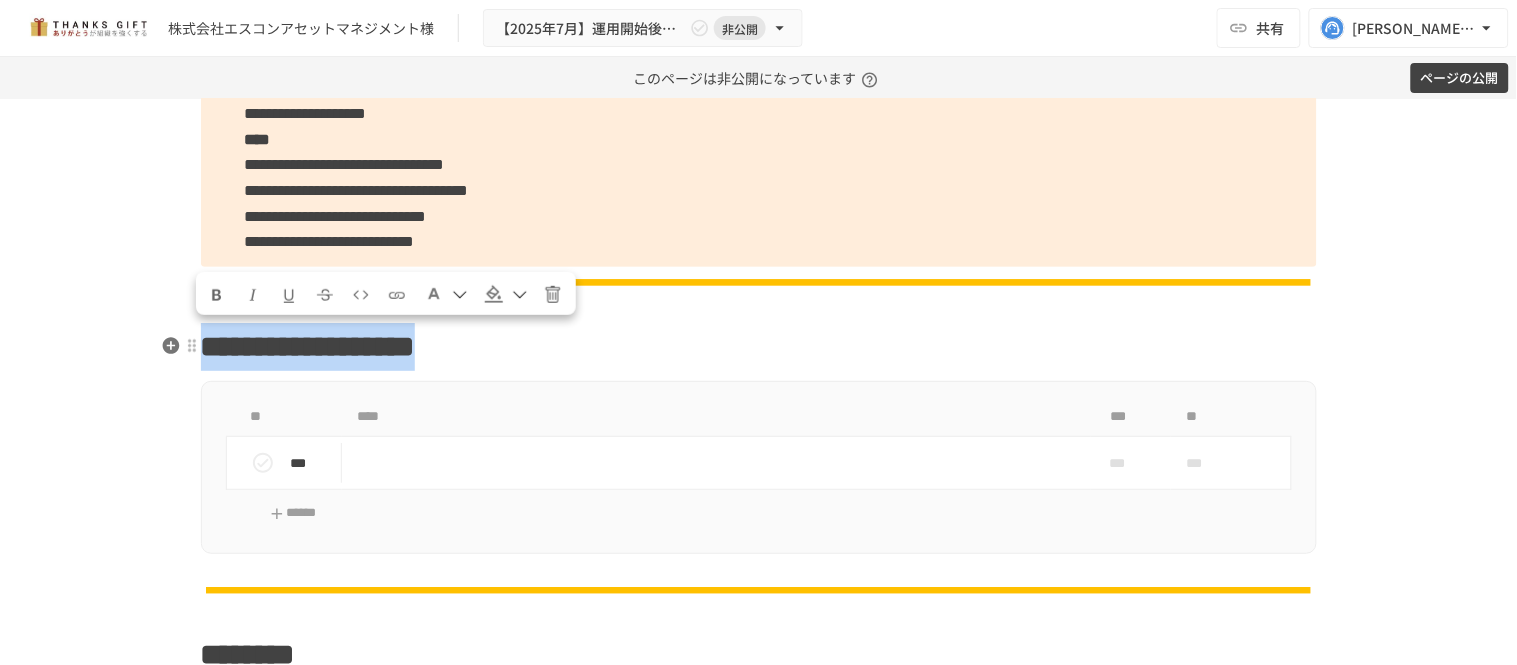 drag, startPoint x: 204, startPoint y: 341, endPoint x: 790, endPoint y: 348, distance: 586.0418 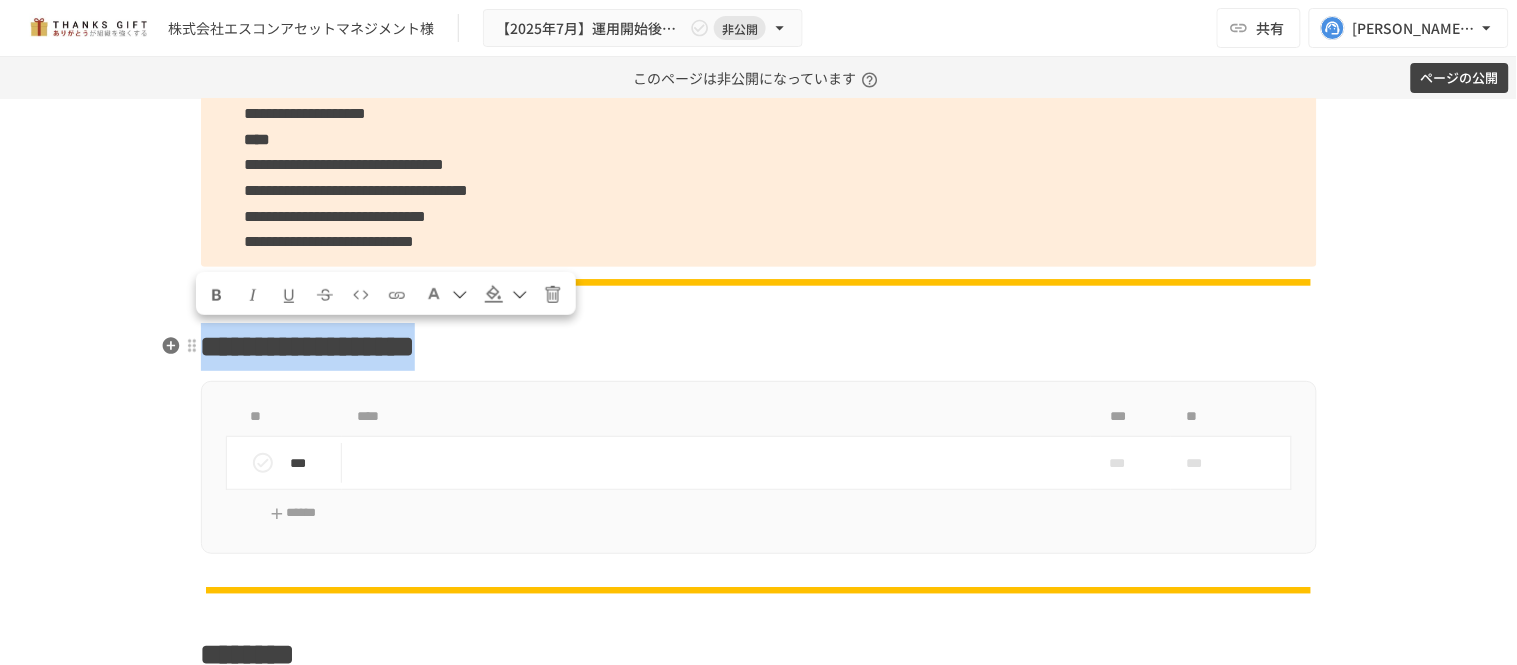 click on "**********" at bounding box center (759, 347) 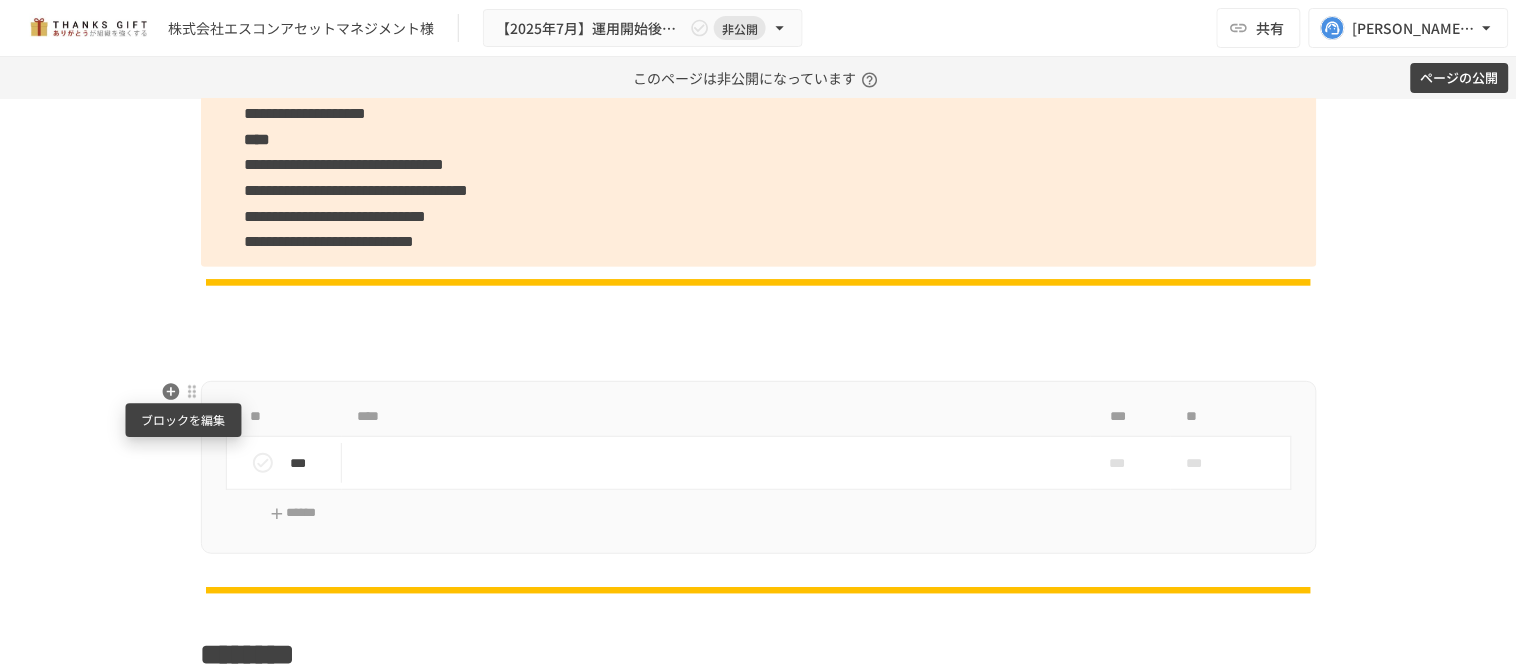 click at bounding box center [192, 392] 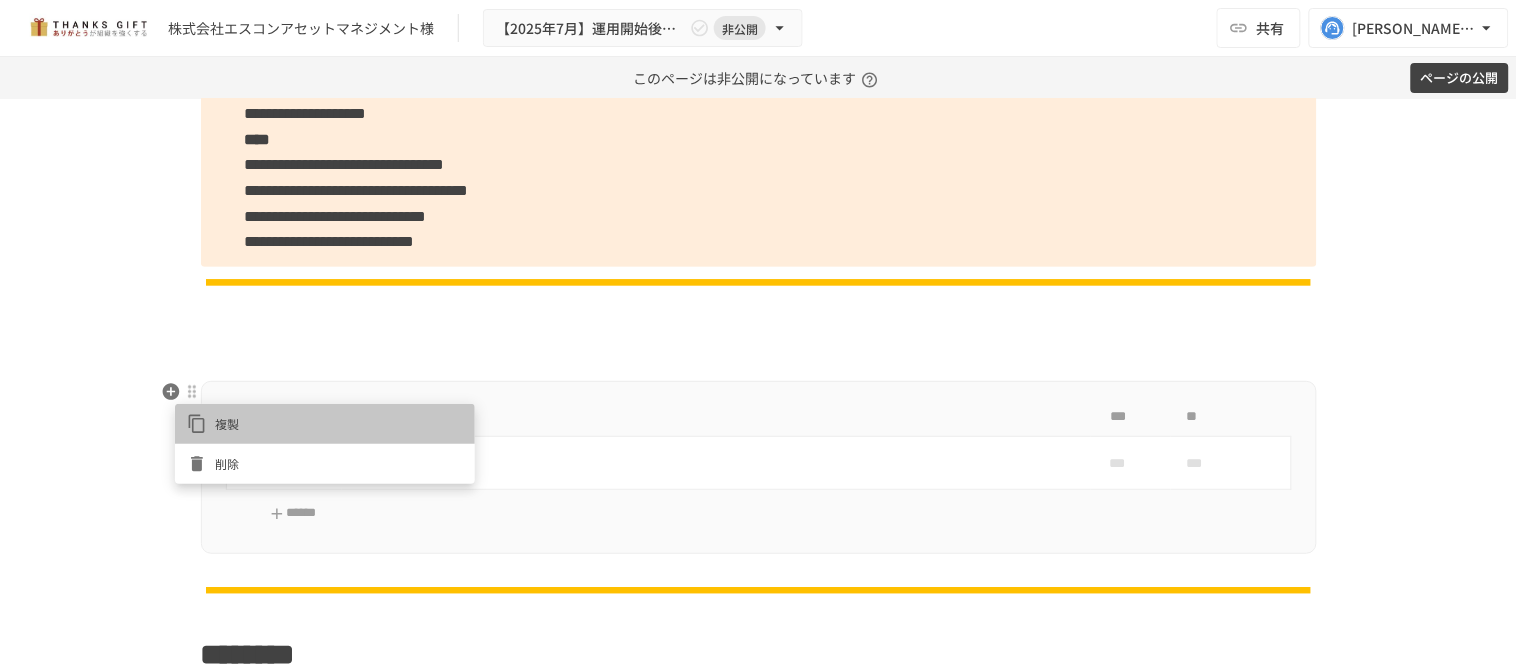 click on "複製" at bounding box center (339, 423) 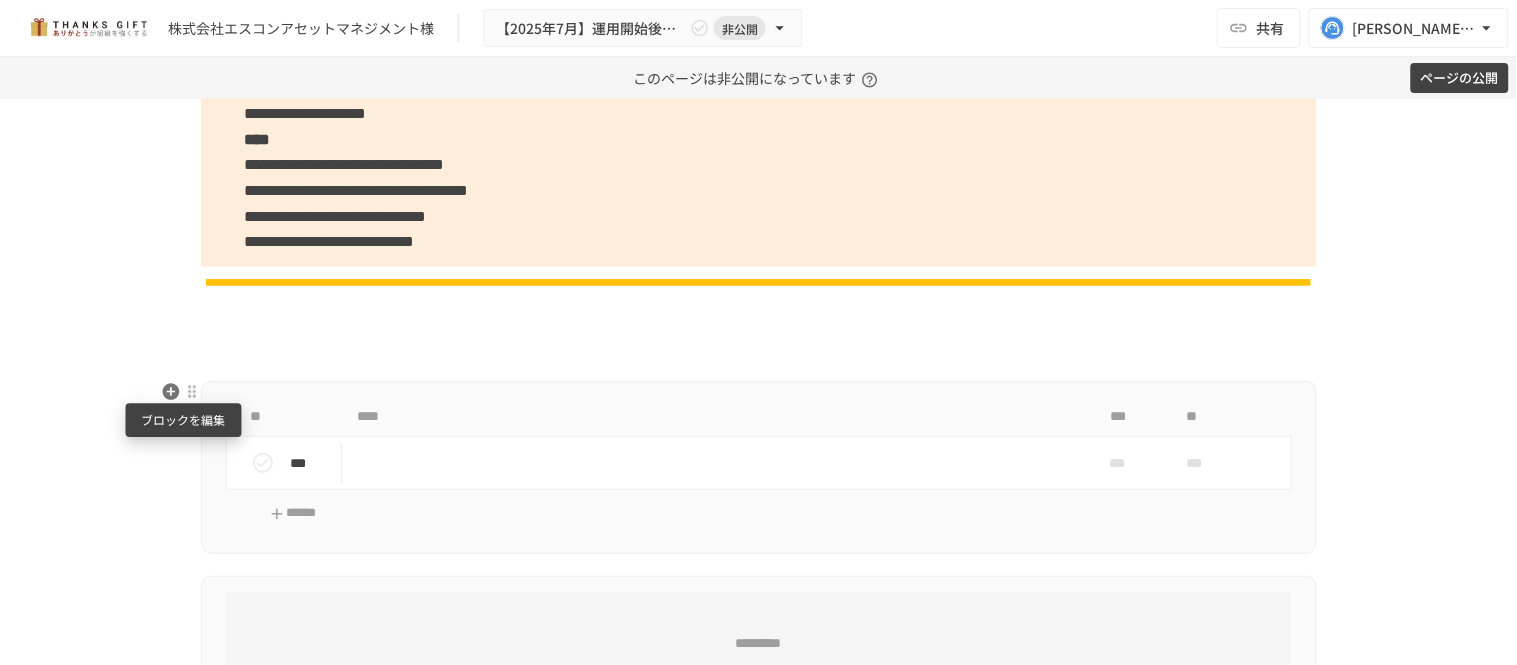 click at bounding box center [192, 392] 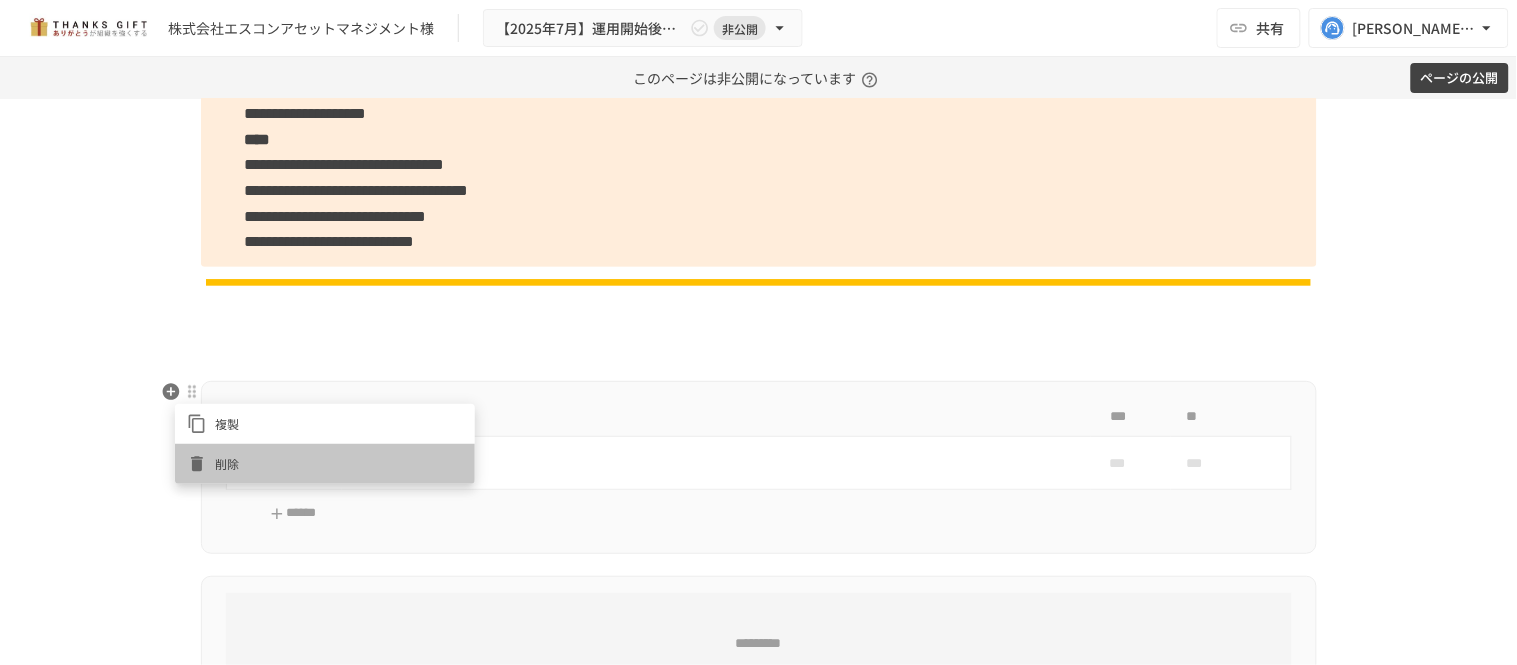 click on "削除" at bounding box center (339, 463) 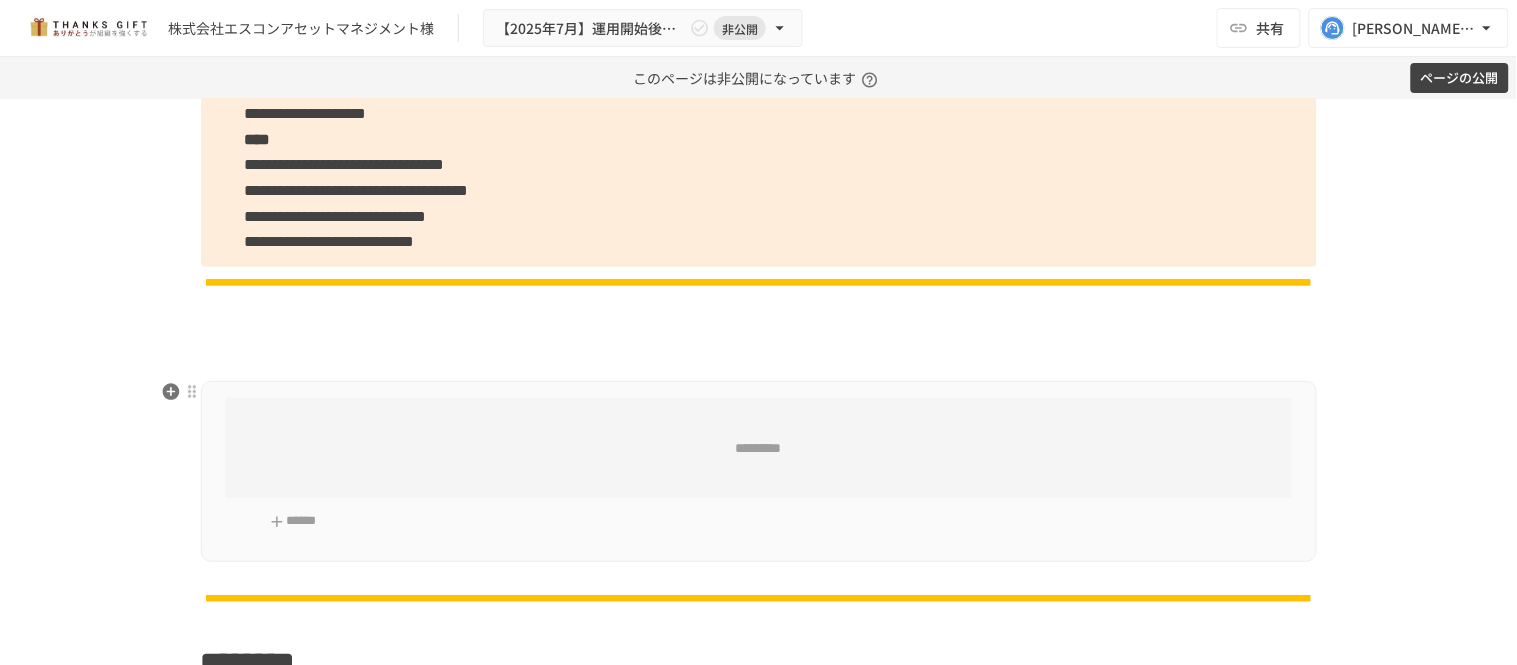 click on "********* ******" at bounding box center [759, 471] 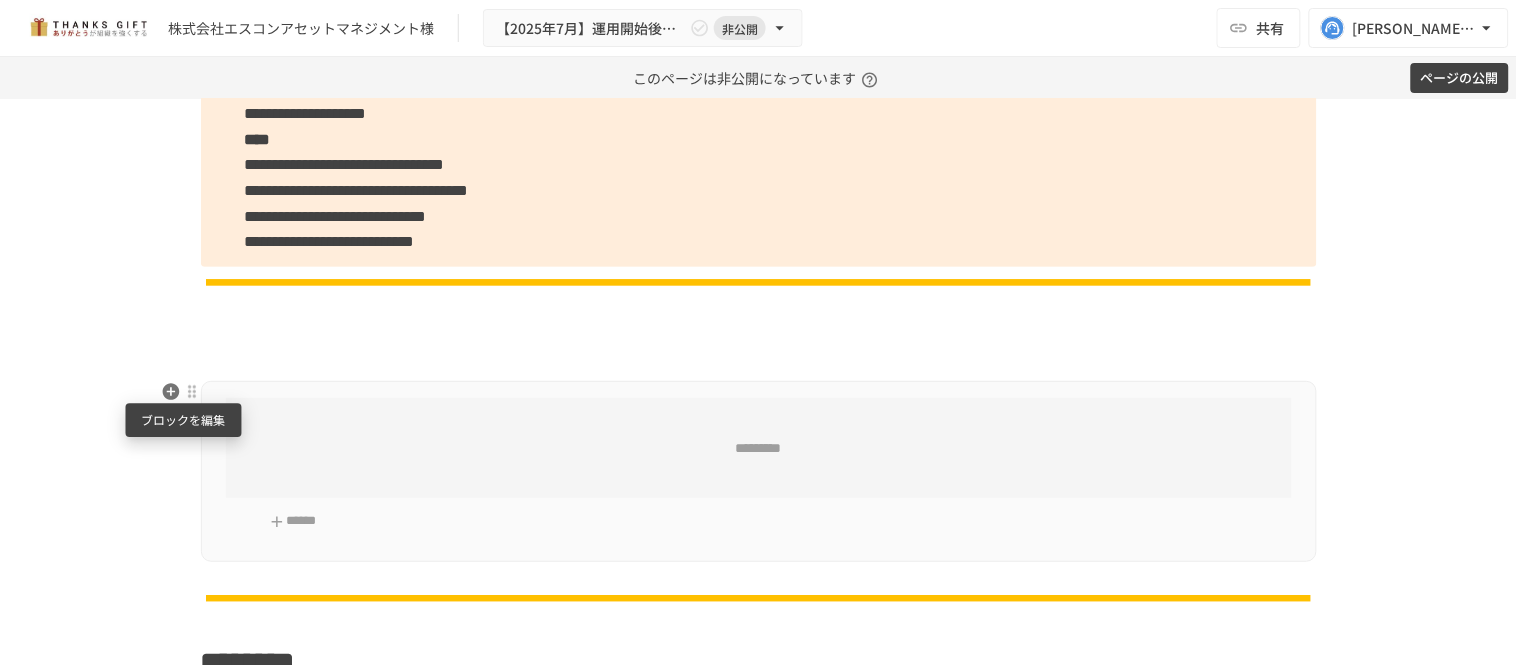 click at bounding box center (192, 392) 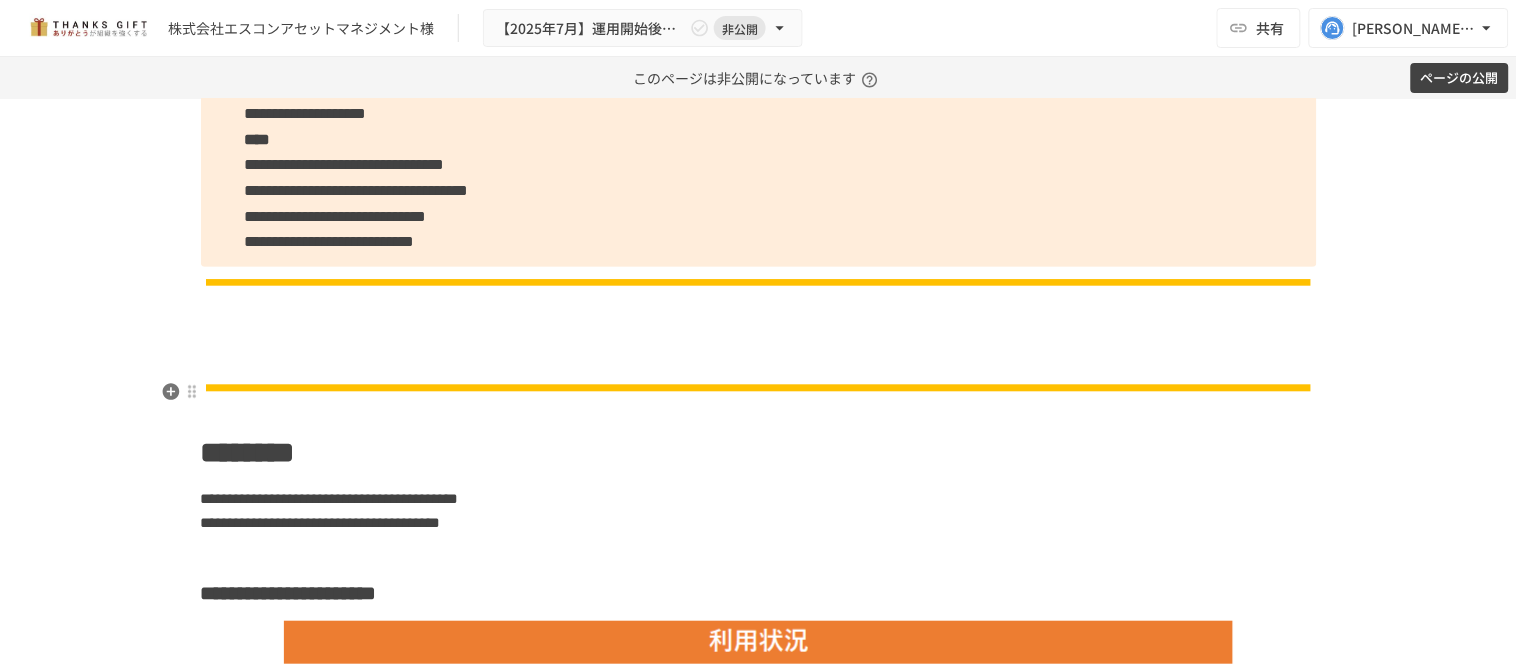 click at bounding box center (759, 347) 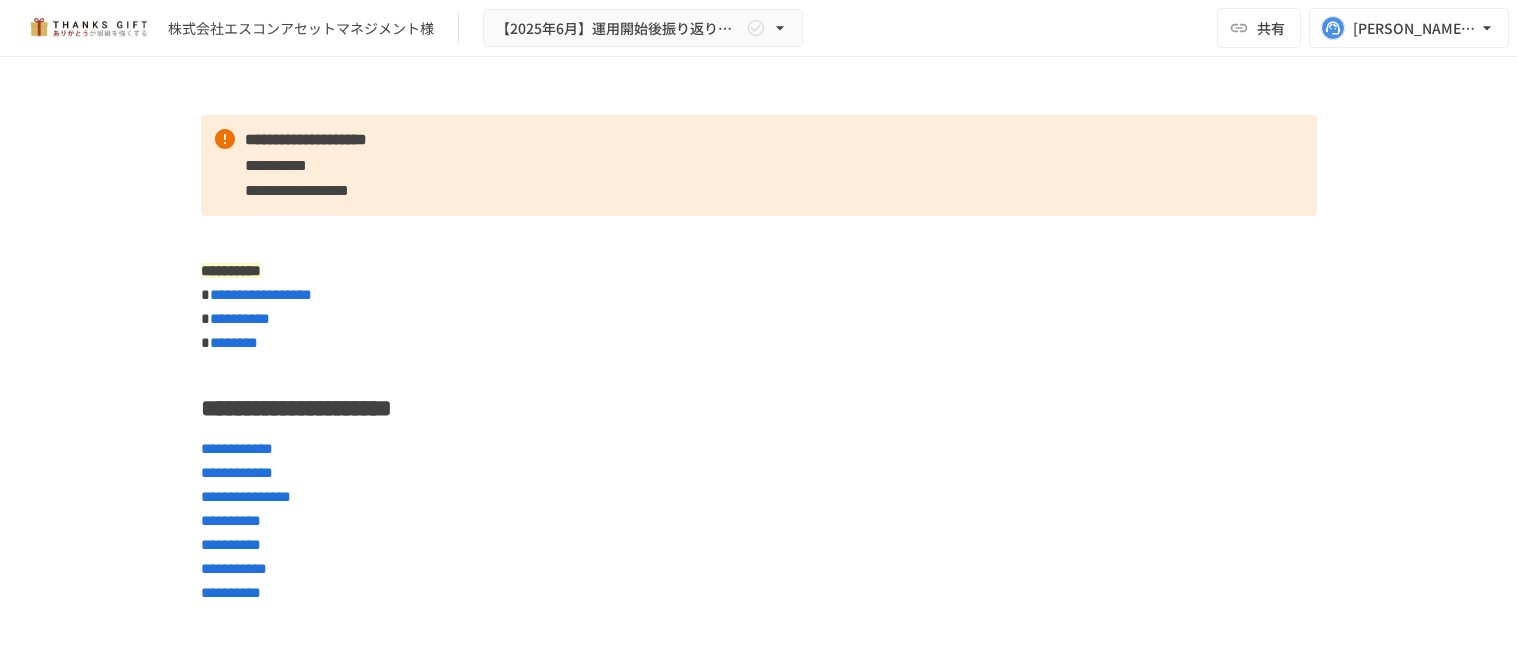 scroll, scrollTop: 0, scrollLeft: 0, axis: both 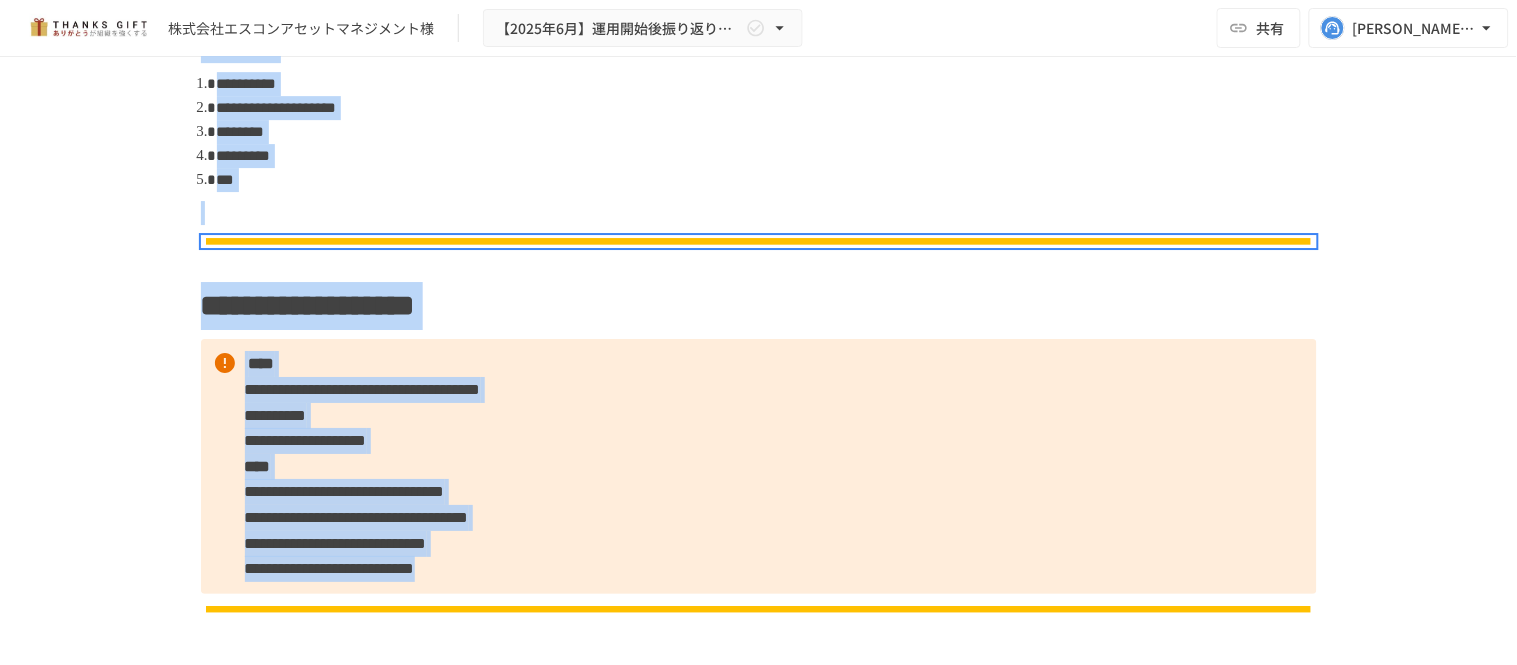 drag, startPoint x: 227, startPoint y: 310, endPoint x: 1468, endPoint y: 576, distance: 1269.1875 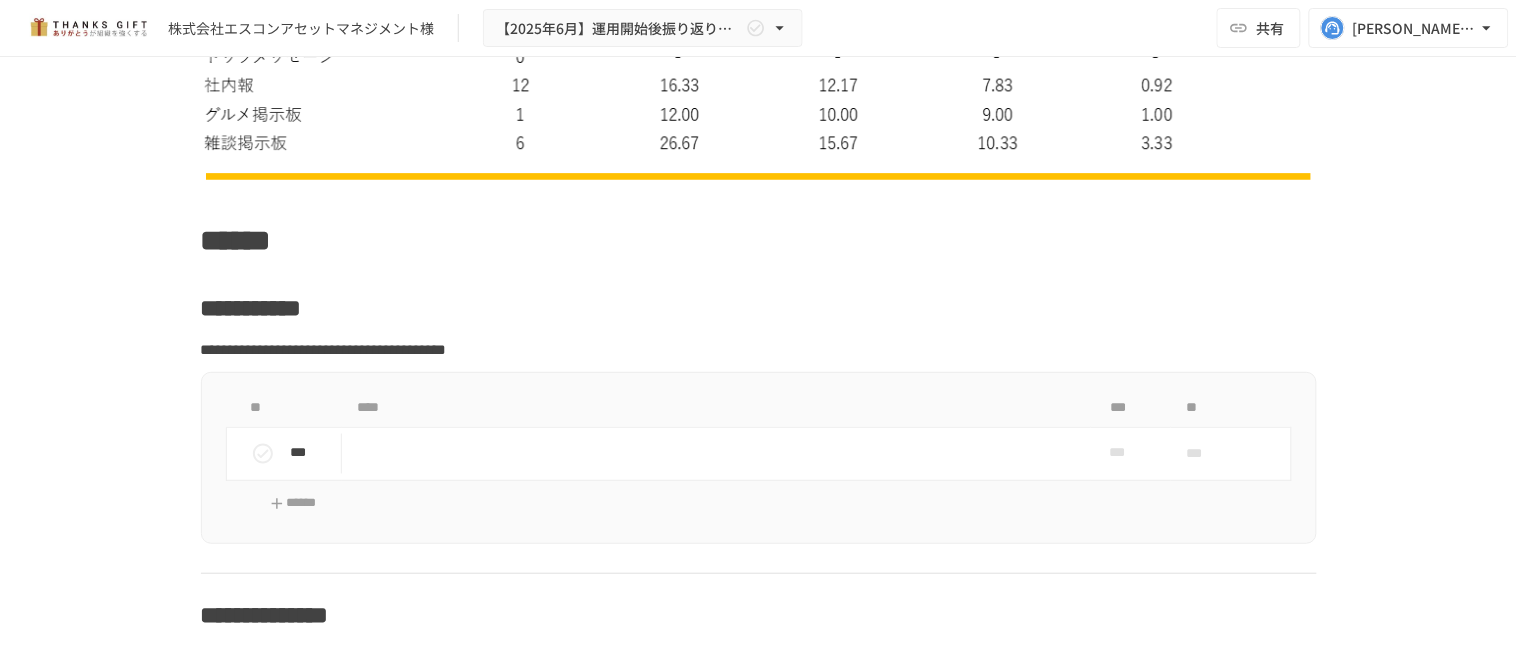 scroll, scrollTop: 6458, scrollLeft: 0, axis: vertical 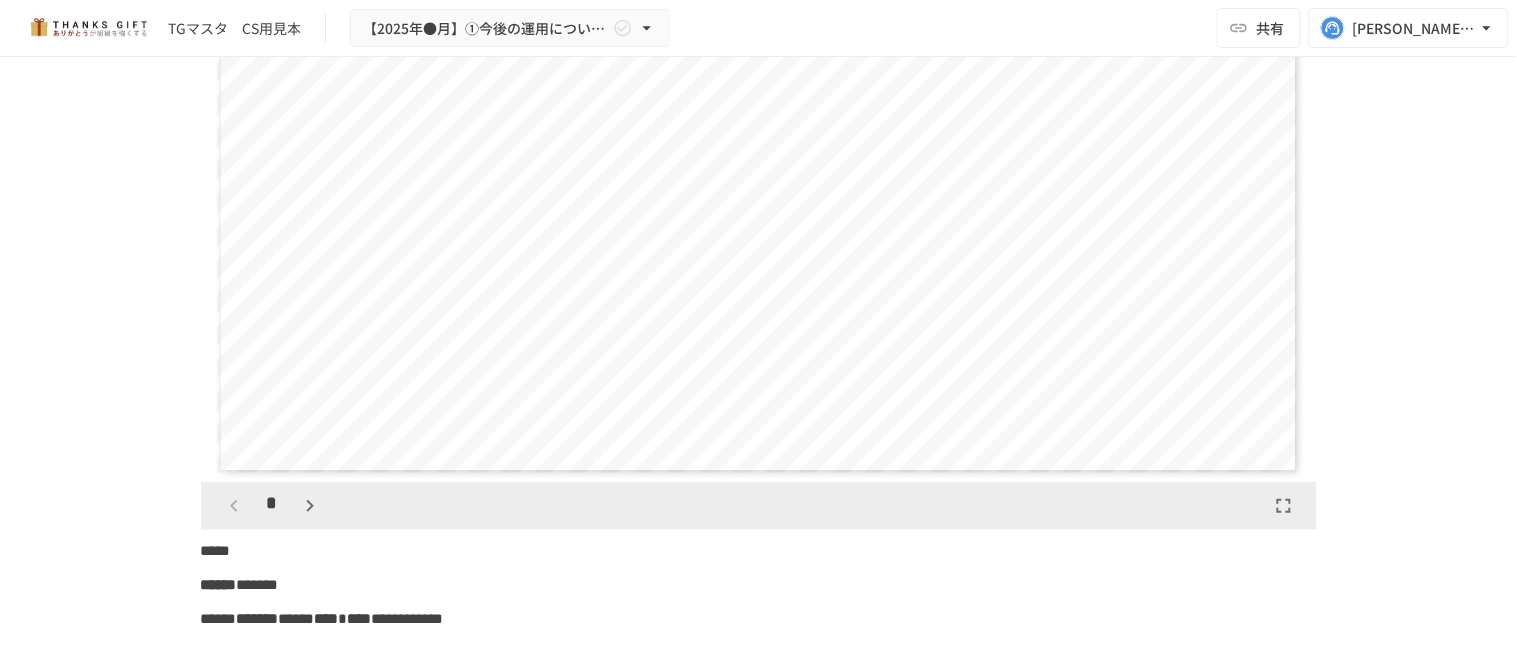 click on "*" at bounding box center (759, 506) 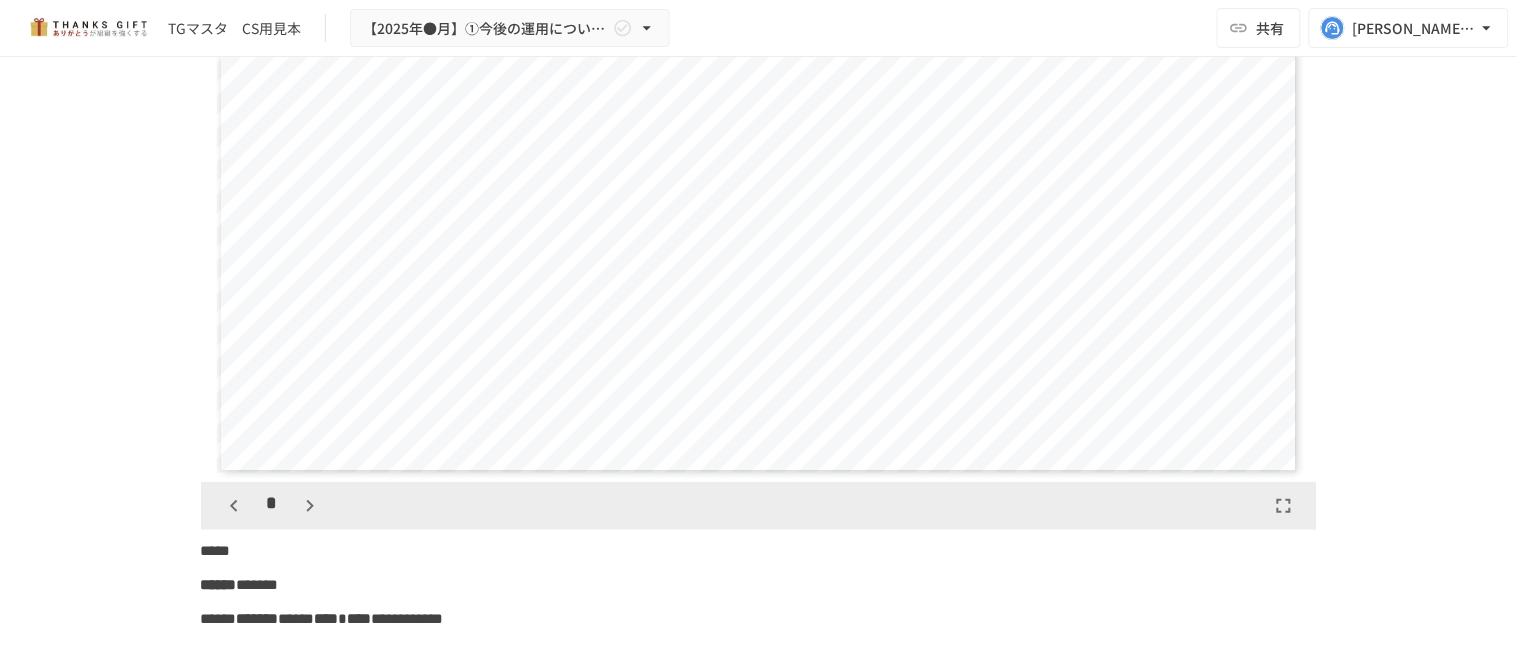 scroll, scrollTop: 624, scrollLeft: 0, axis: vertical 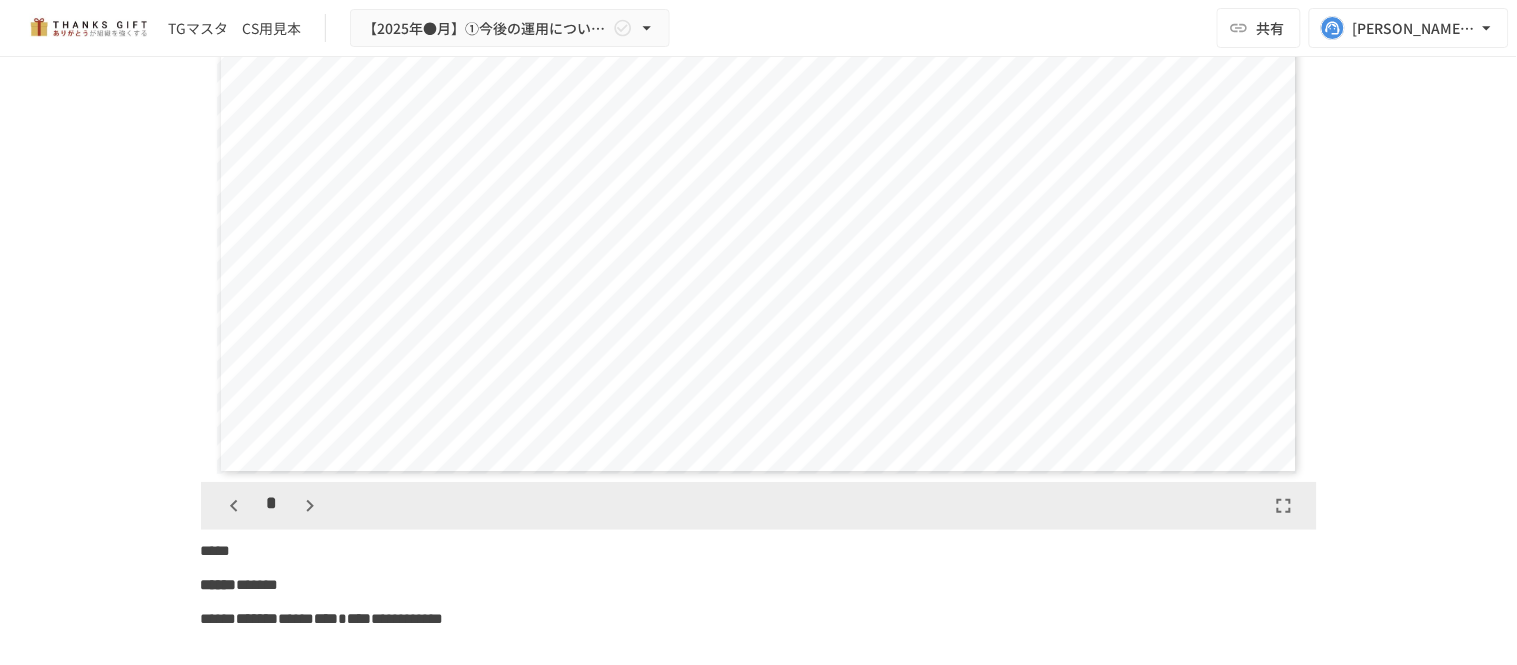 click 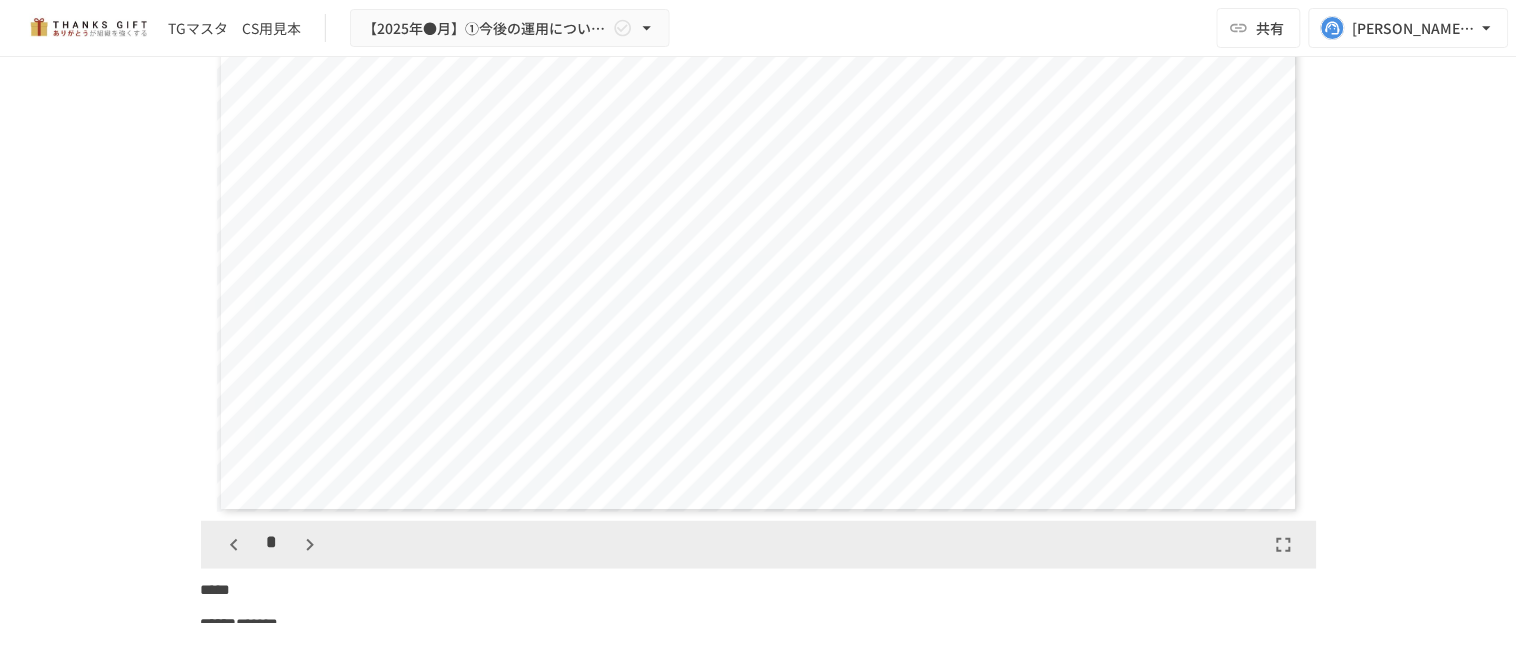 scroll, scrollTop: 14684, scrollLeft: 0, axis: vertical 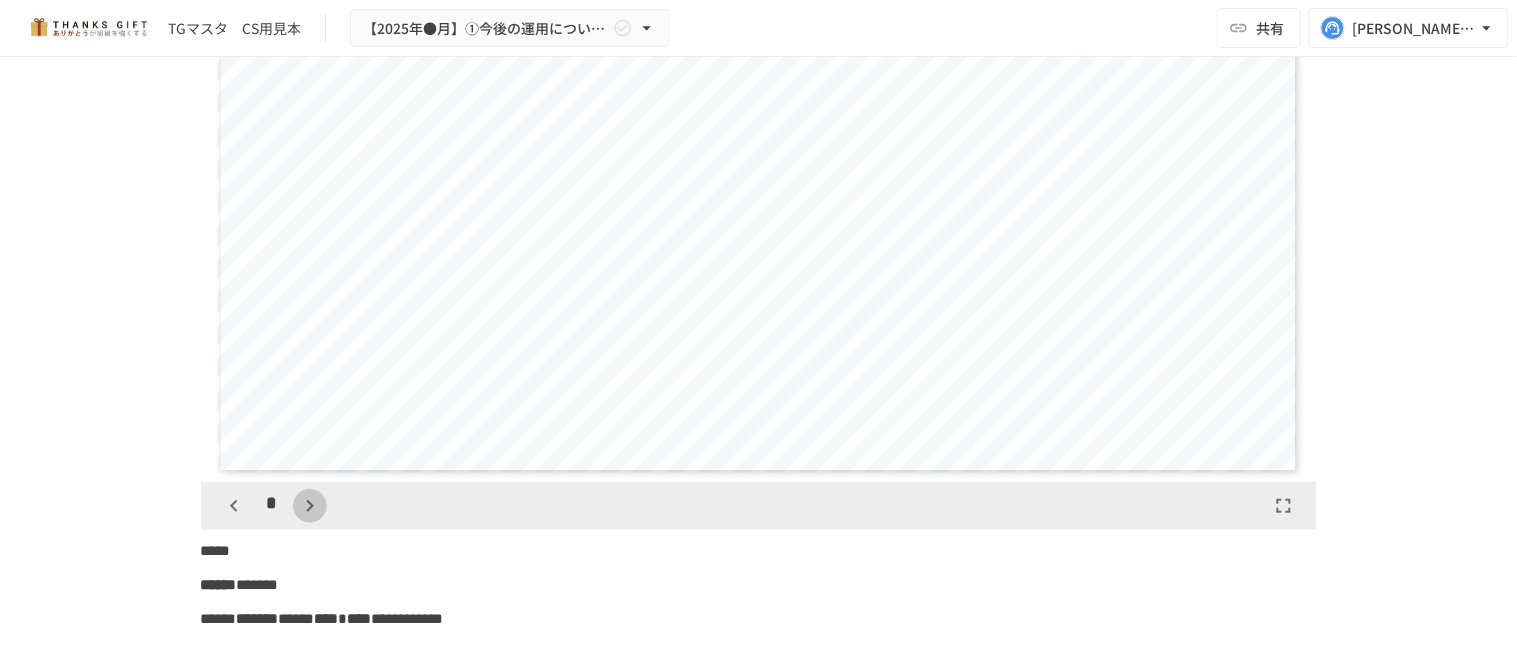 click at bounding box center [310, 506] 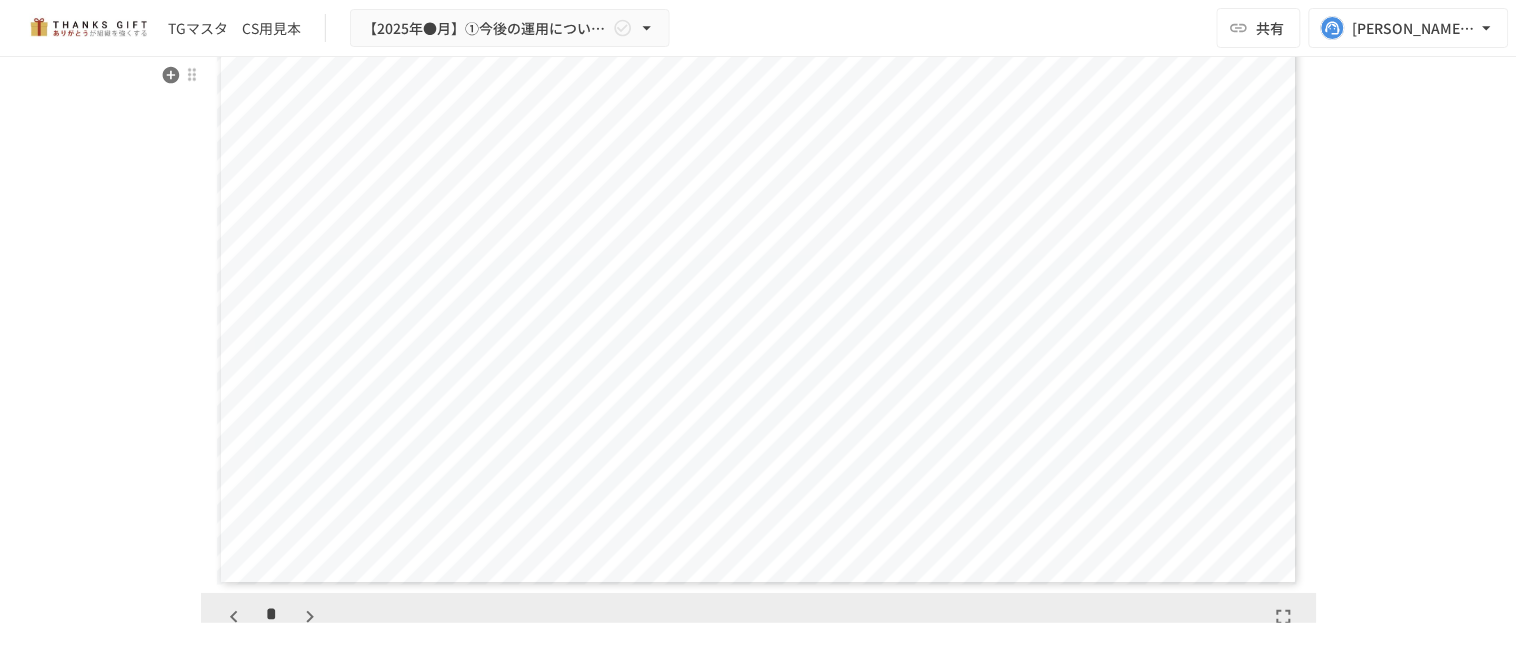 scroll, scrollTop: 14684, scrollLeft: 0, axis: vertical 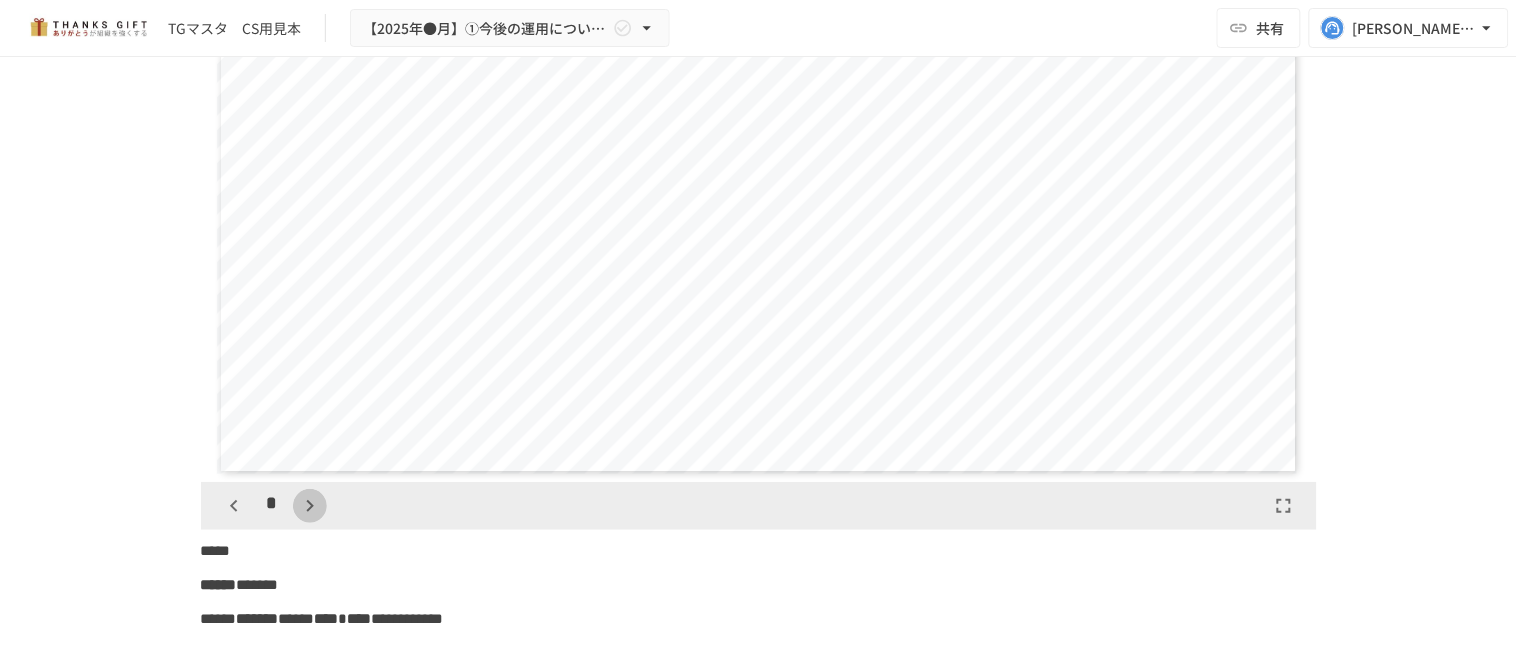 click 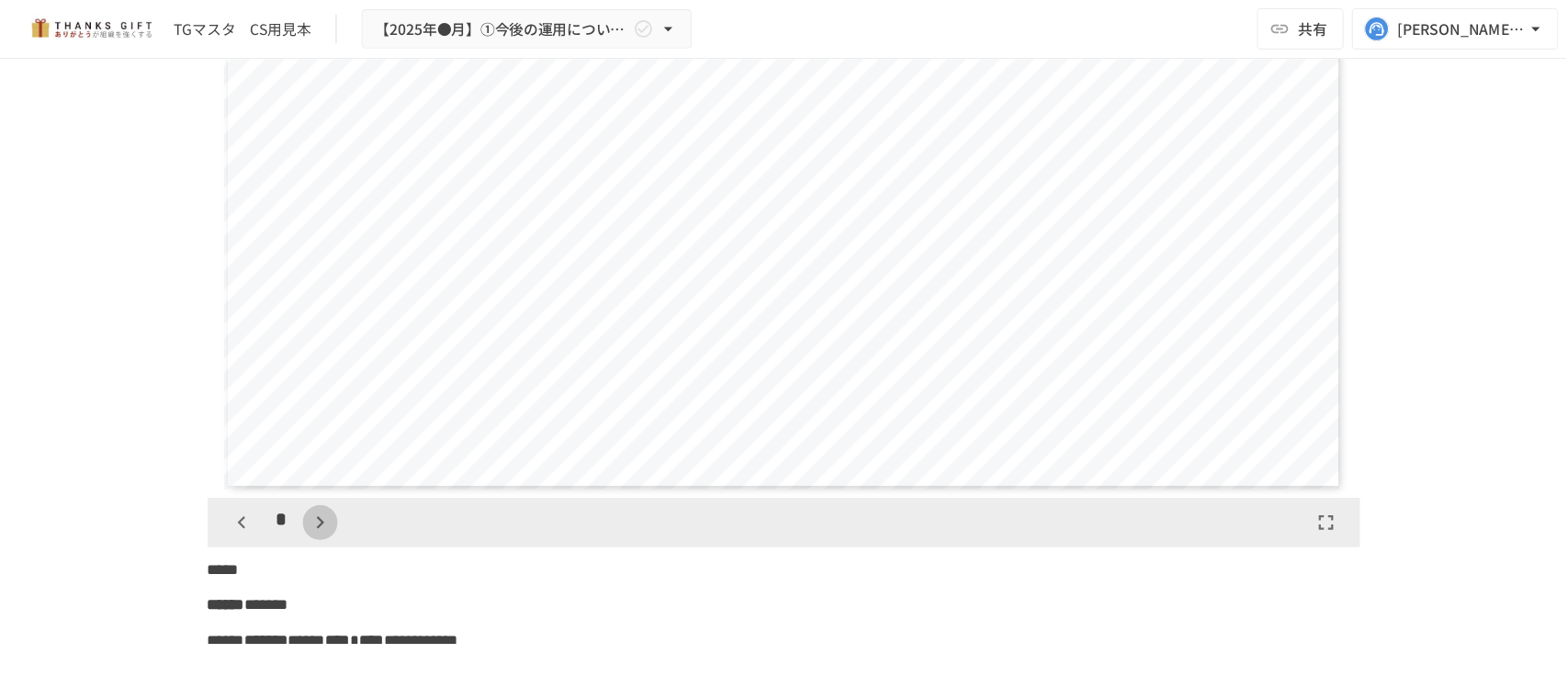 scroll, scrollTop: 2296, scrollLeft: 0, axis: vertical 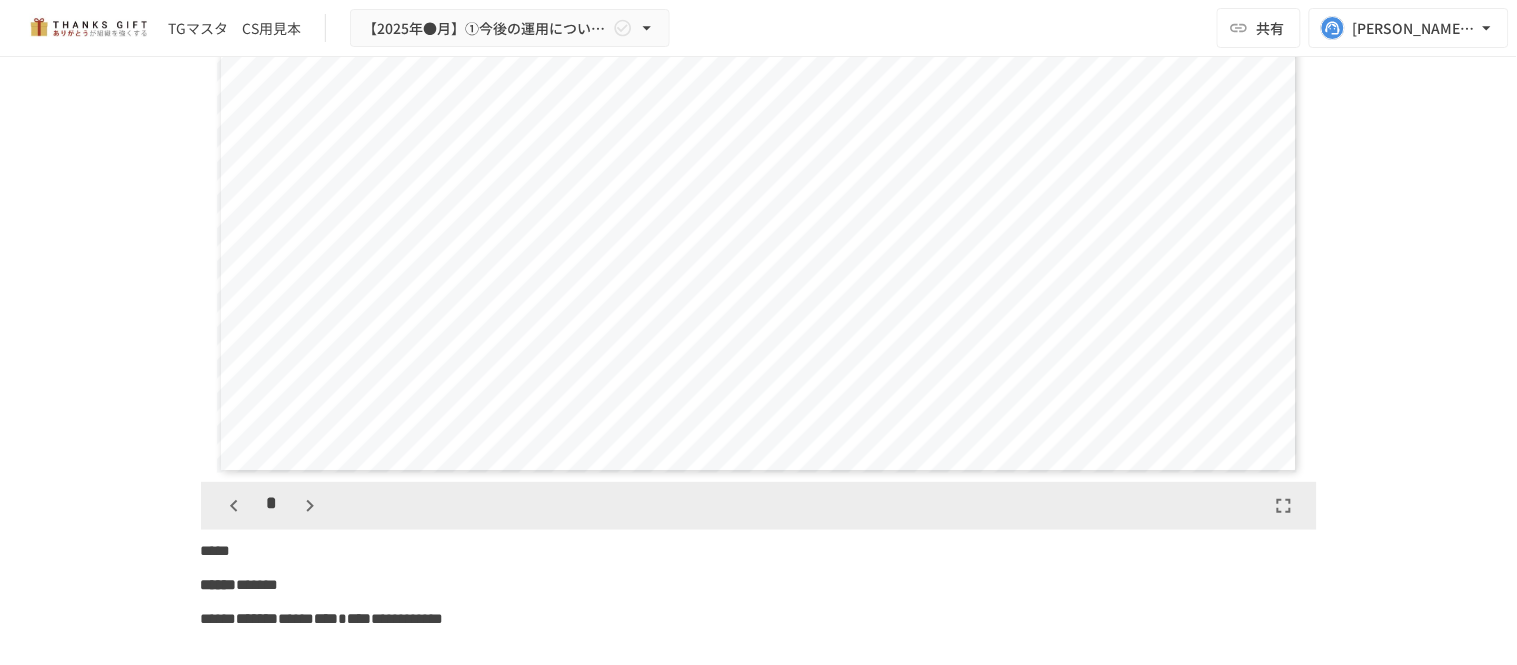 type 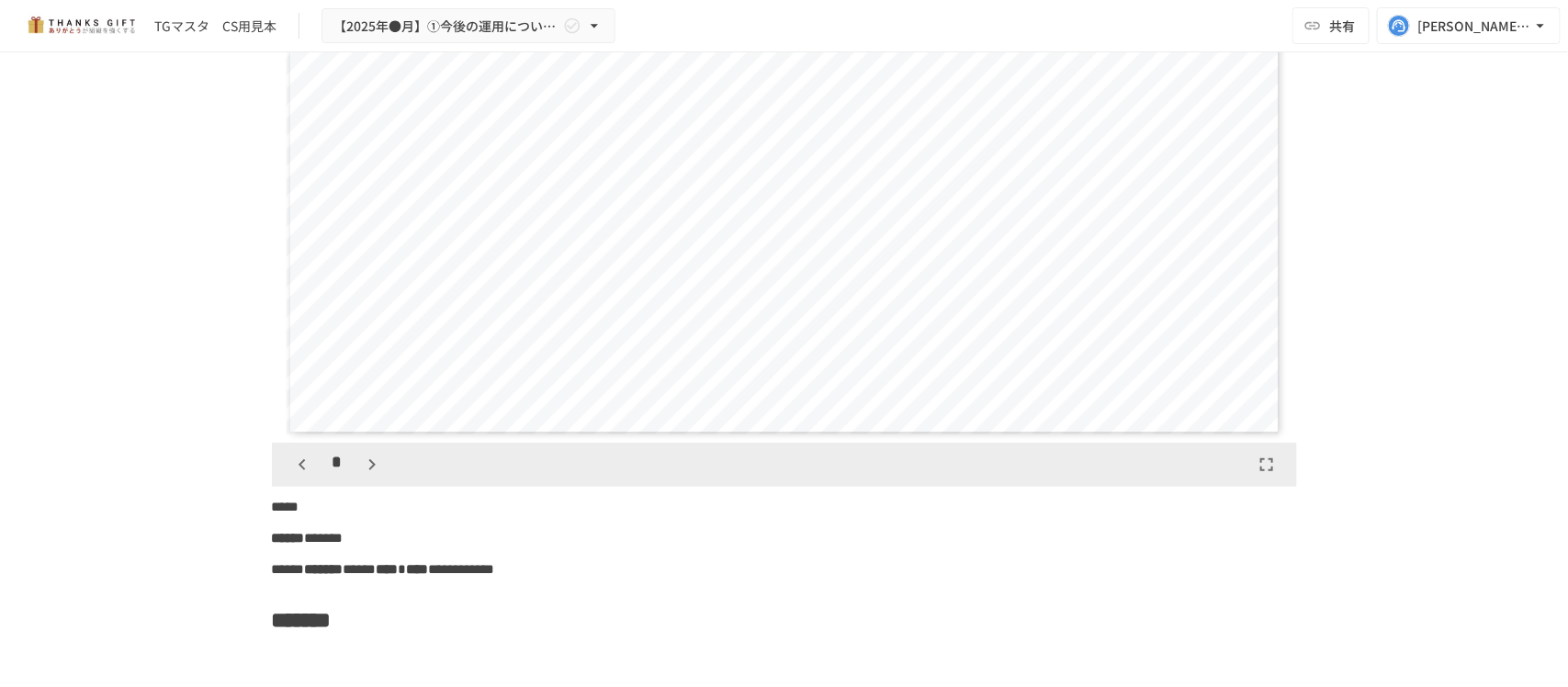 scroll, scrollTop: 13487, scrollLeft: 0, axis: vertical 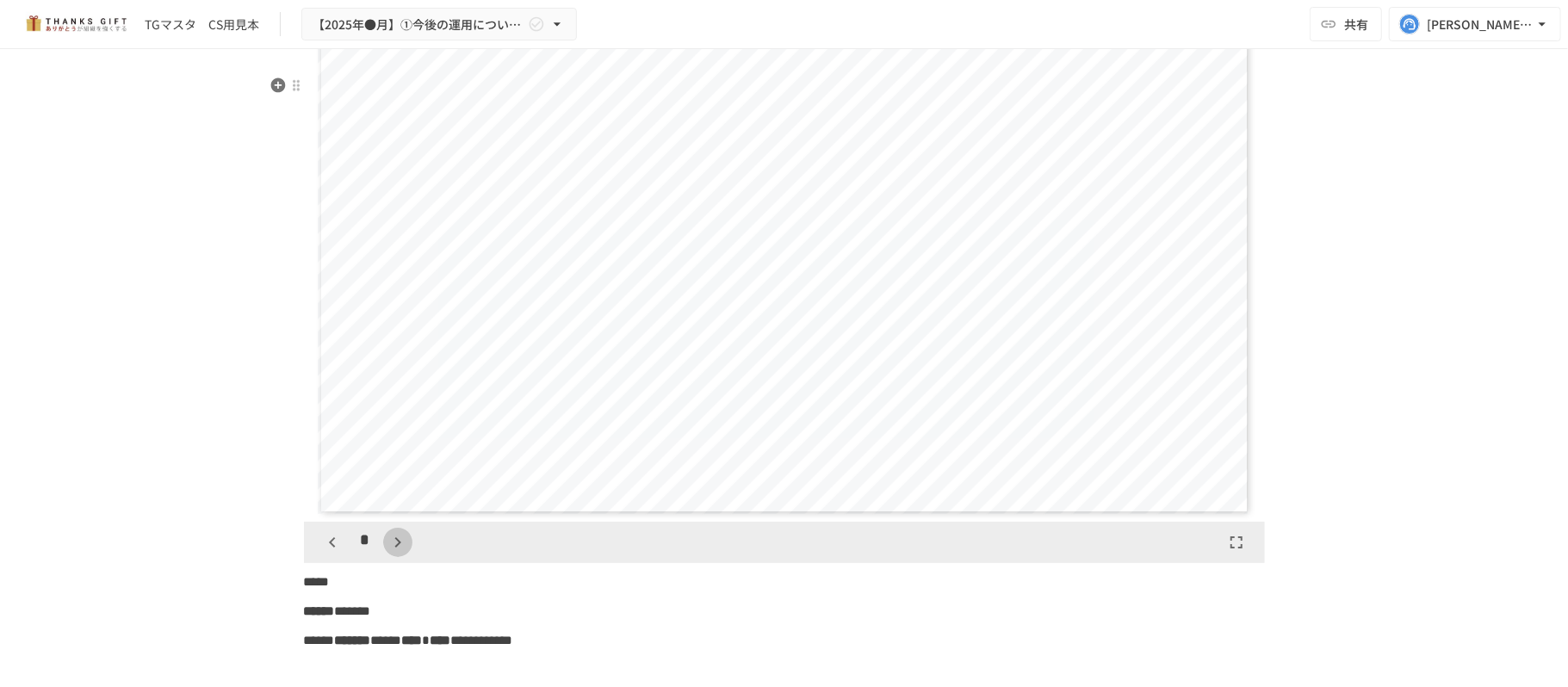 click 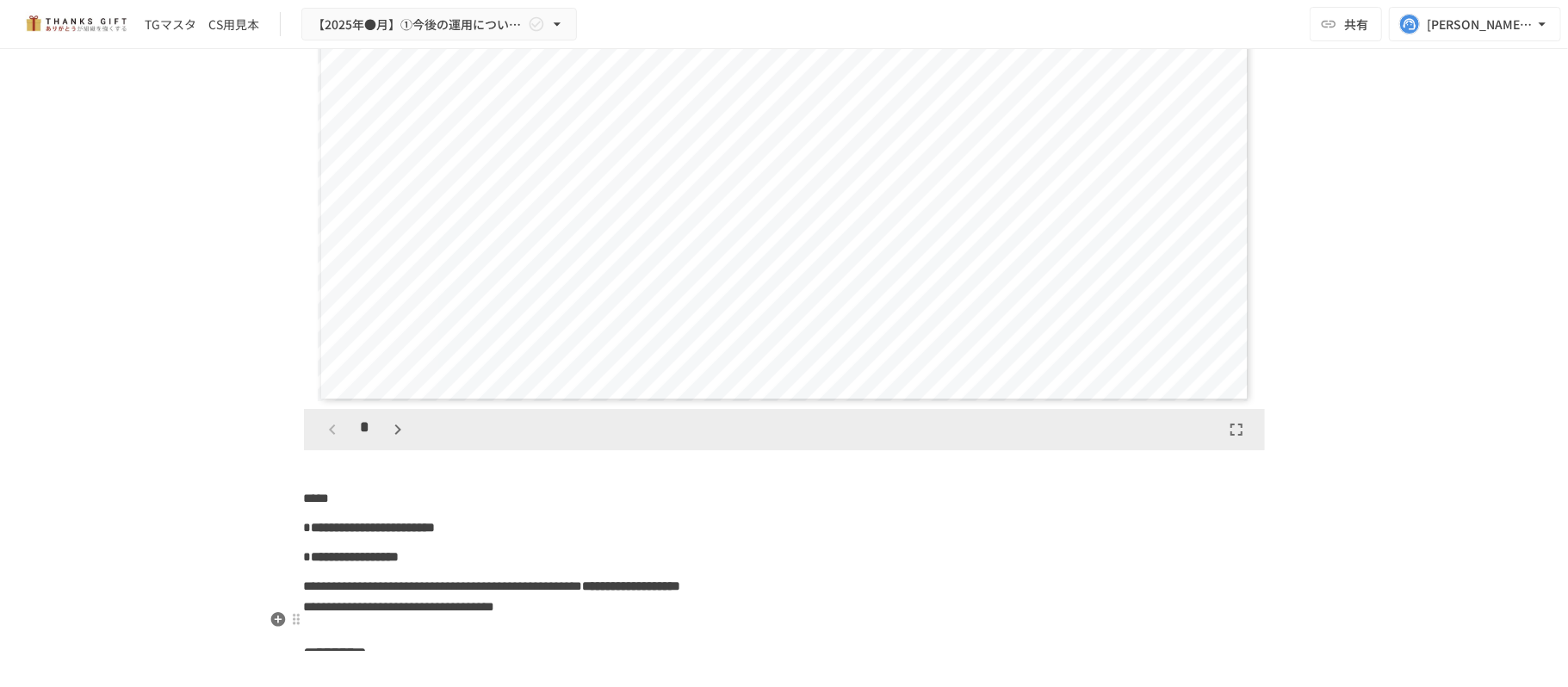 scroll, scrollTop: 13338, scrollLeft: 0, axis: vertical 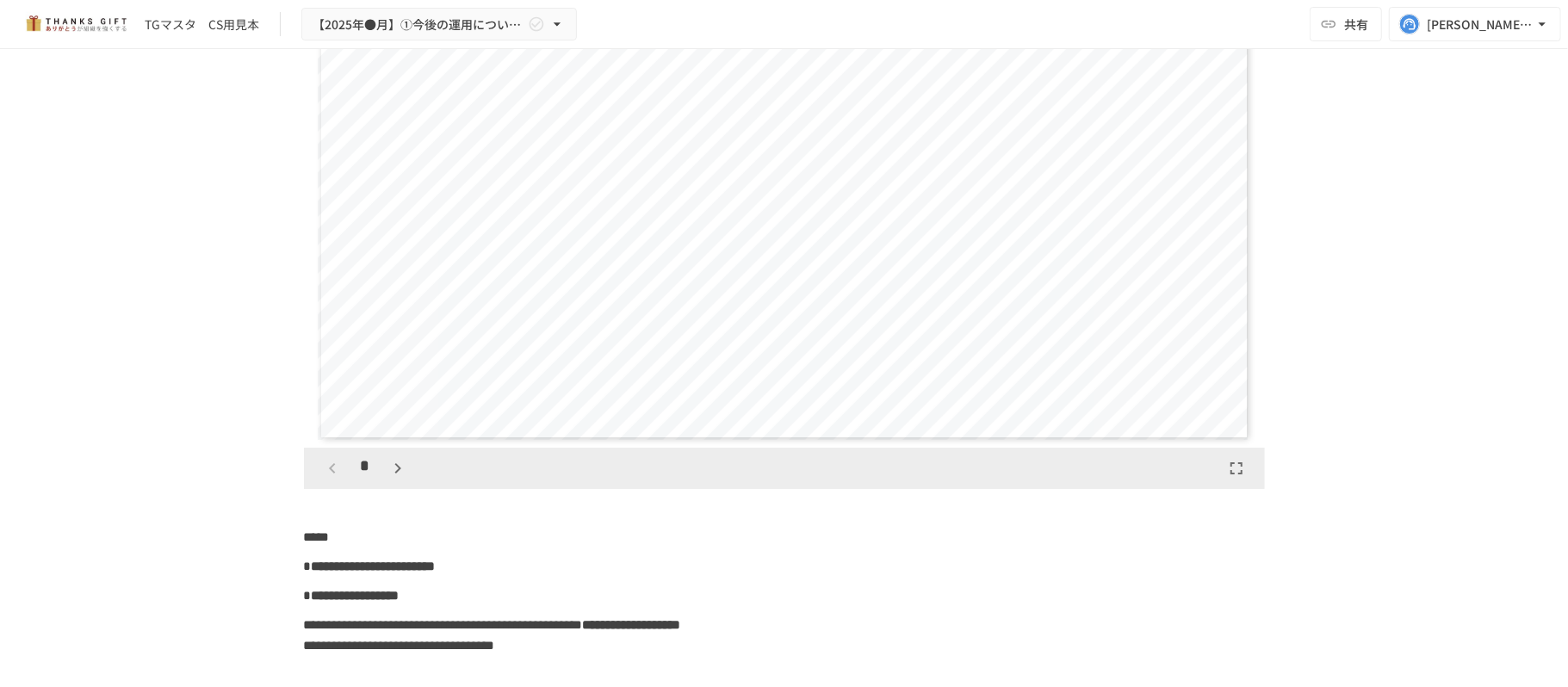 click 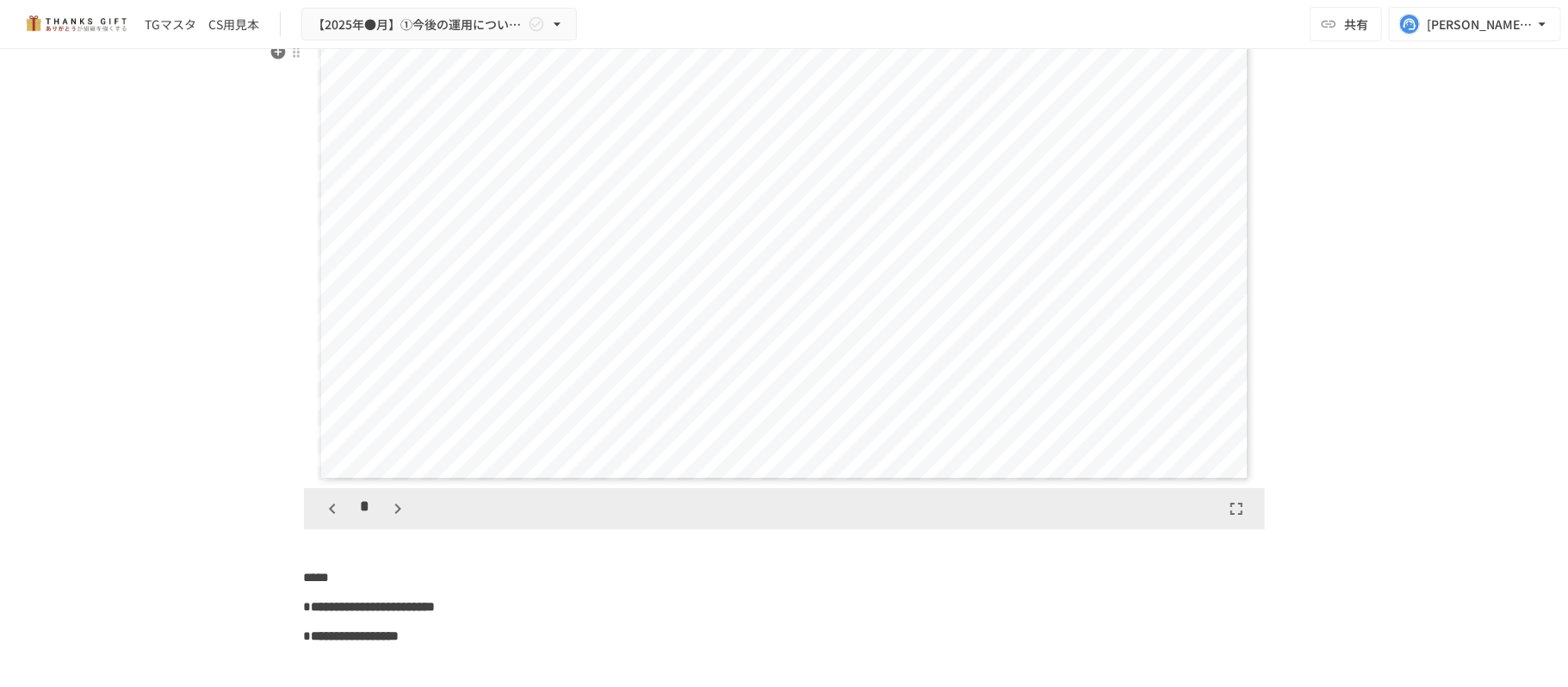 scroll, scrollTop: 13338, scrollLeft: 0, axis: vertical 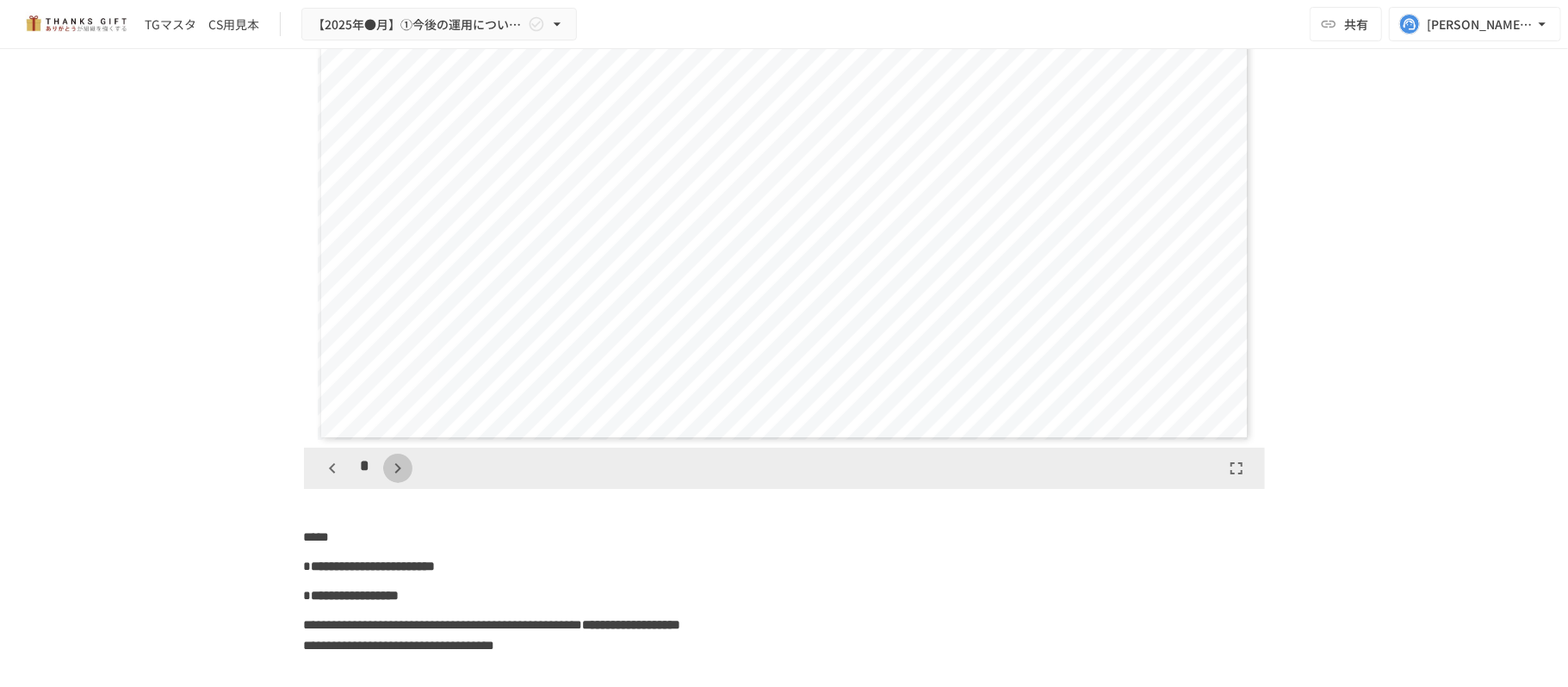 click 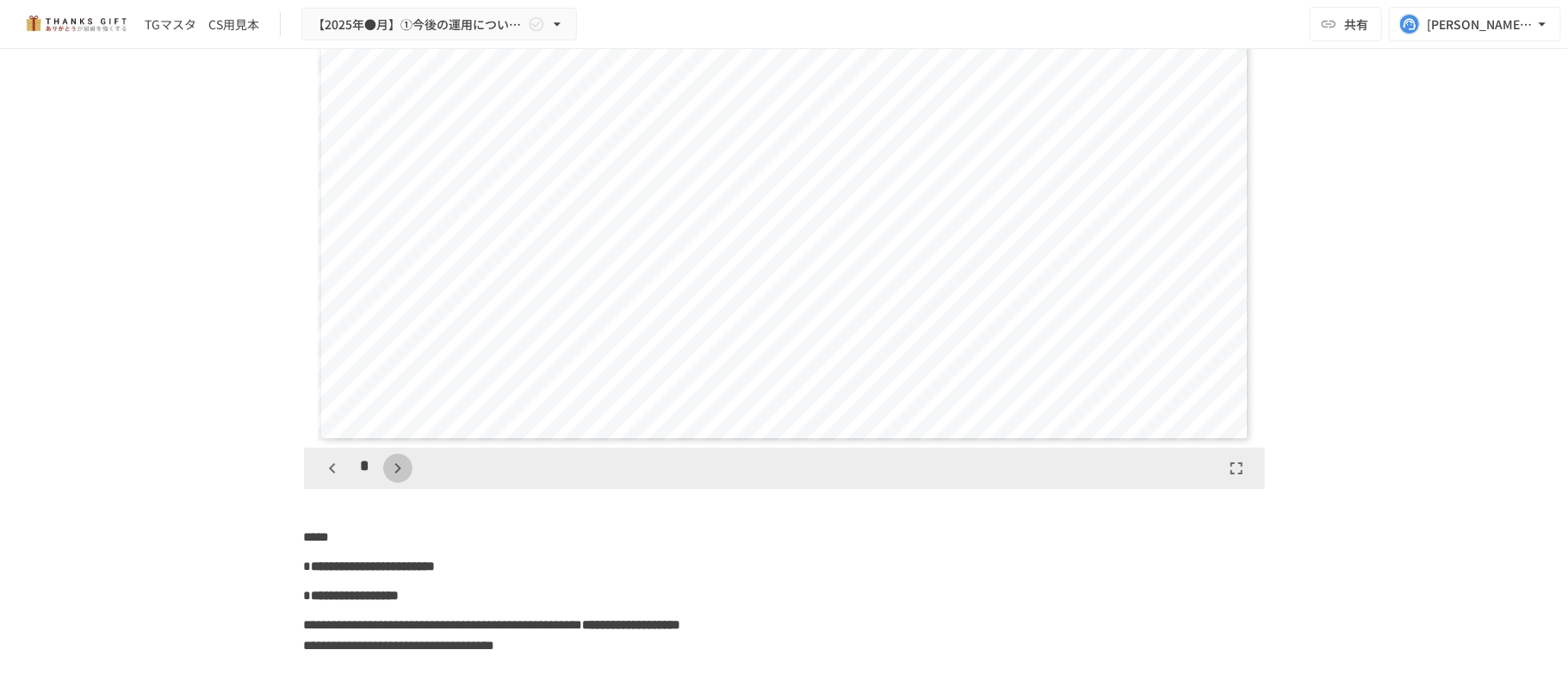 click 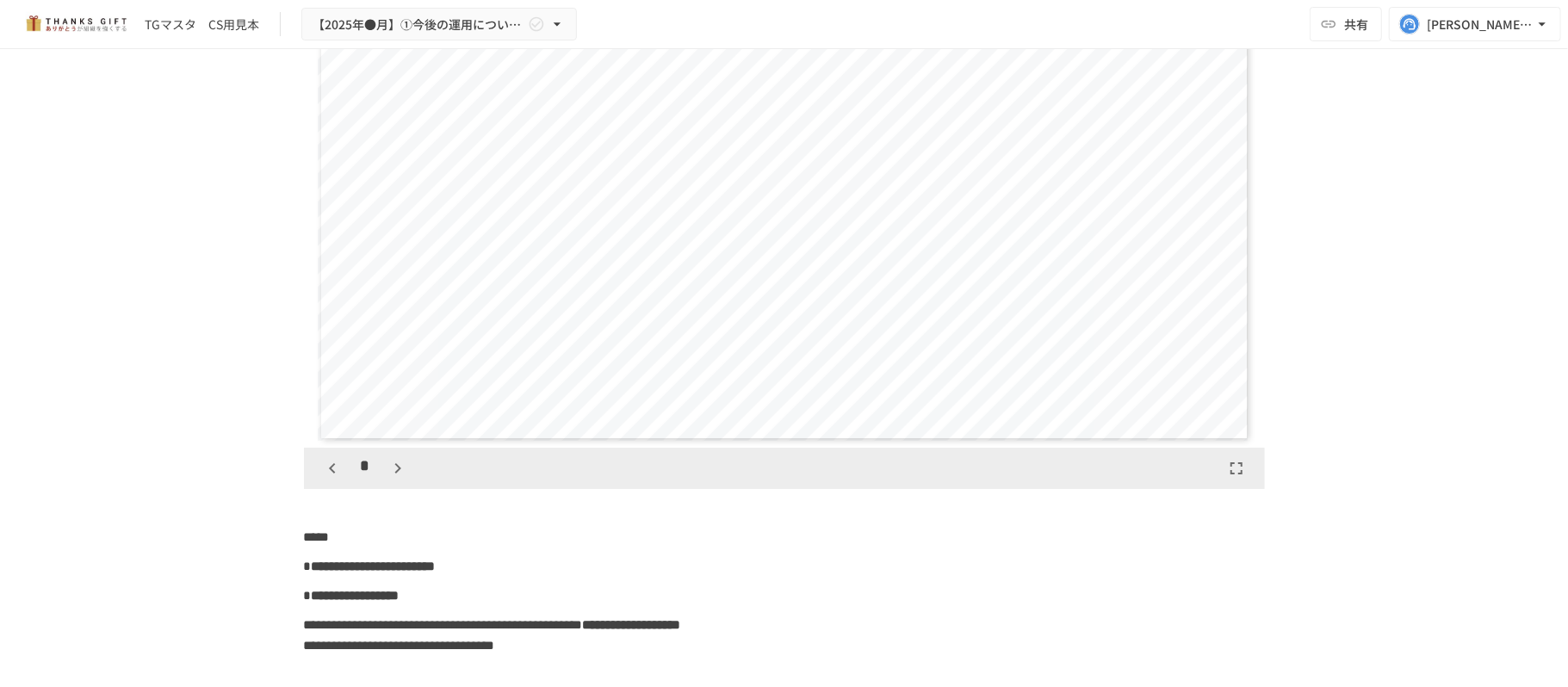 scroll, scrollTop: 1613, scrollLeft: 0, axis: vertical 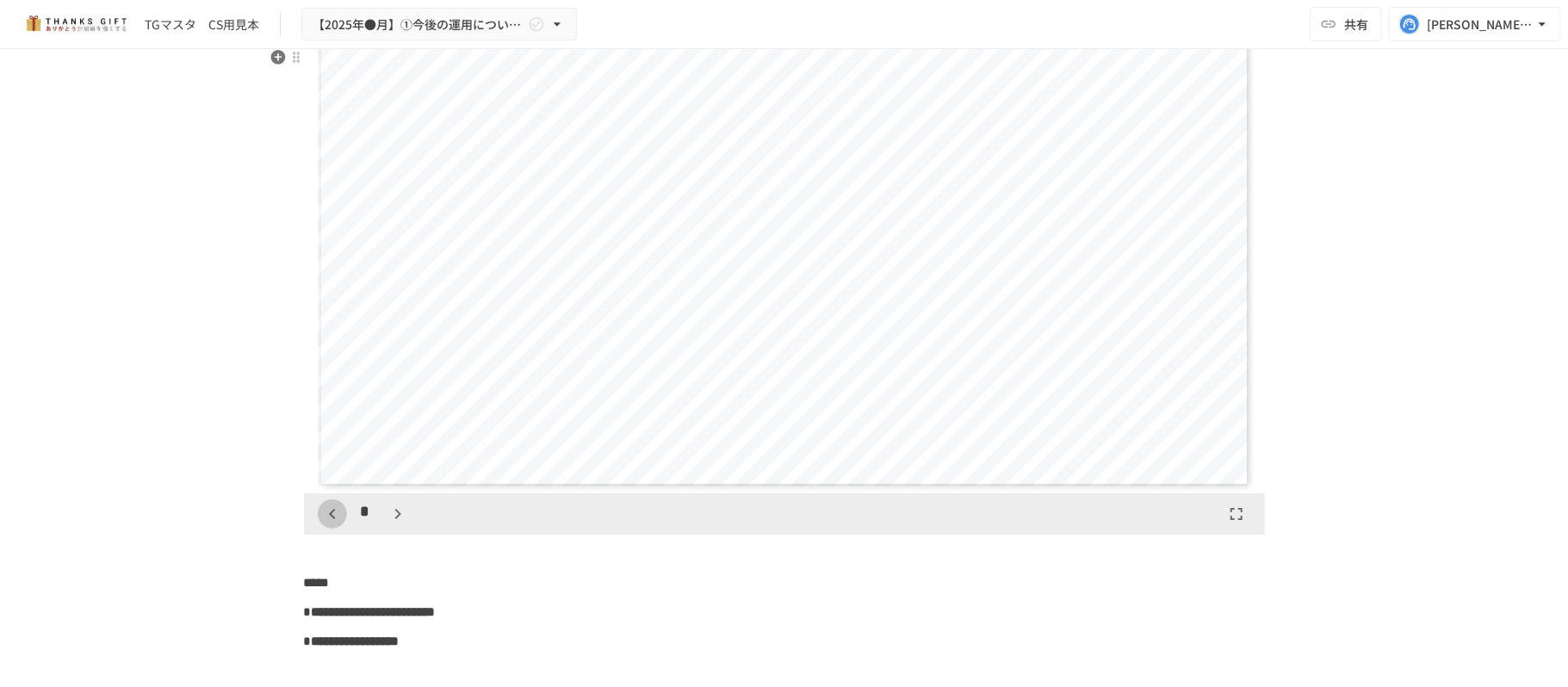 click 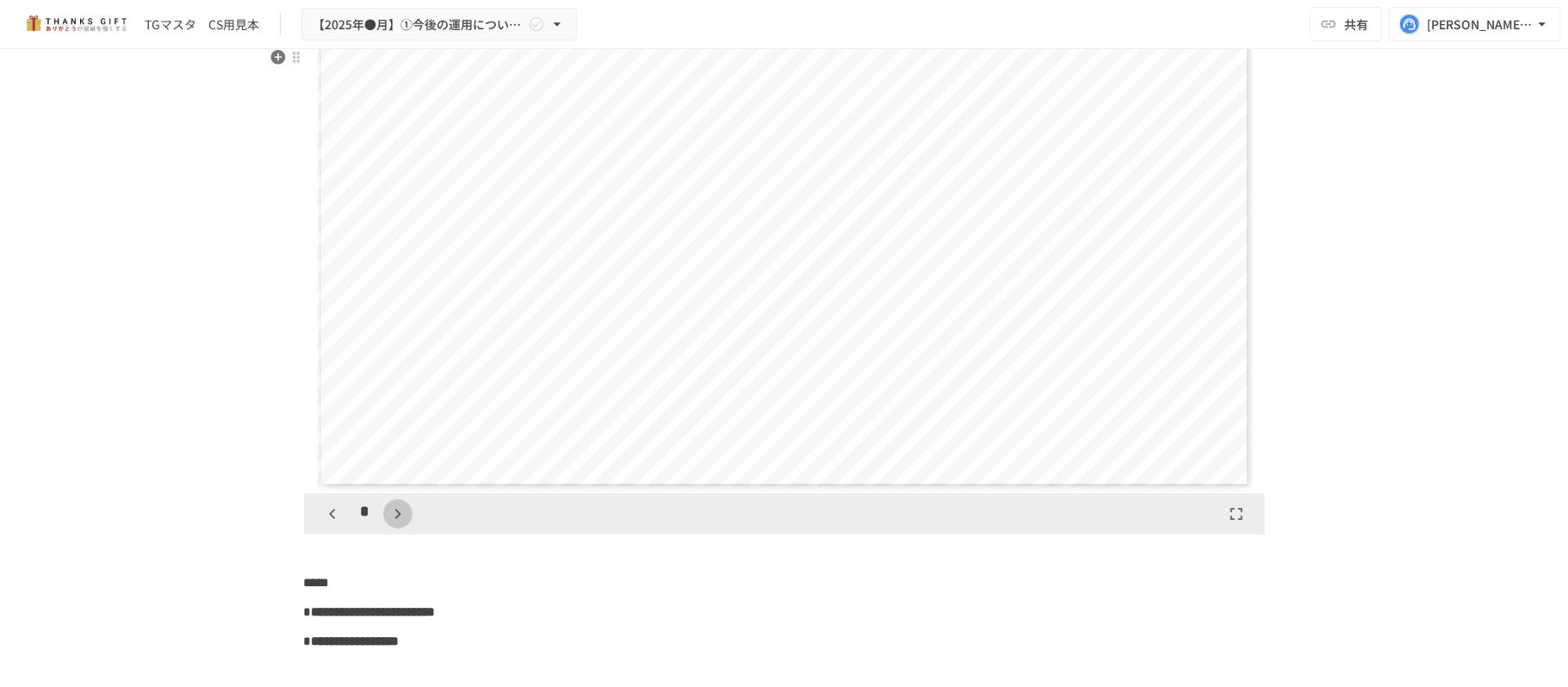 click at bounding box center [398, 514] 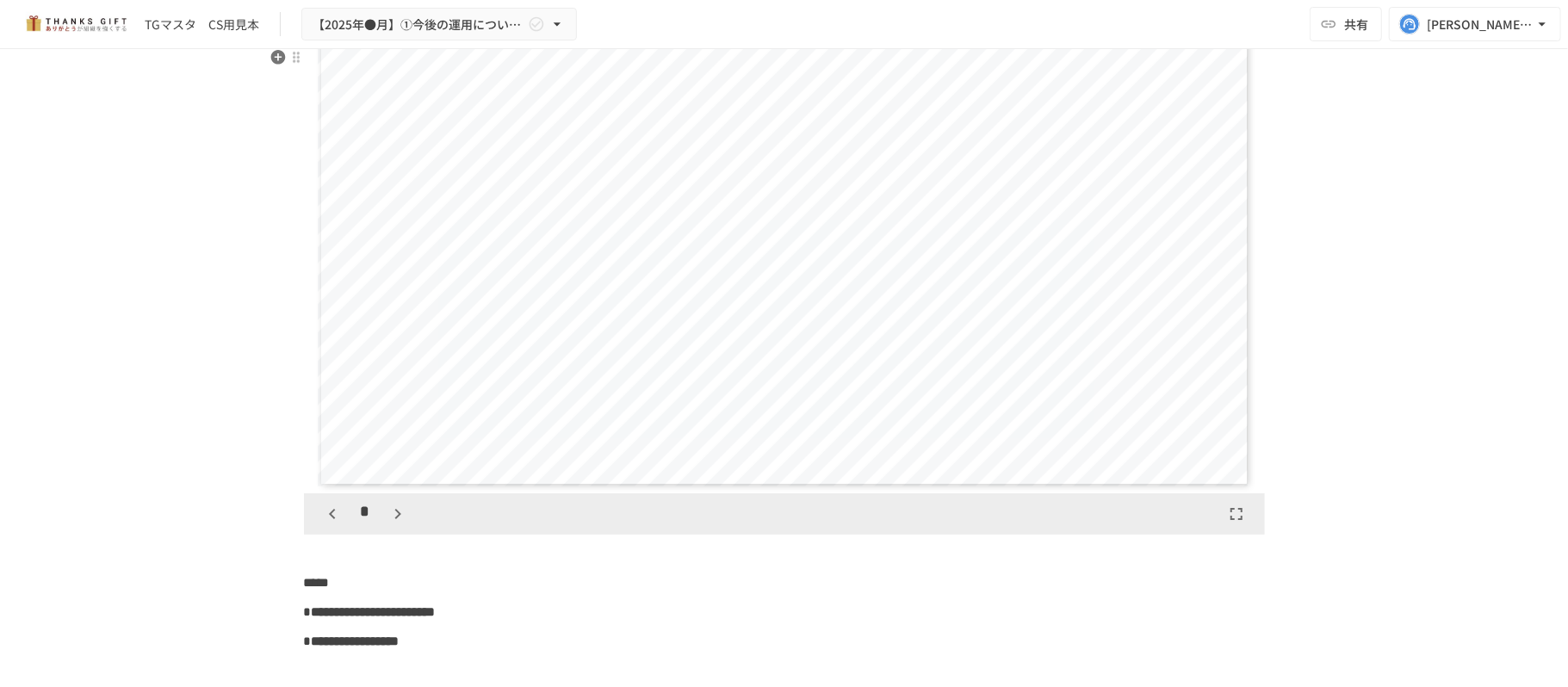 click 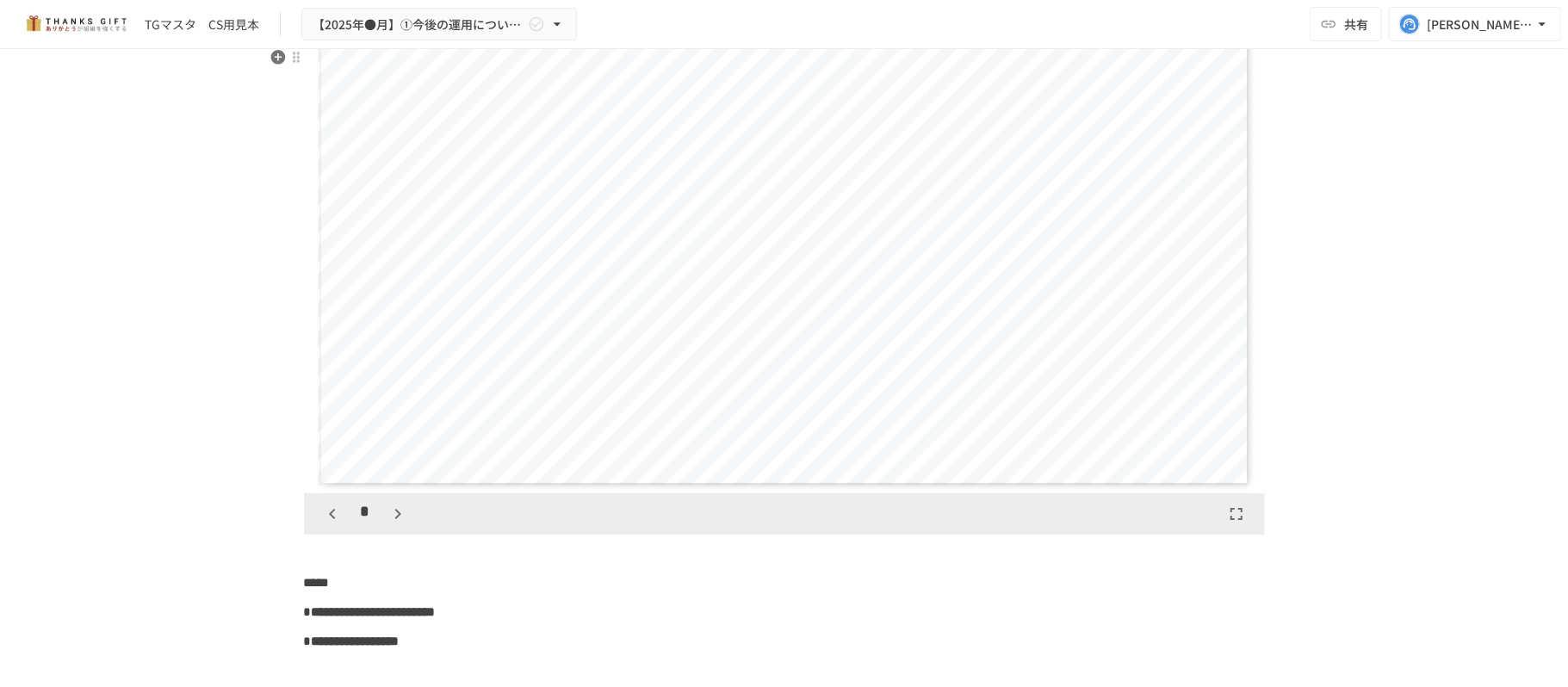 click 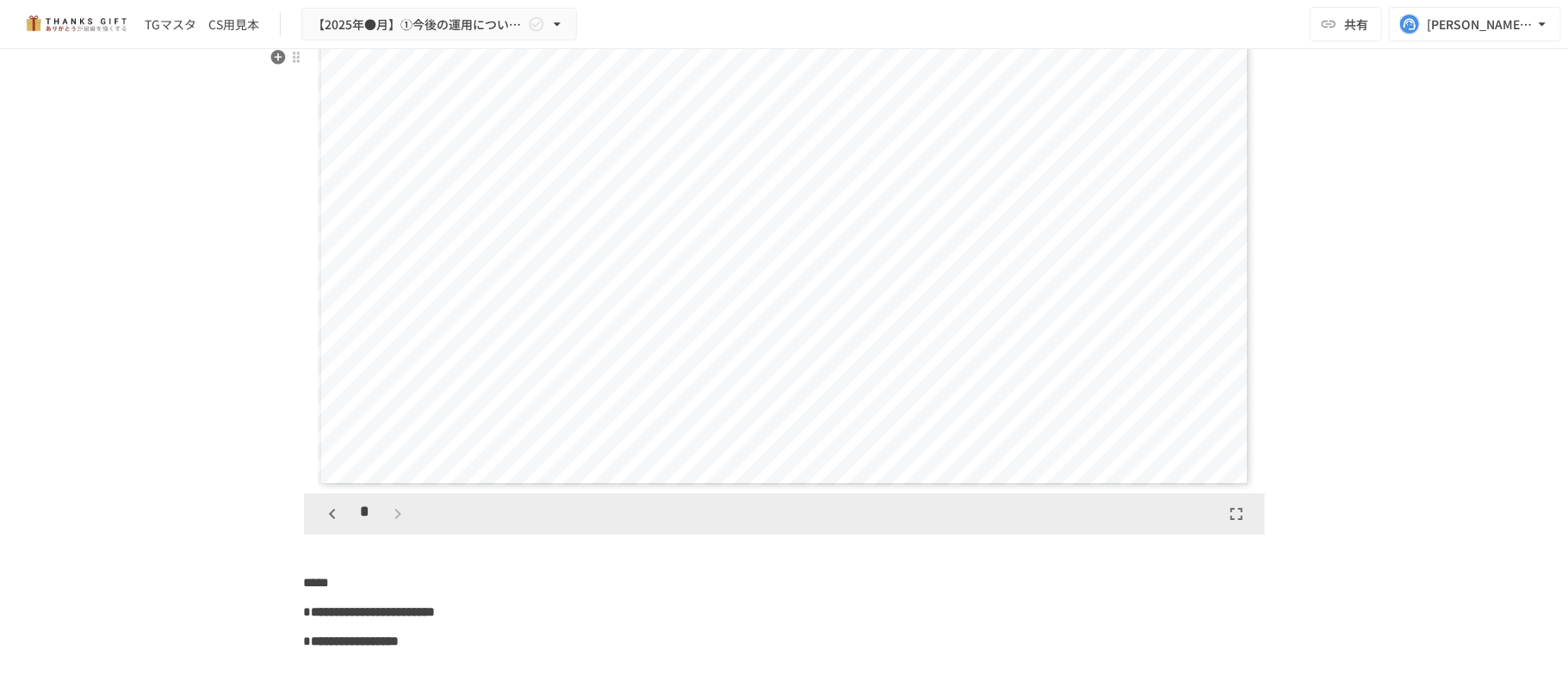 scroll, scrollTop: 2689, scrollLeft: 0, axis: vertical 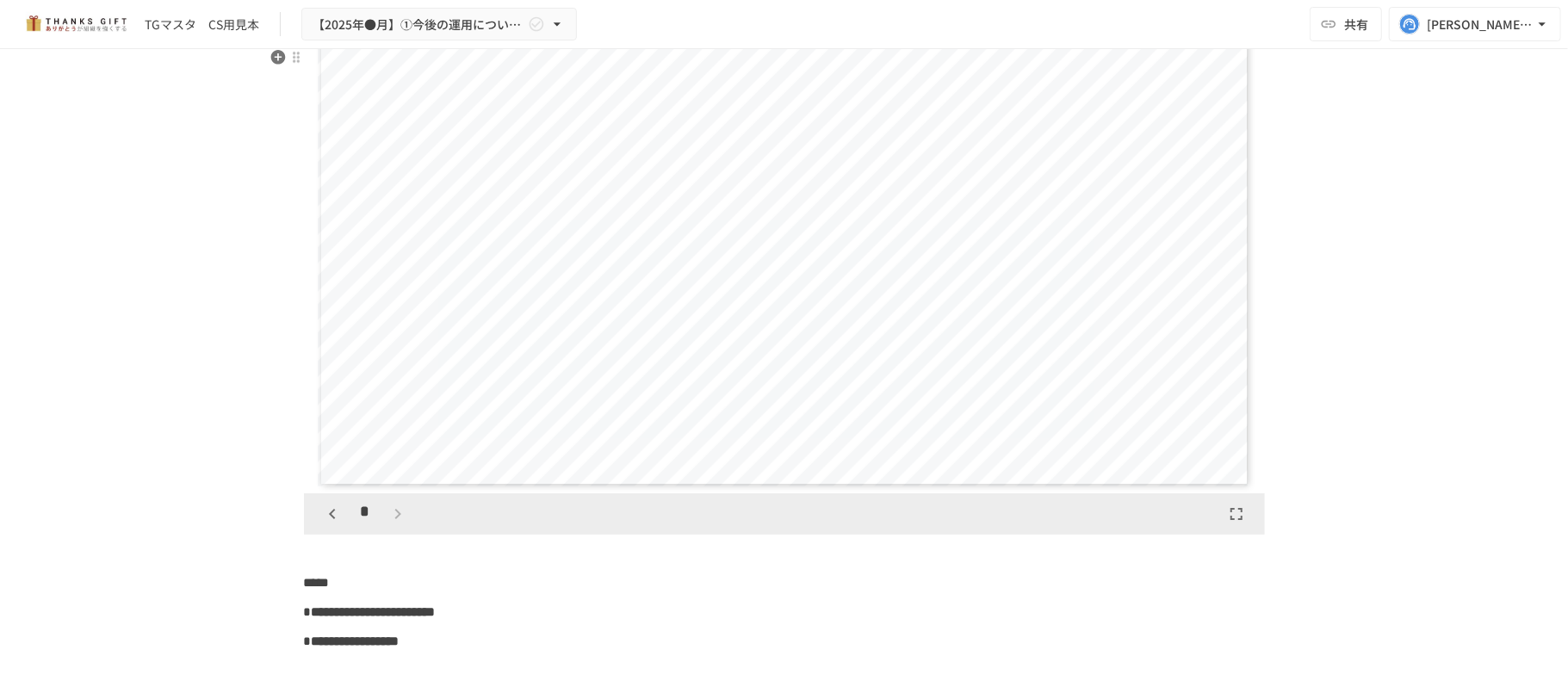 click on "*" at bounding box center (365, 514) 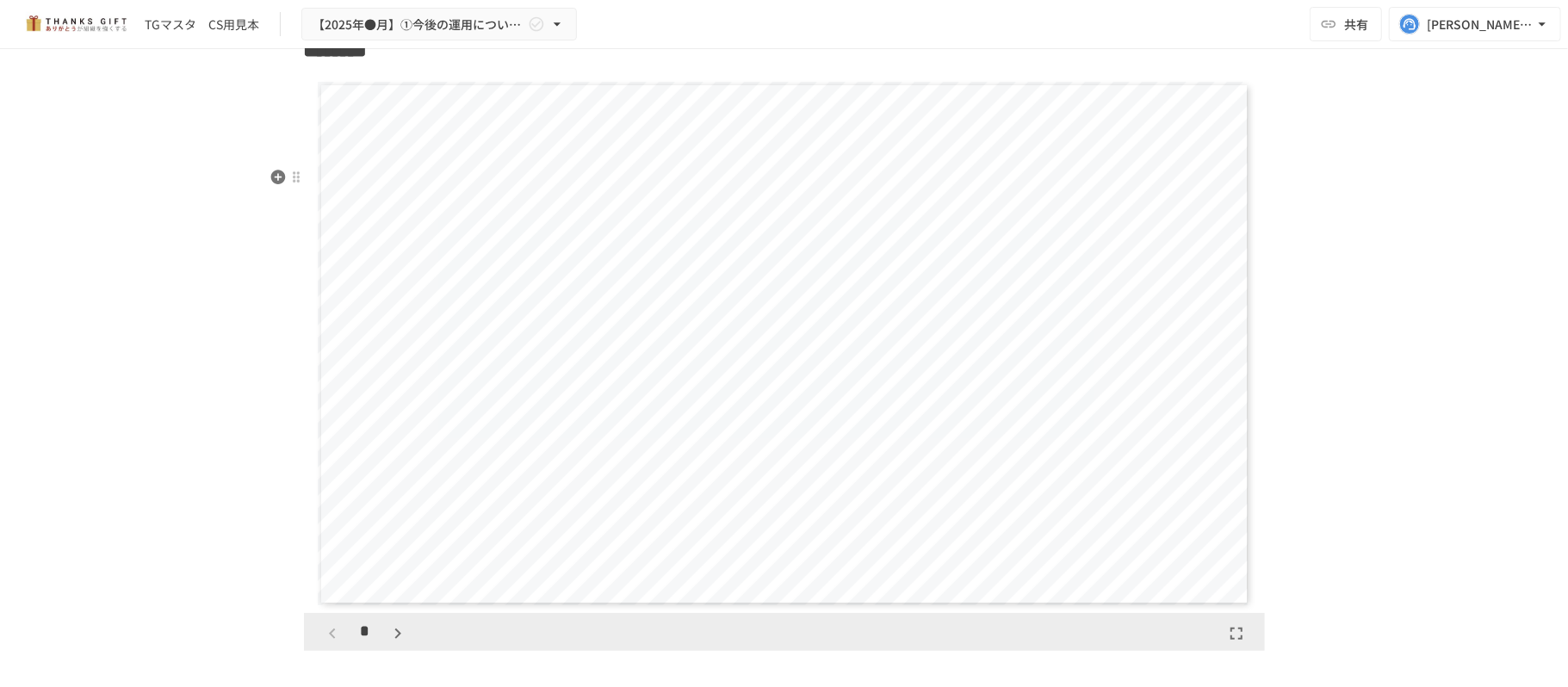 scroll, scrollTop: 14096, scrollLeft: 0, axis: vertical 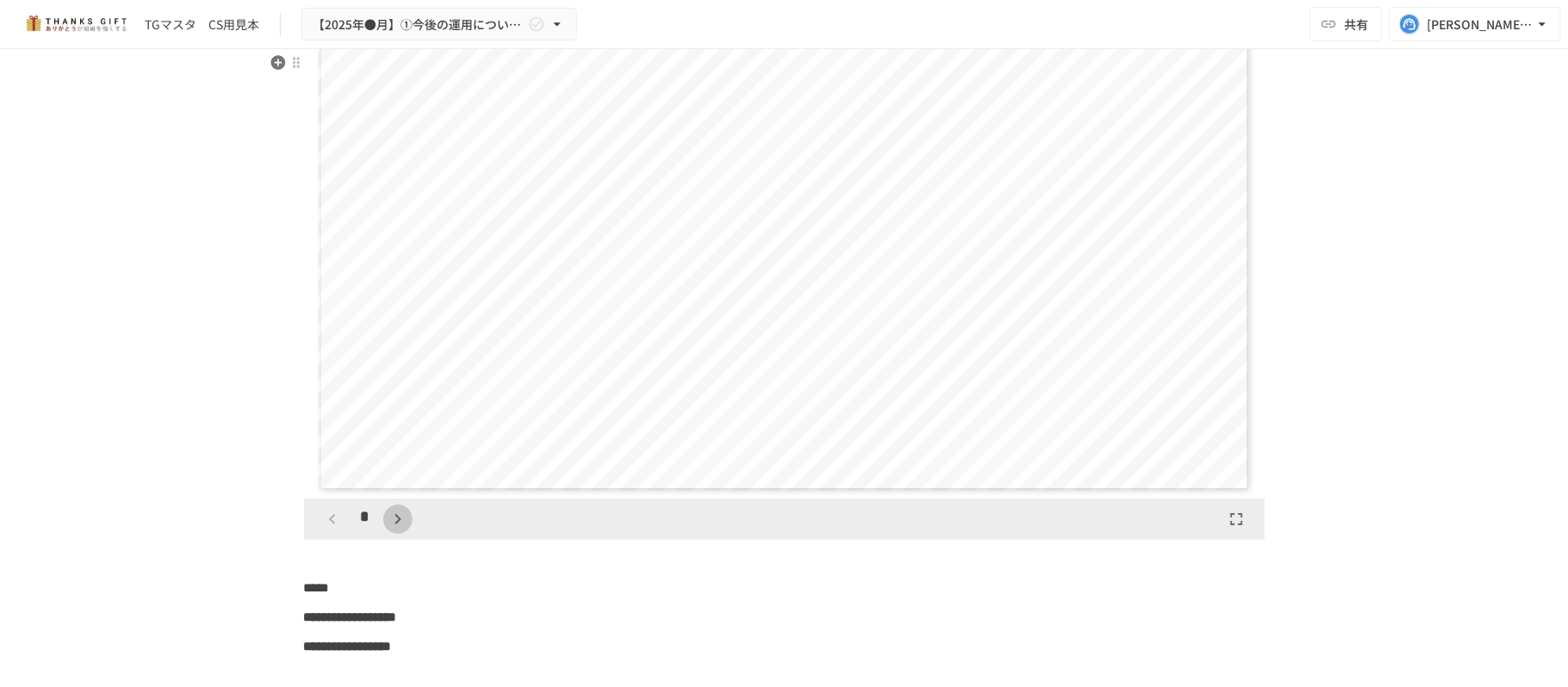 click 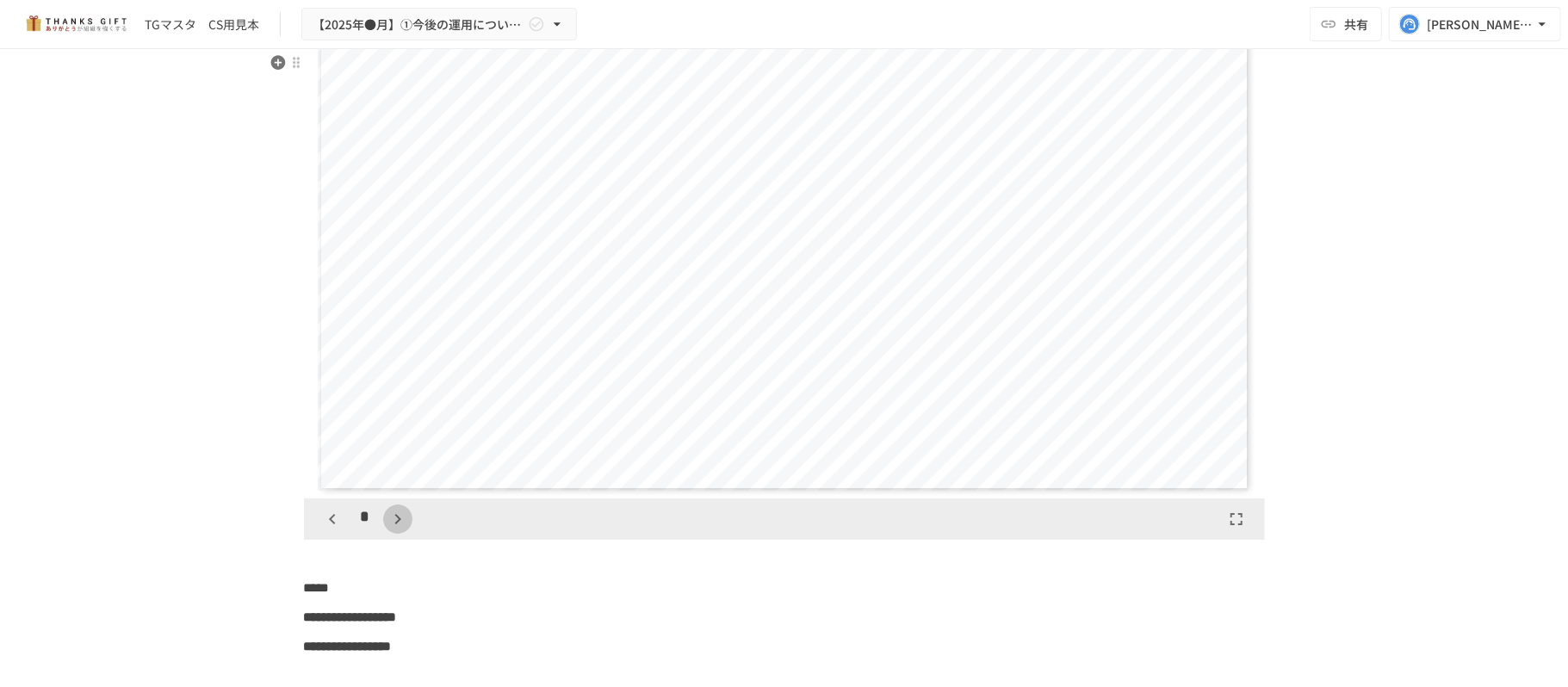 click 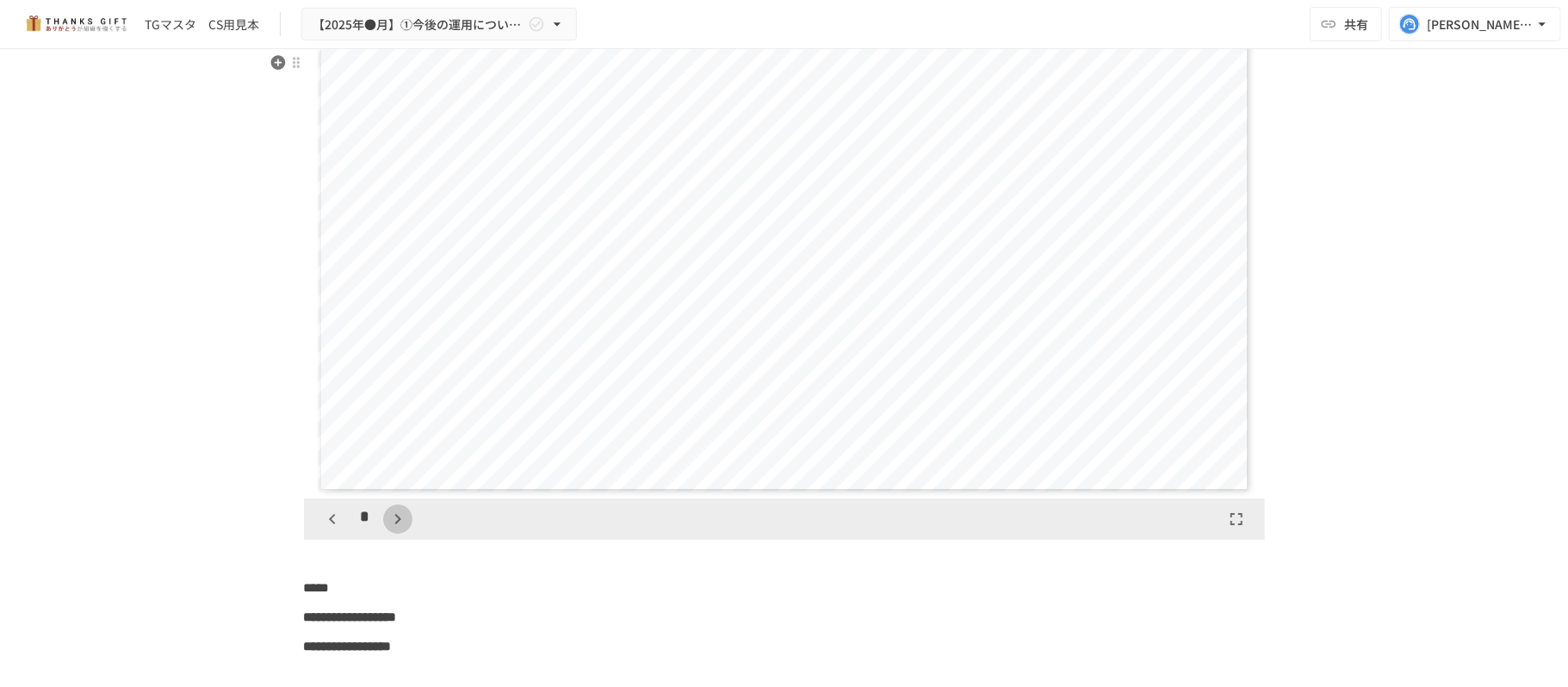 click 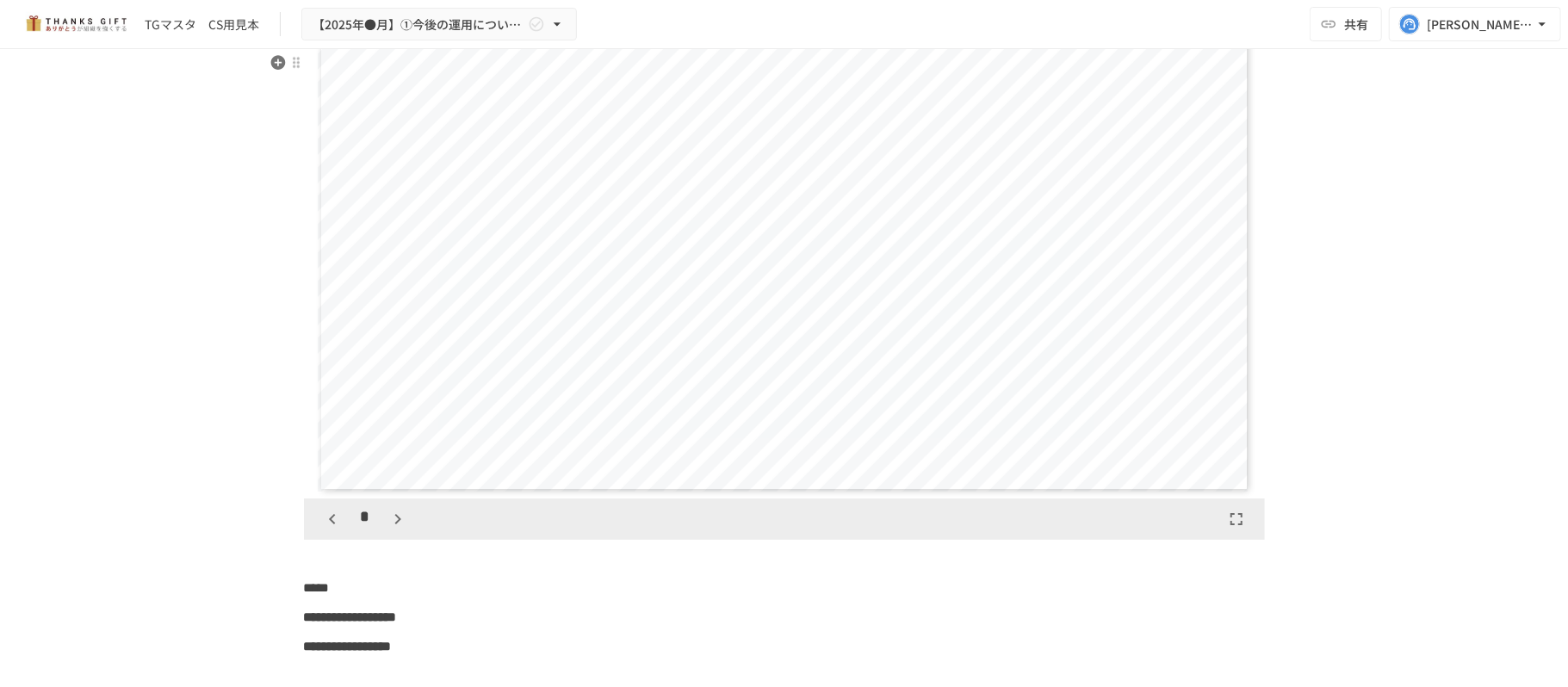scroll, scrollTop: 1613, scrollLeft: 0, axis: vertical 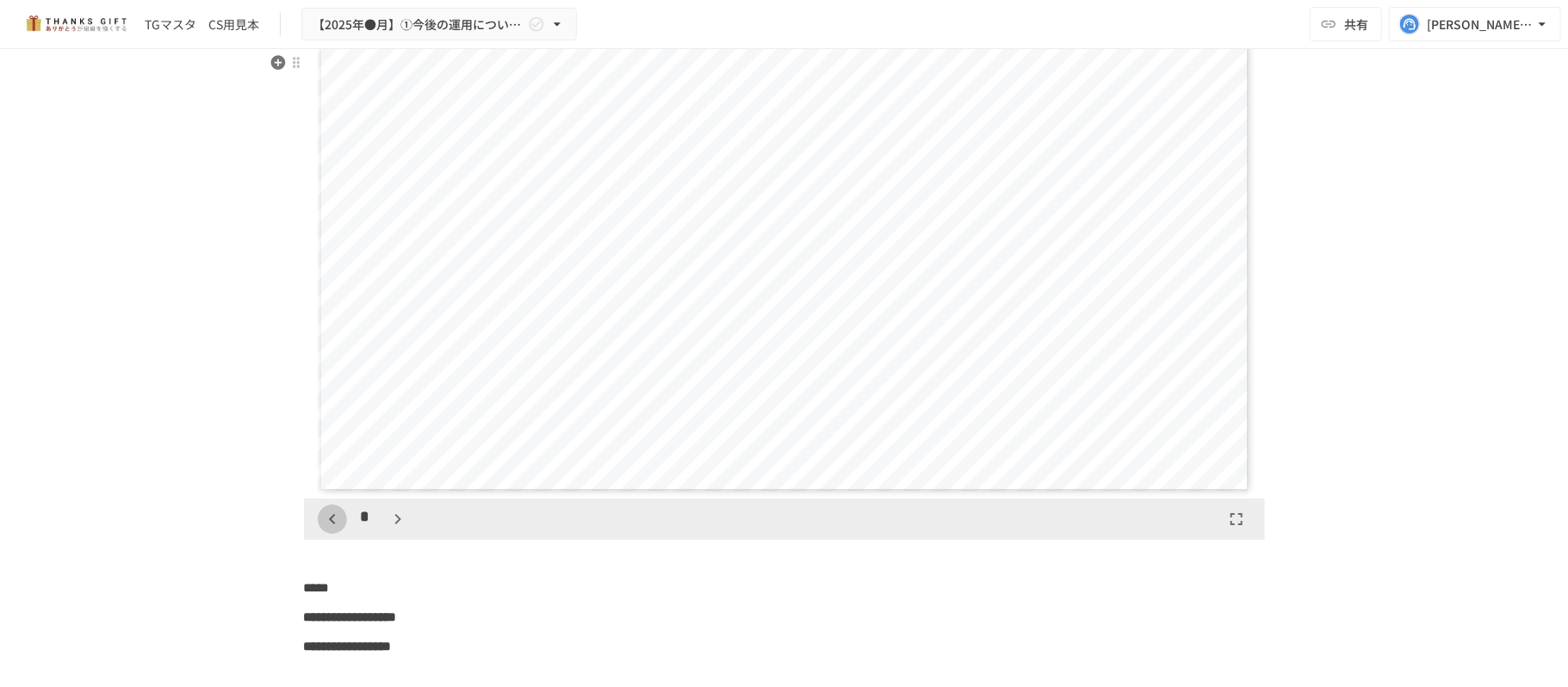 click 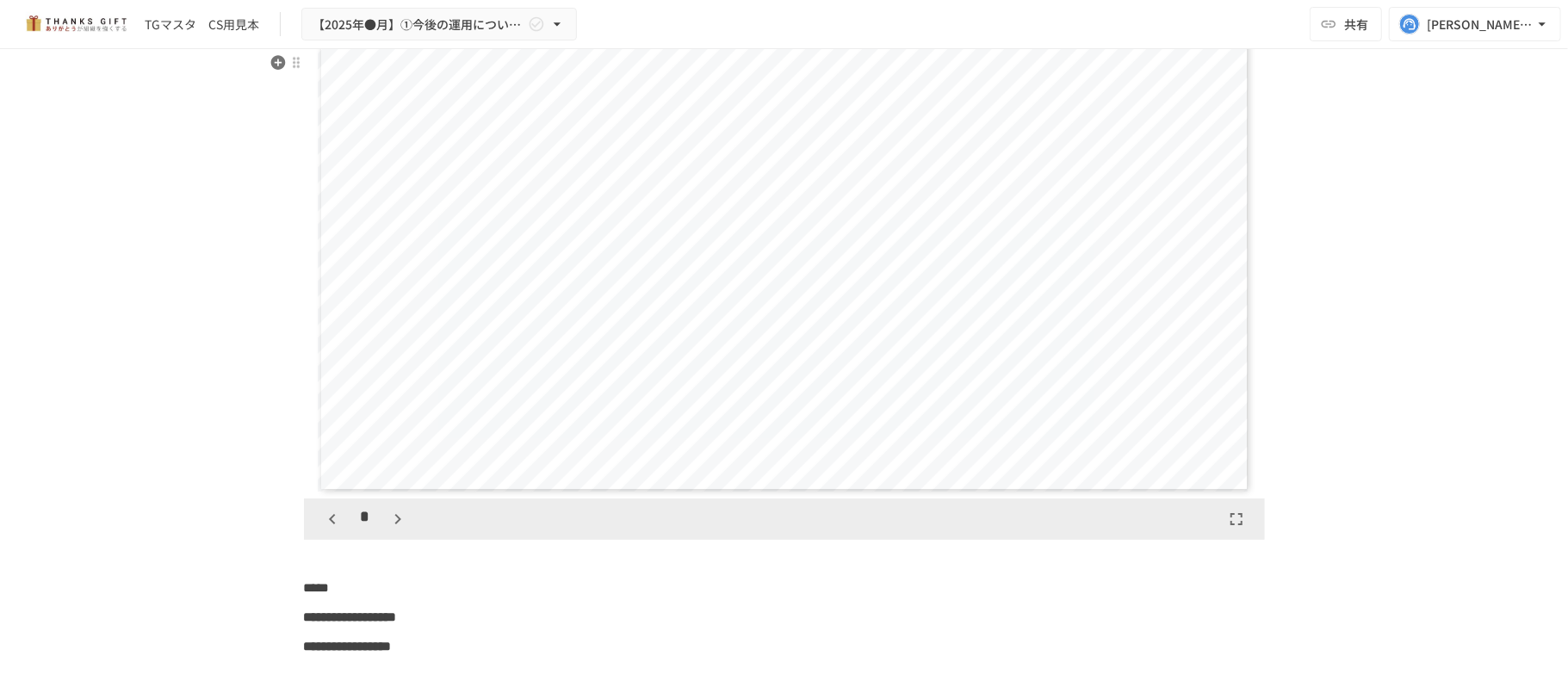 click at bounding box center [398, 519] 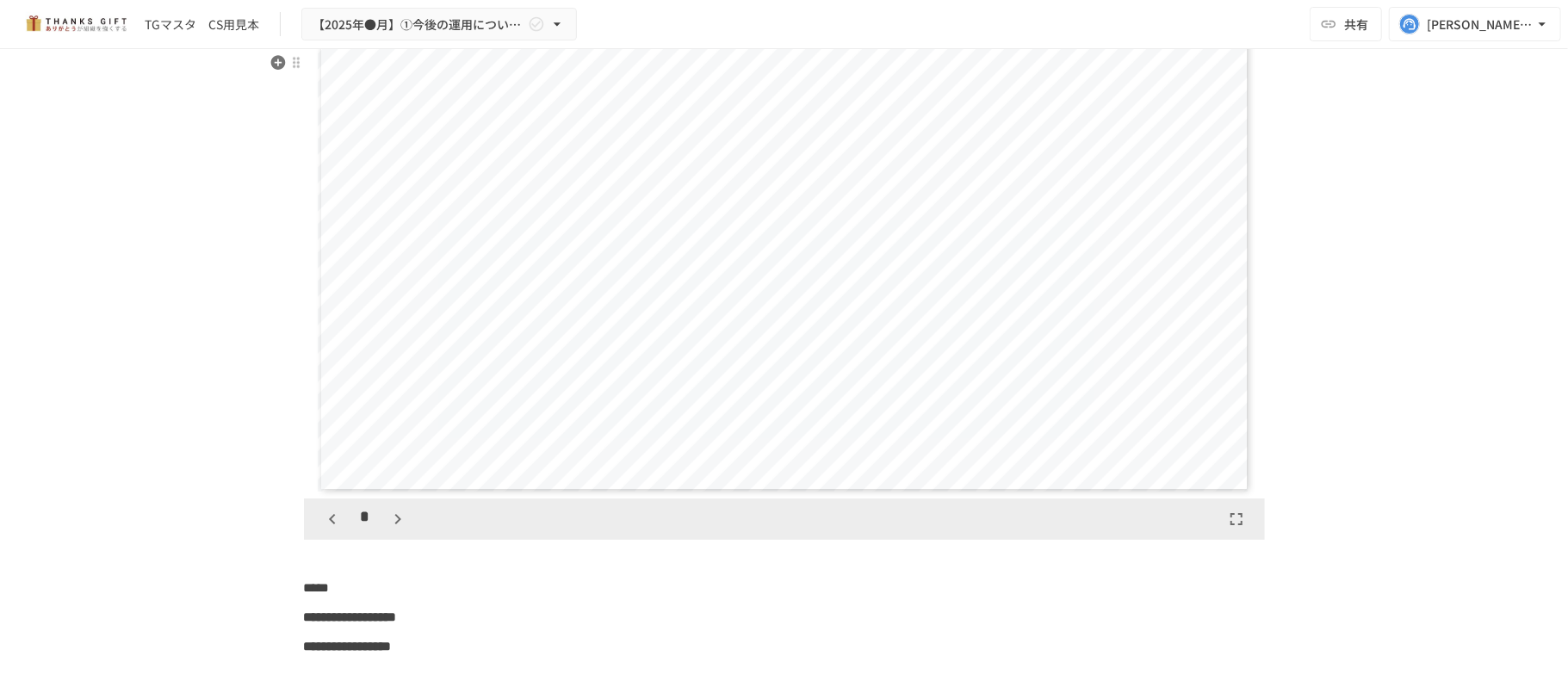 click at bounding box center [398, 519] 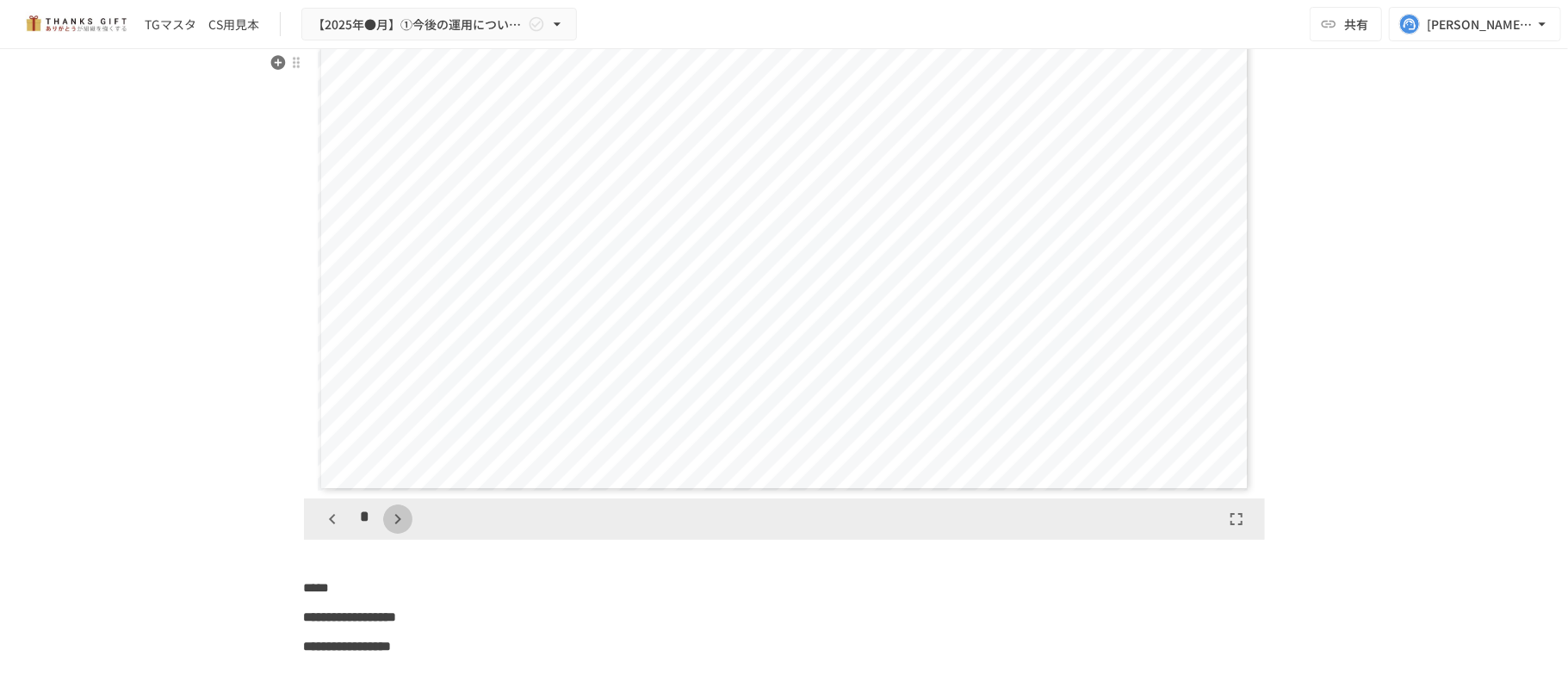 click at bounding box center [398, 519] 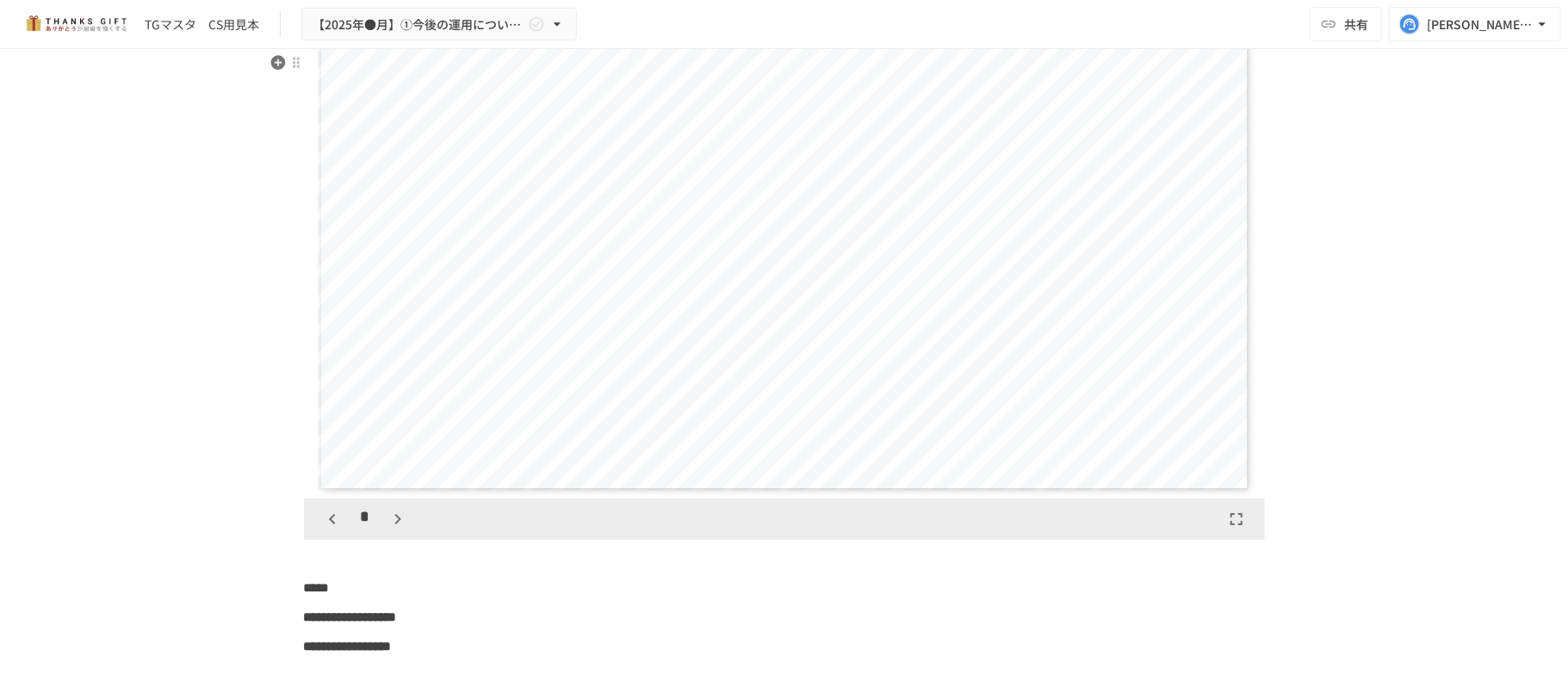 click at bounding box center [398, 519] 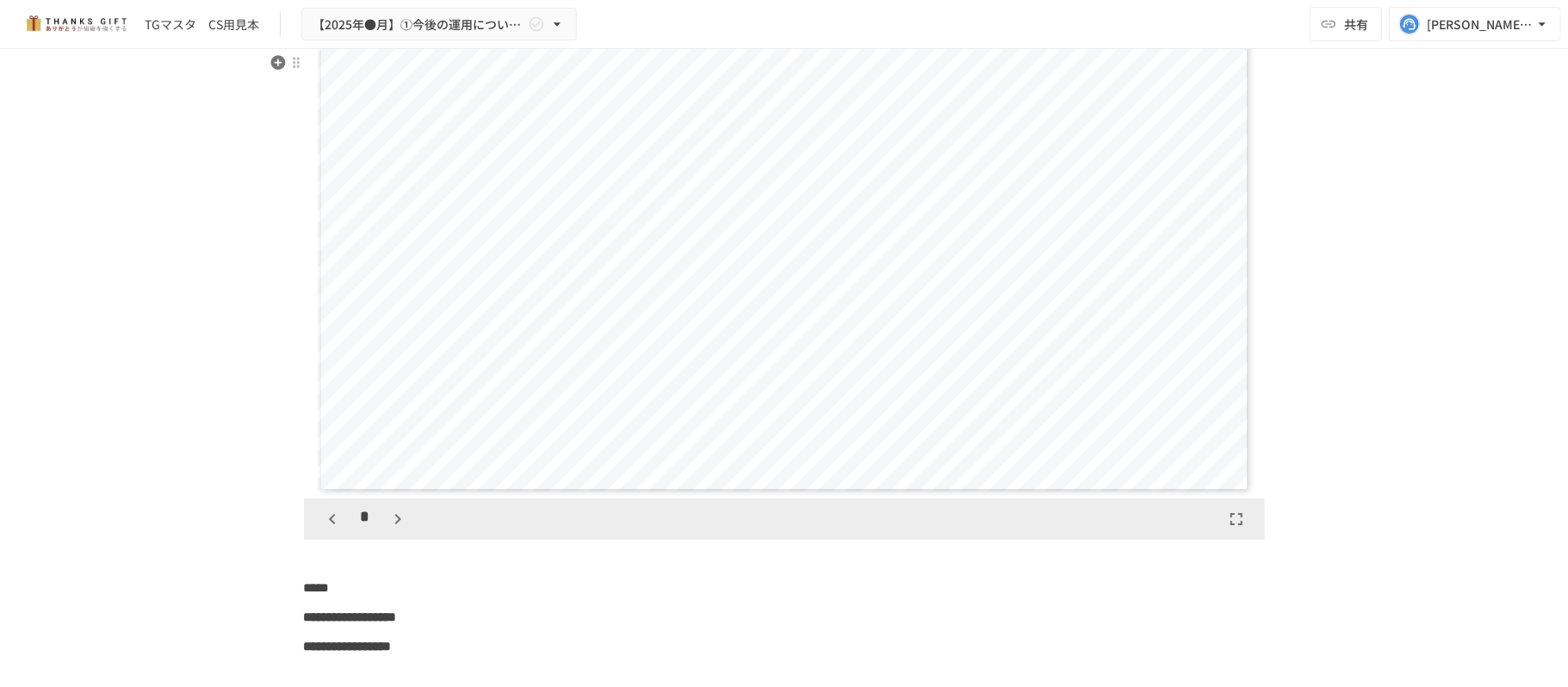 click at bounding box center [398, 519] 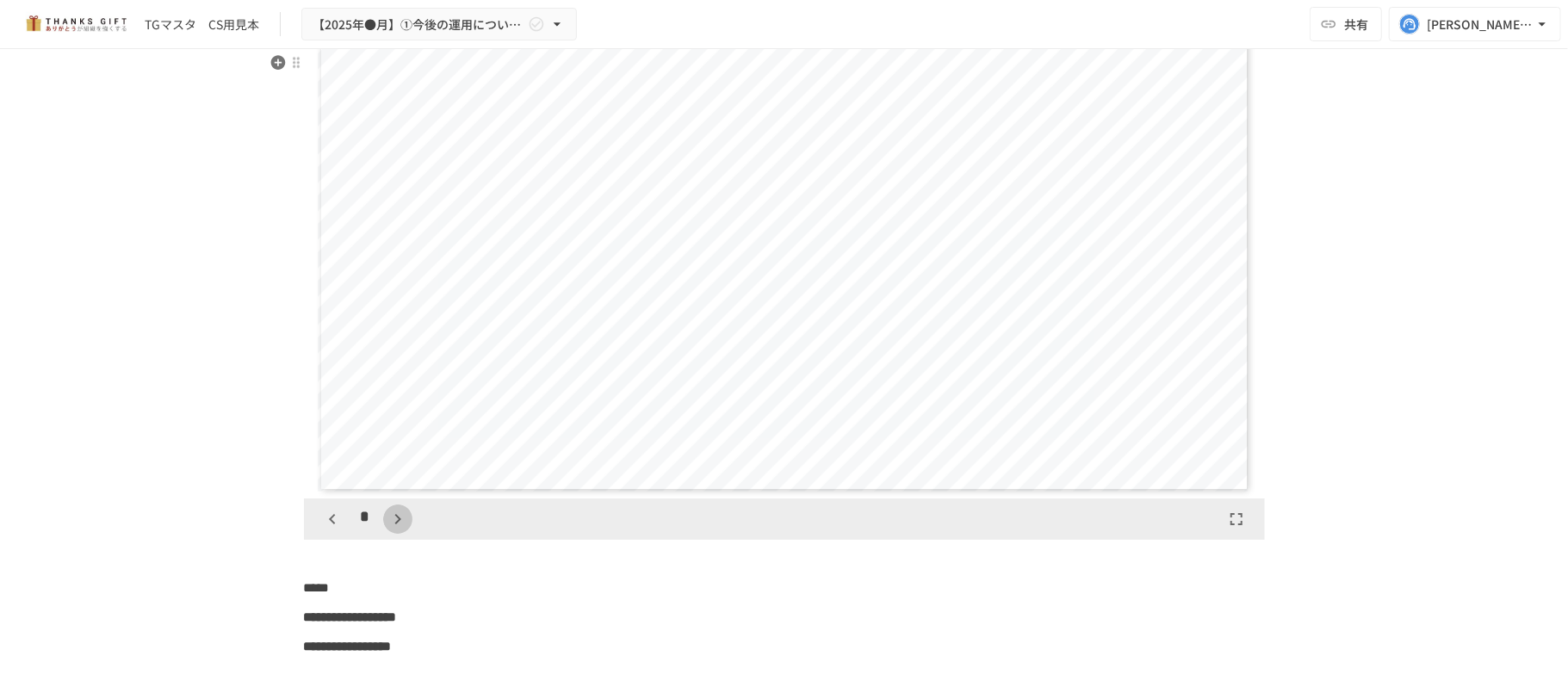 click at bounding box center (398, 519) 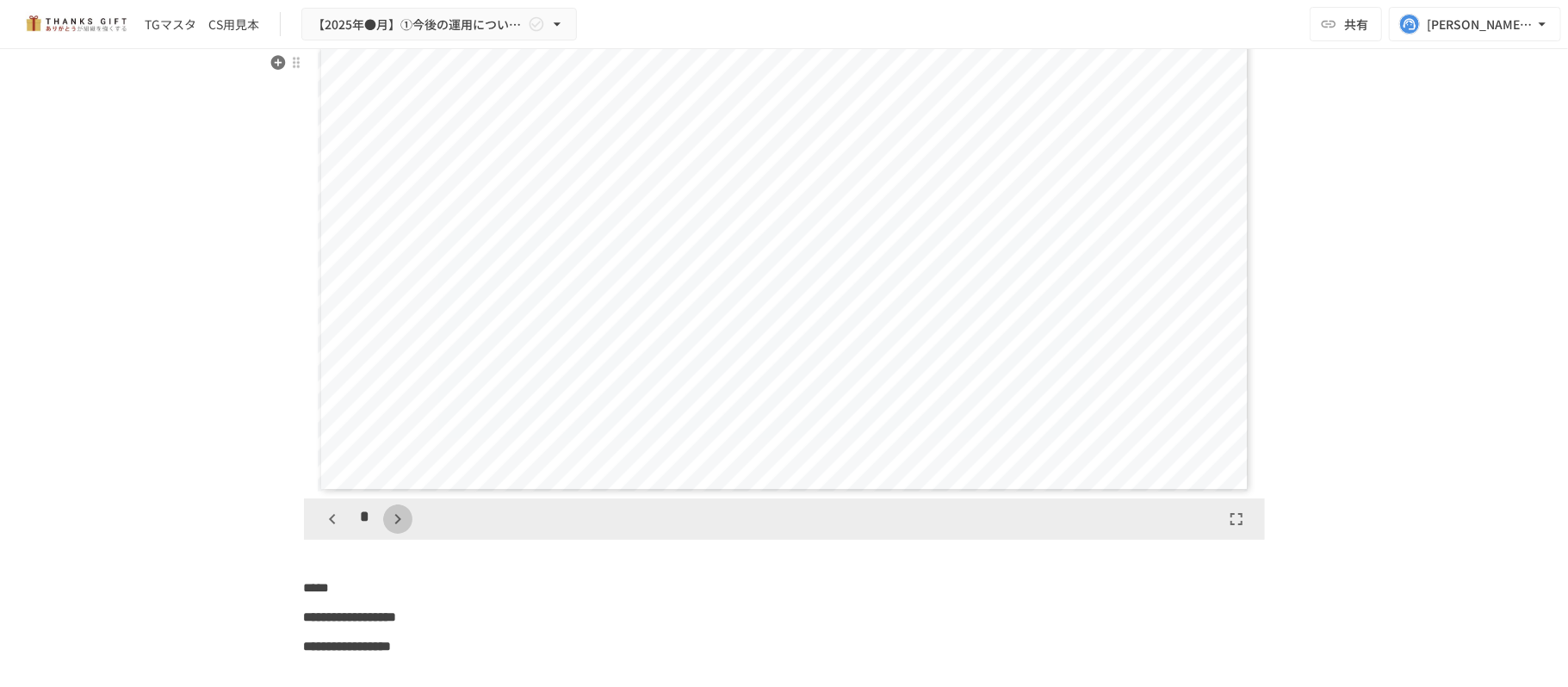 scroll 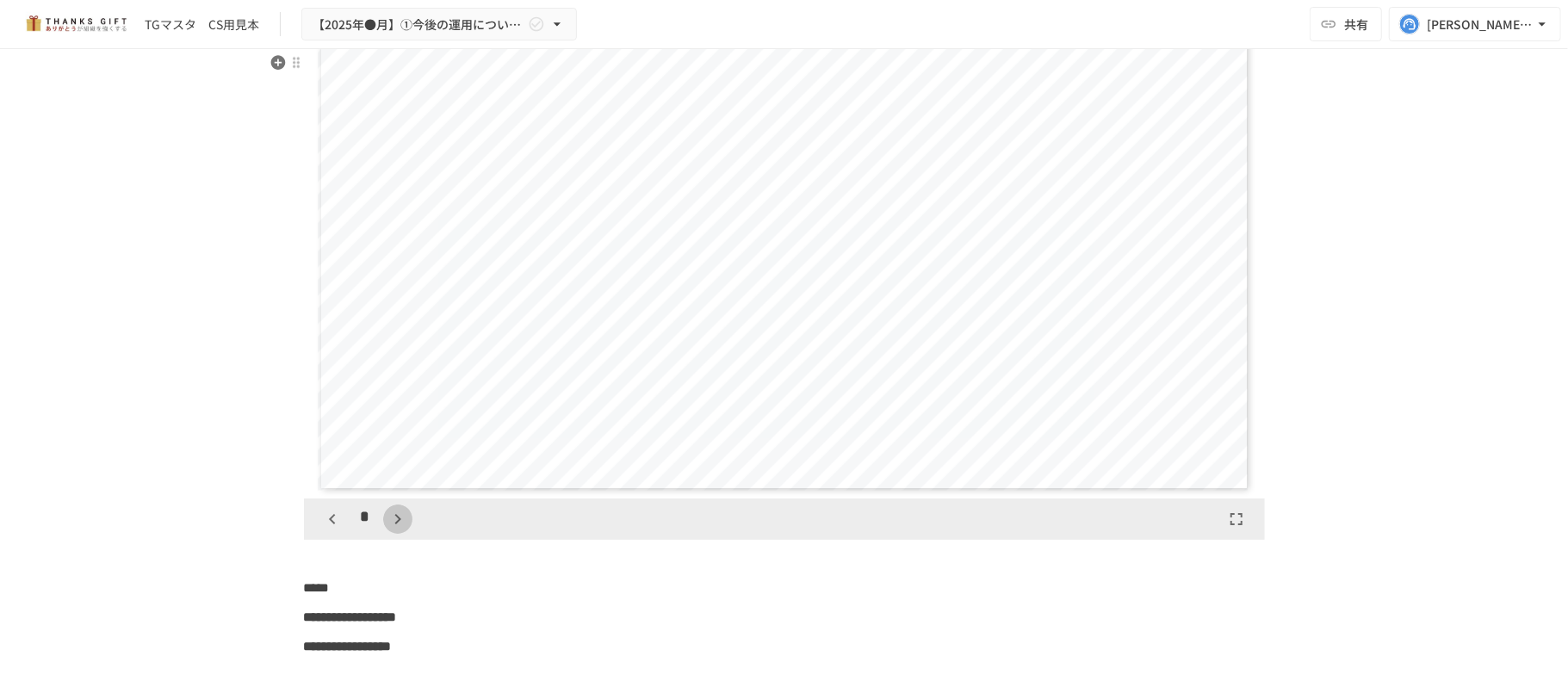 click at bounding box center (398, 519) 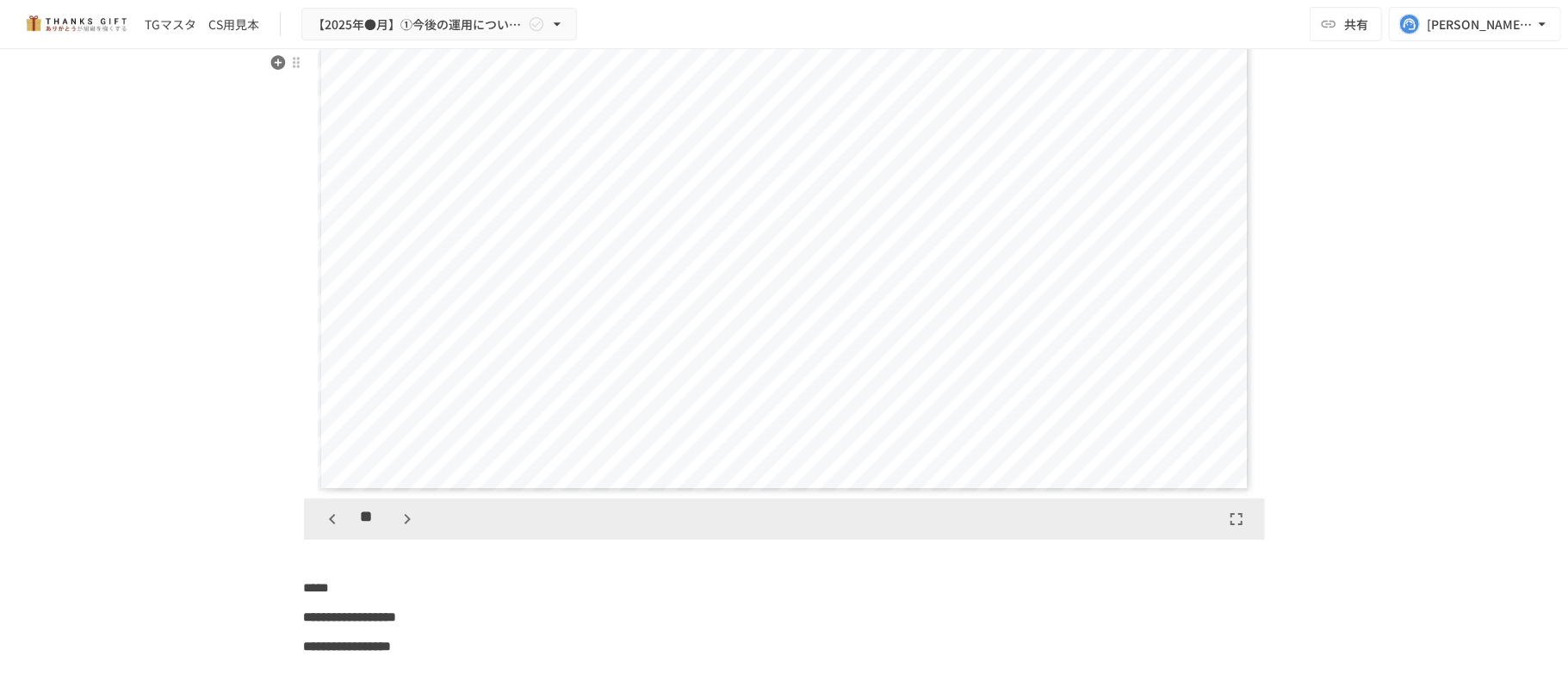 click on "**" at bounding box center [369, 519] 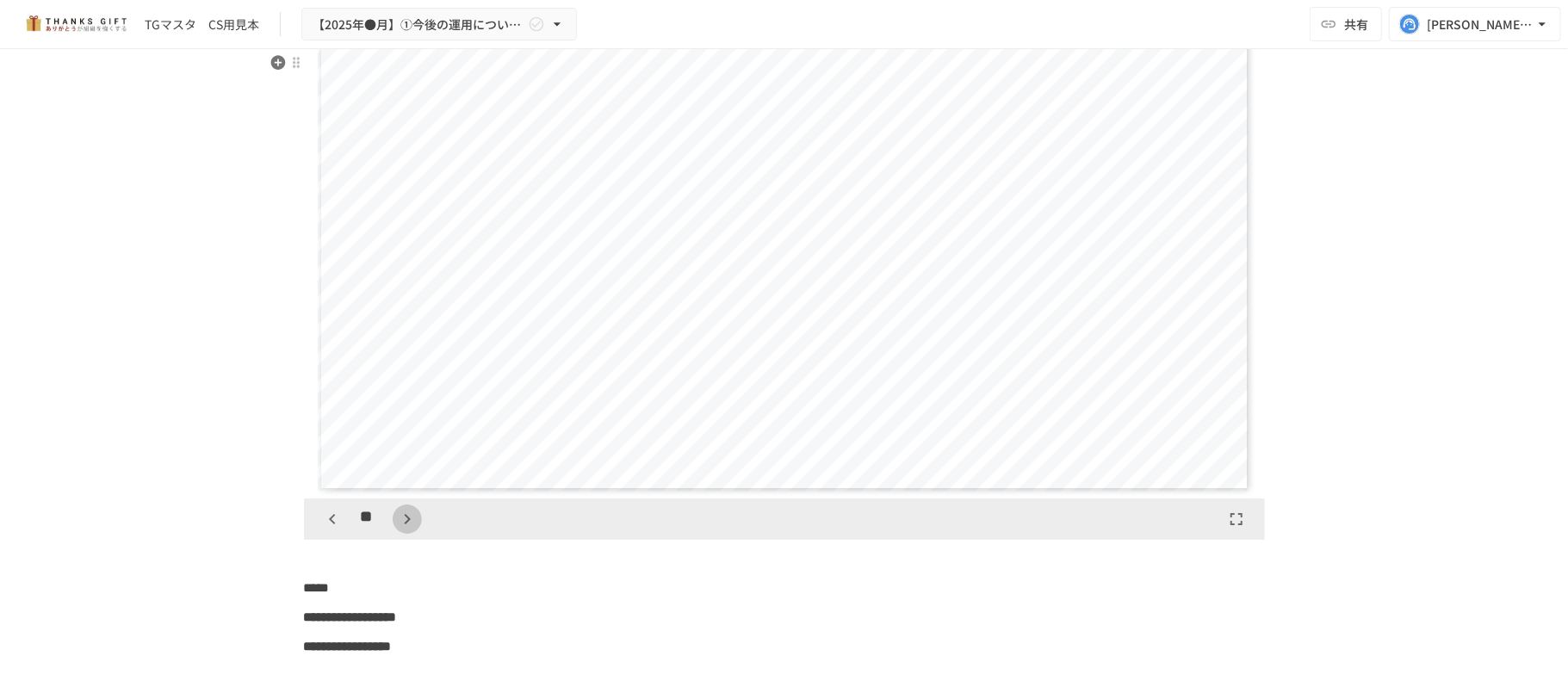click 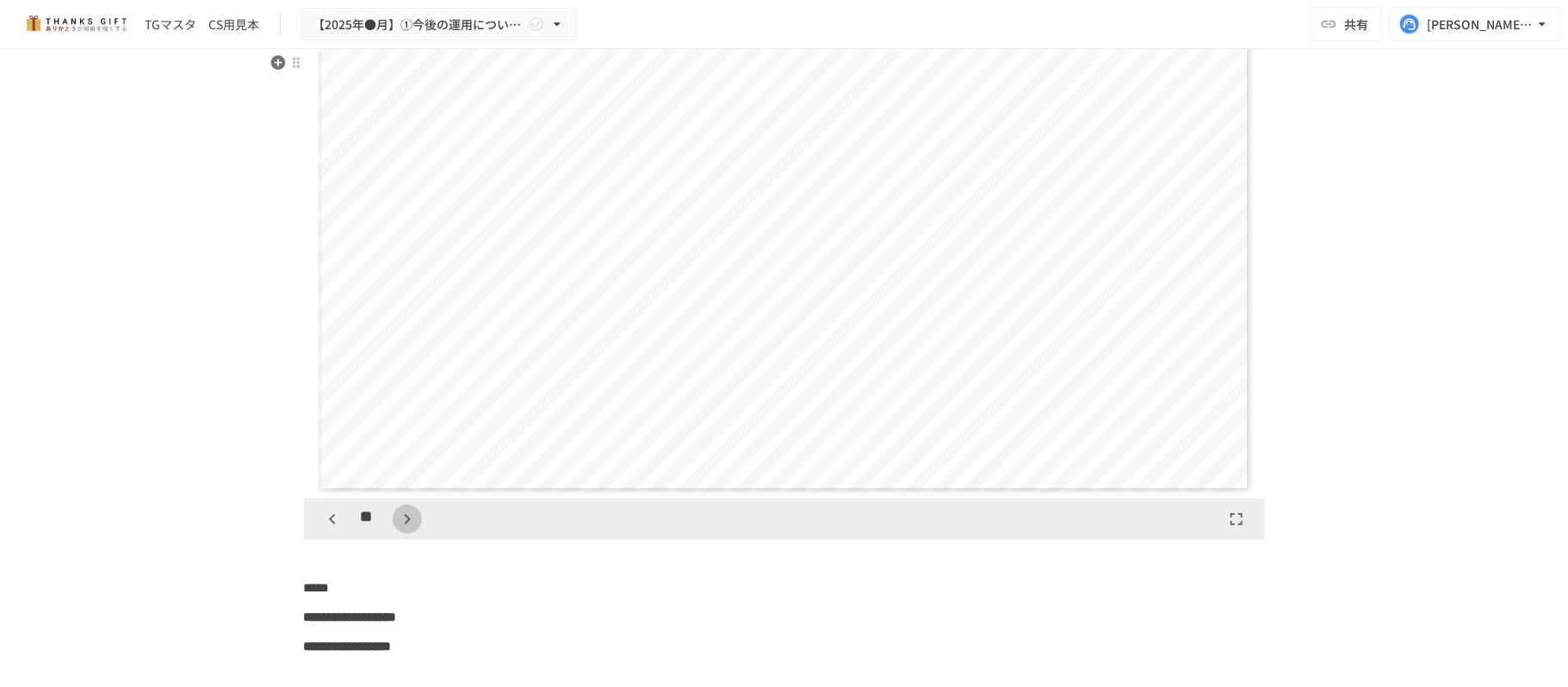click 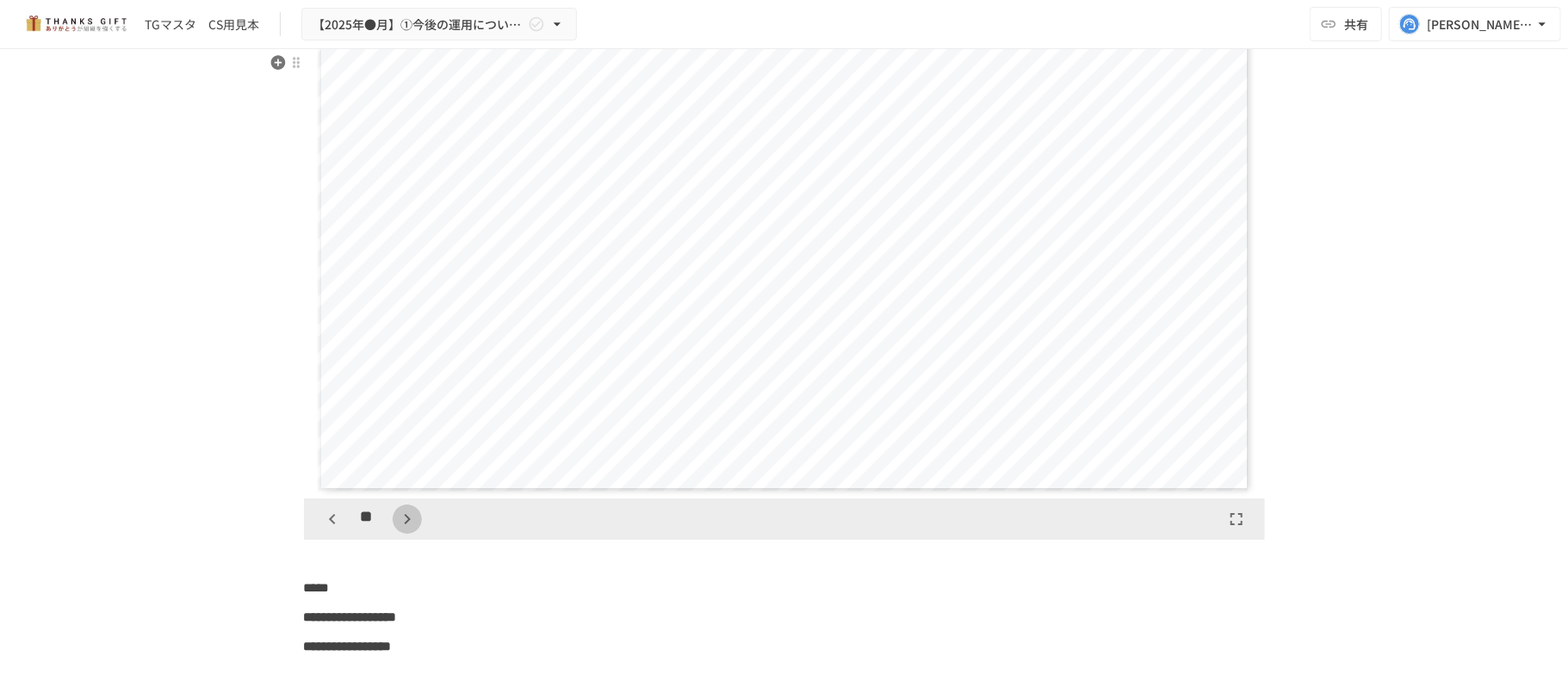scroll, scrollTop: 5918, scrollLeft: 0, axis: vertical 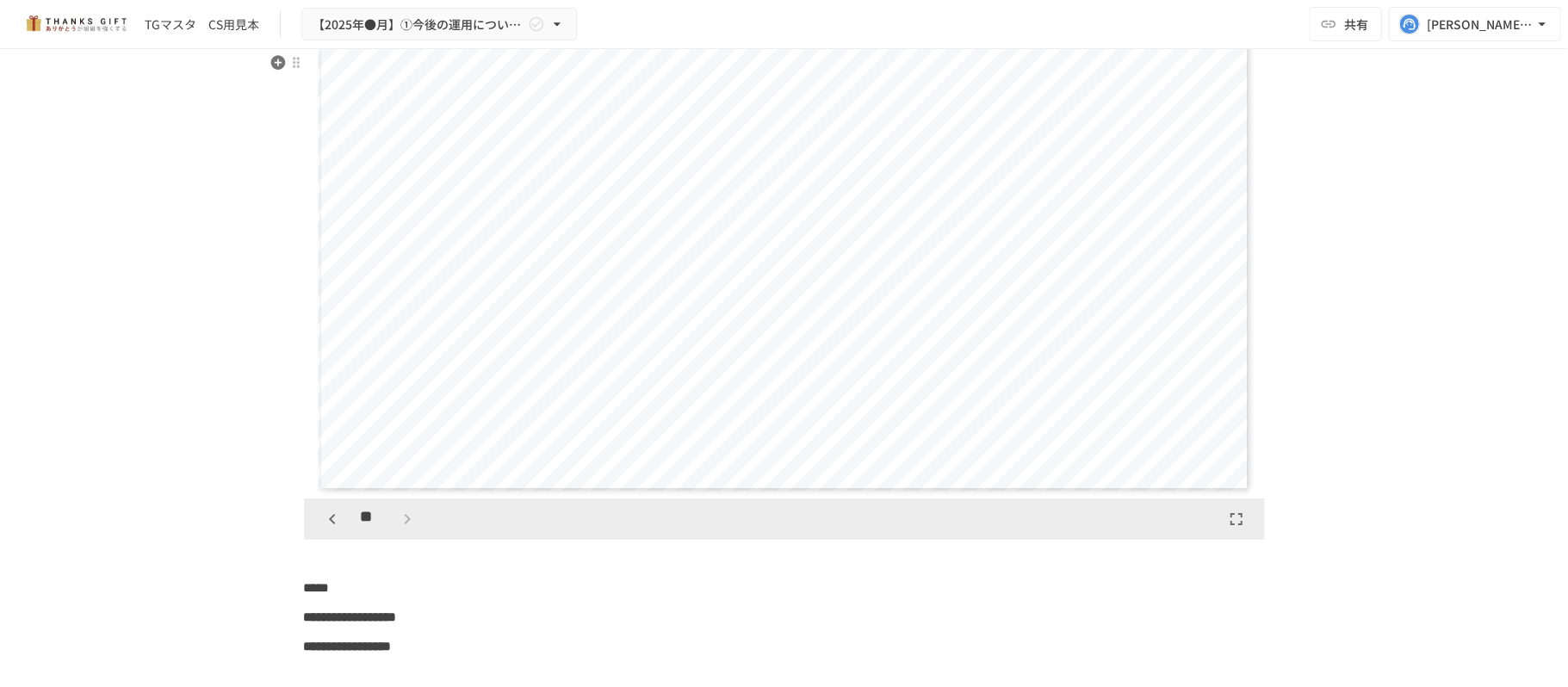 click on "**" at bounding box center (369, 519) 